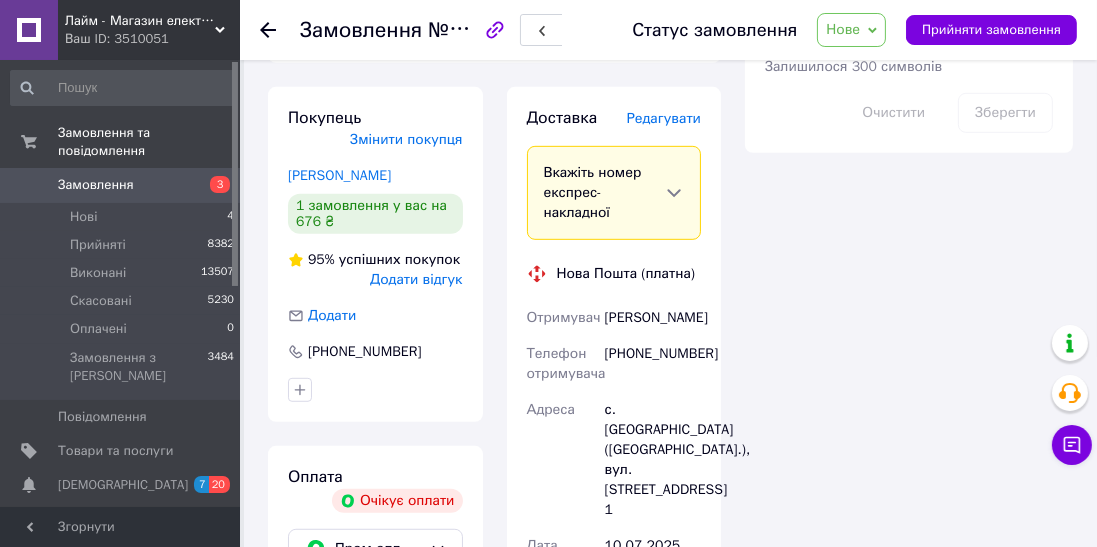 scroll, scrollTop: 1169, scrollLeft: 0, axis: vertical 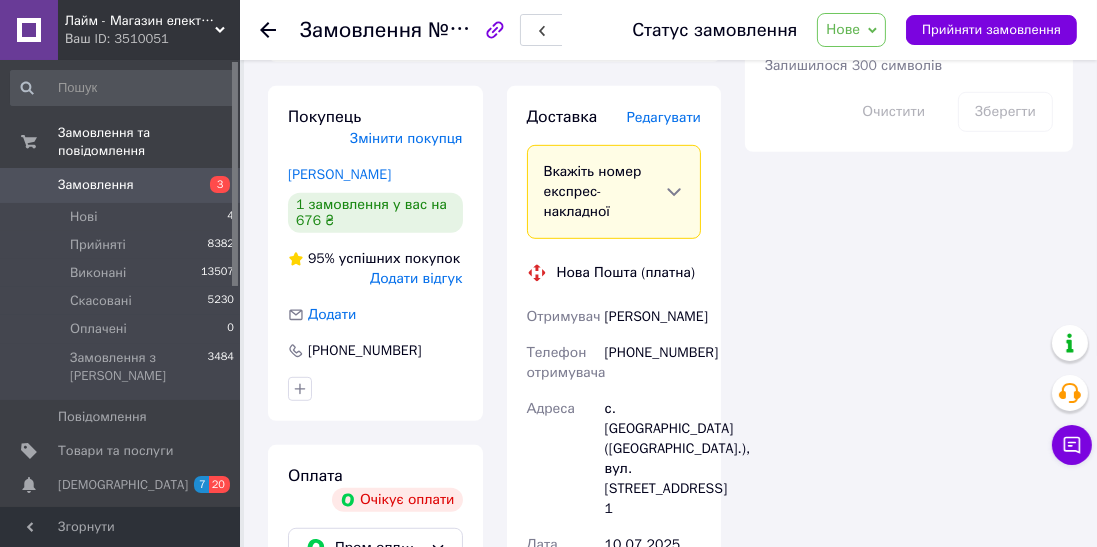 click 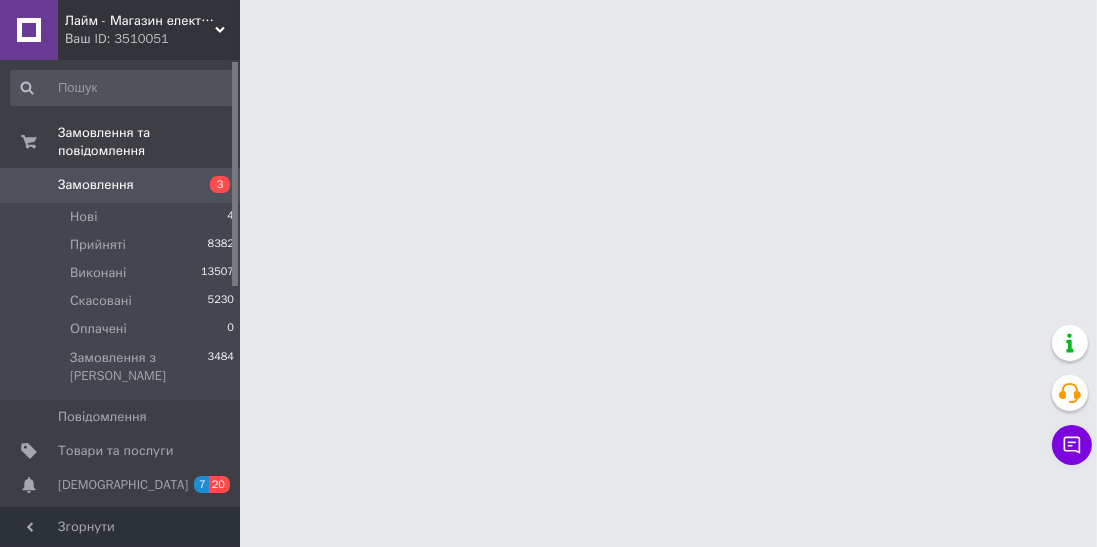 click on "Замовлення" at bounding box center (96, 185) 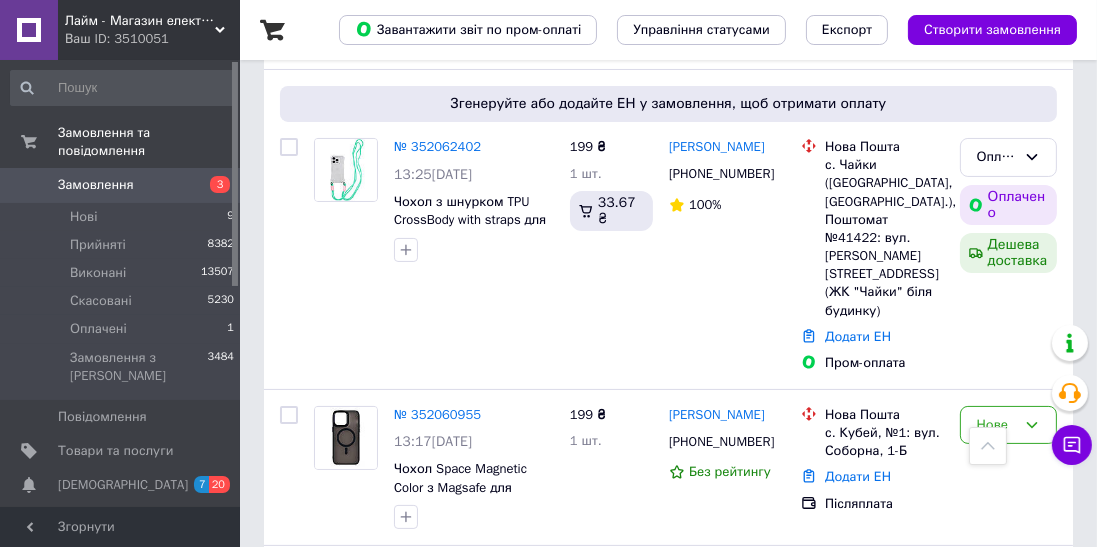 scroll, scrollTop: 301, scrollLeft: 0, axis: vertical 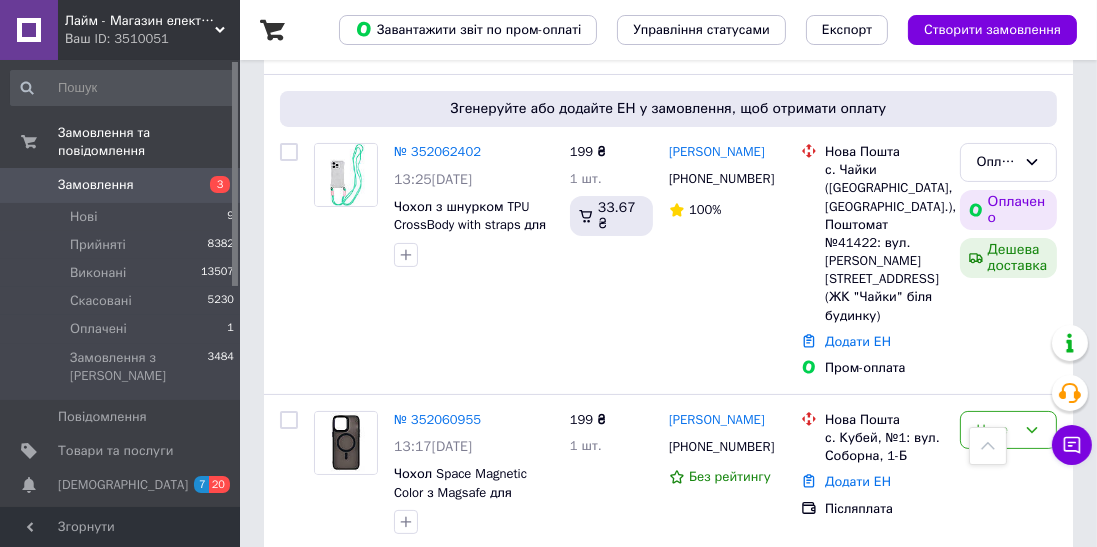 click on "Оплачено" at bounding box center [996, 162] 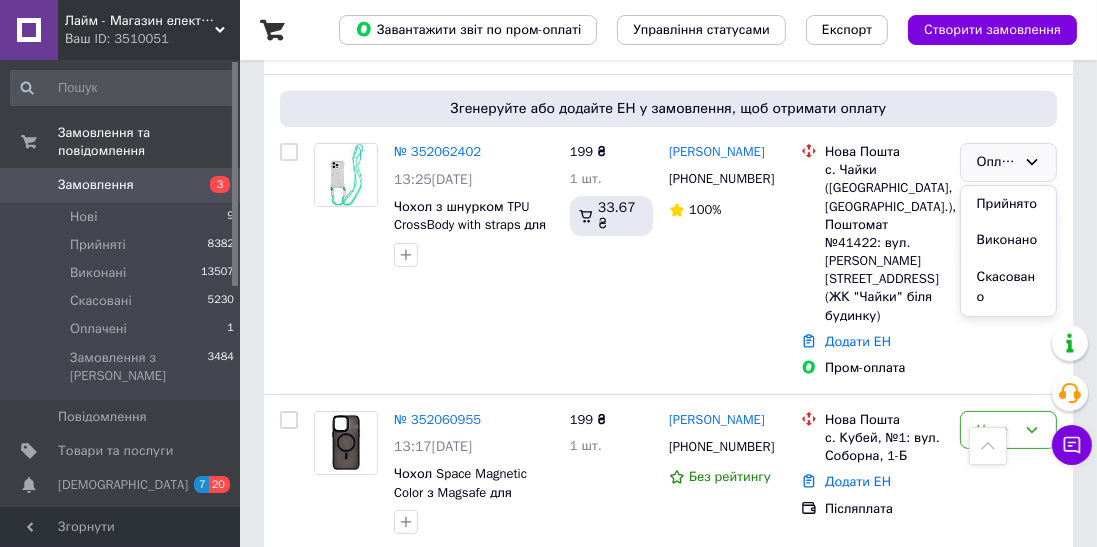 click on "Прийнято" at bounding box center (1008, 204) 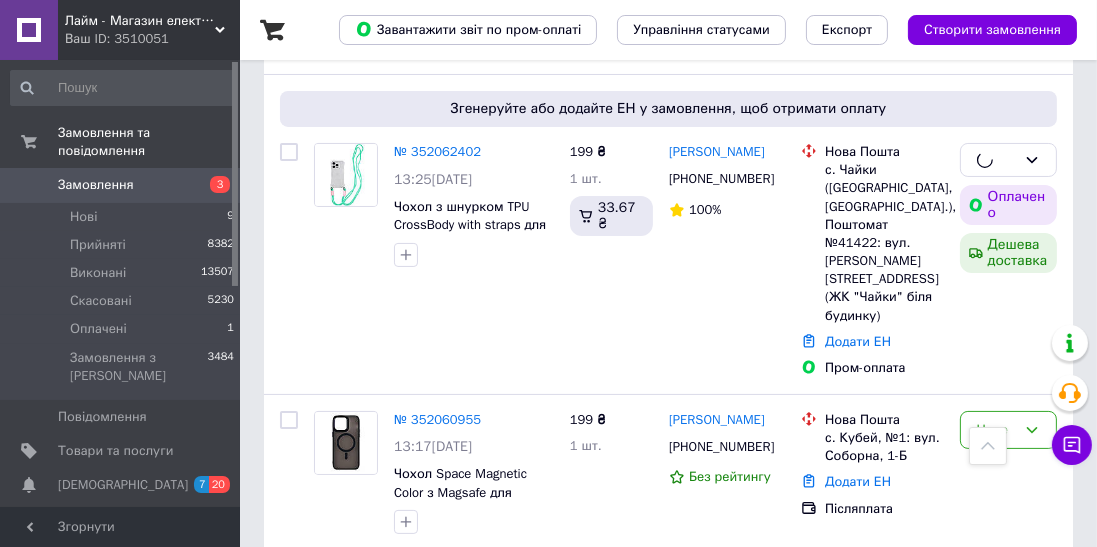 click on "№ 352062402" at bounding box center (437, 151) 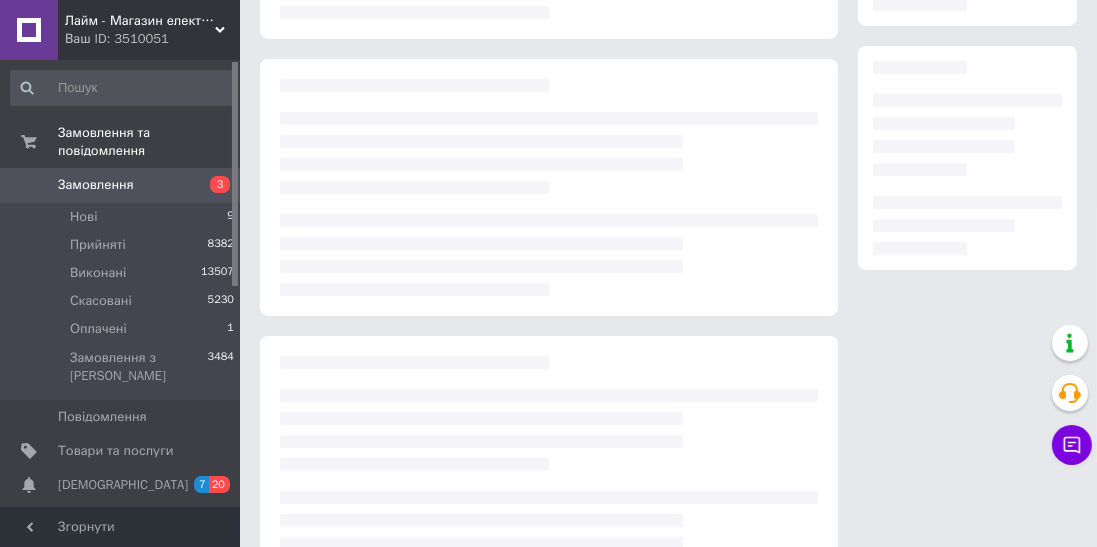 scroll, scrollTop: 366, scrollLeft: 0, axis: vertical 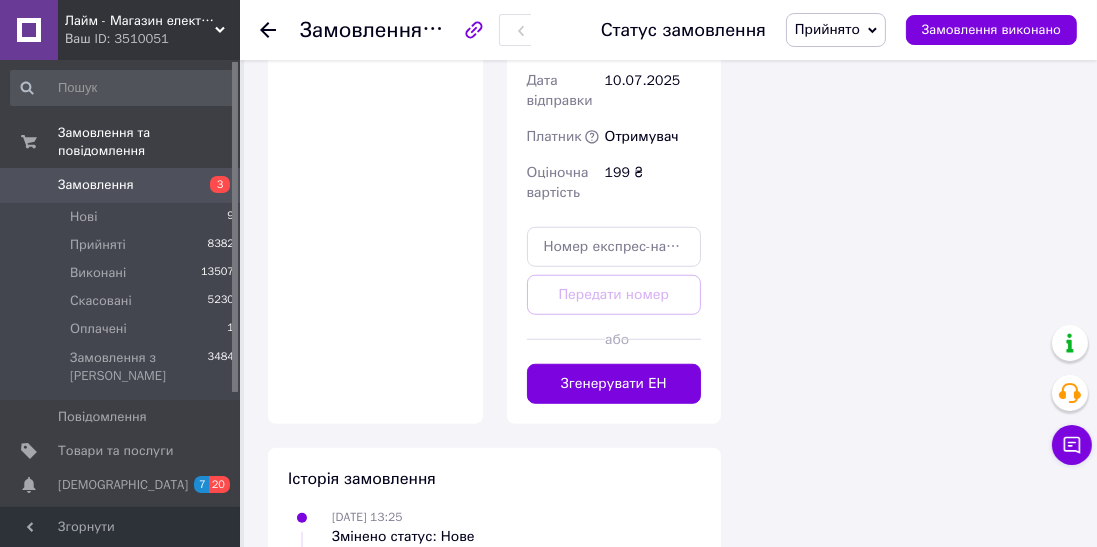 click on "Згенерувати ЕН" at bounding box center (614, 384) 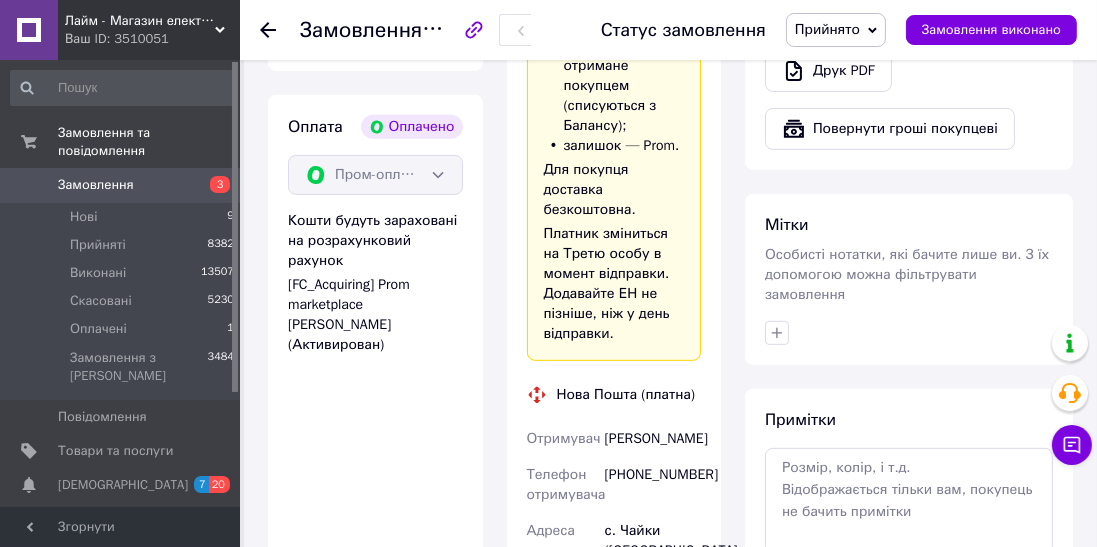 scroll, scrollTop: 867, scrollLeft: 0, axis: vertical 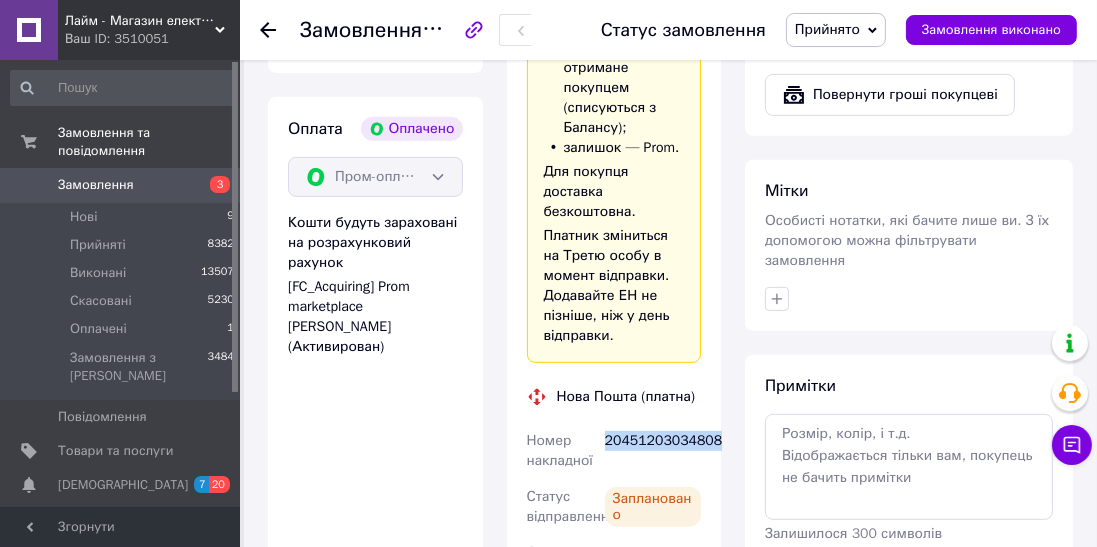 copy on "20451203034808" 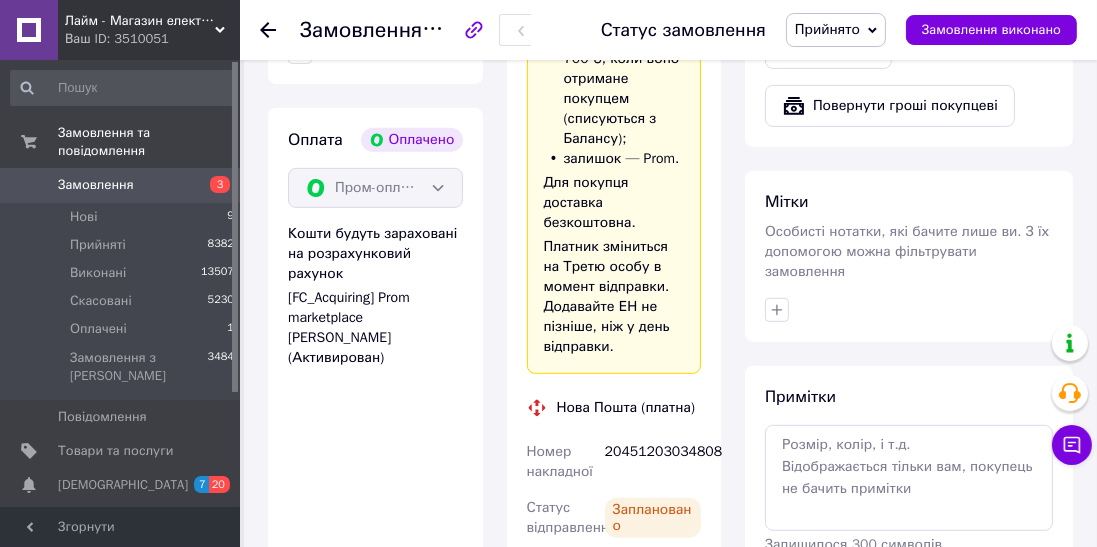 scroll, scrollTop: 669, scrollLeft: 0, axis: vertical 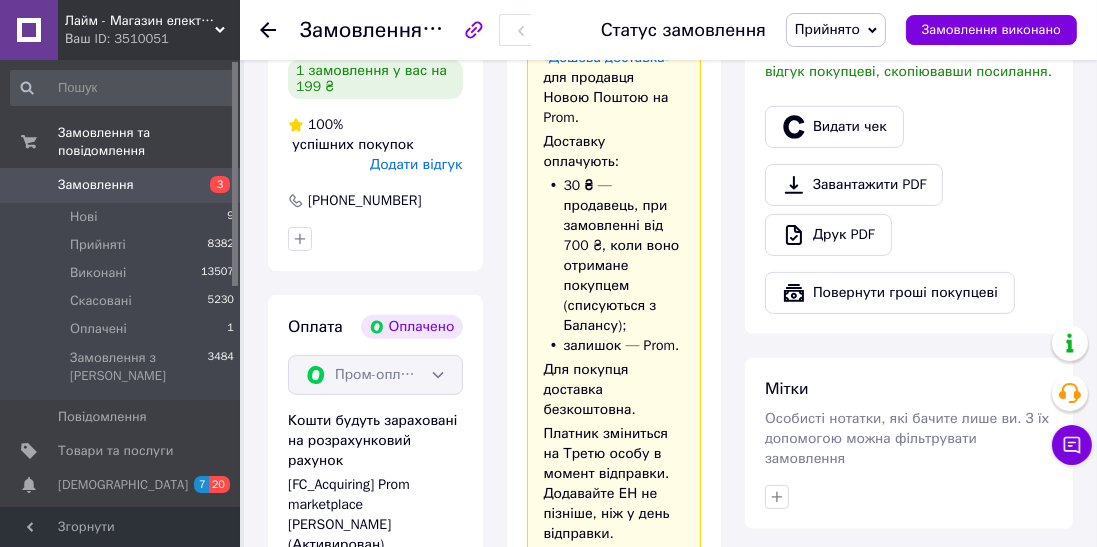 click on "Видати чек" at bounding box center [834, 127] 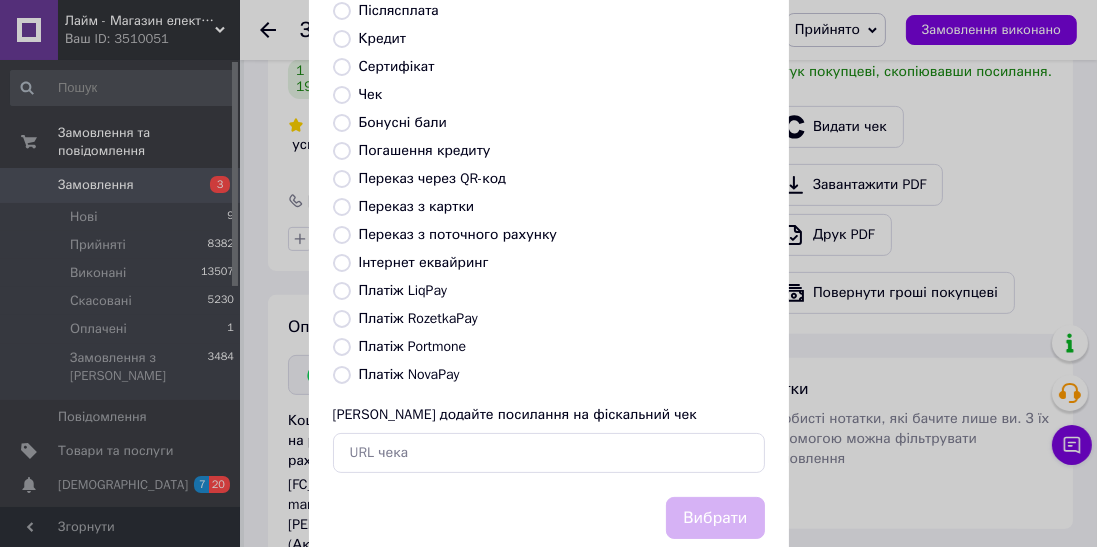 scroll, scrollTop: 310, scrollLeft: 0, axis: vertical 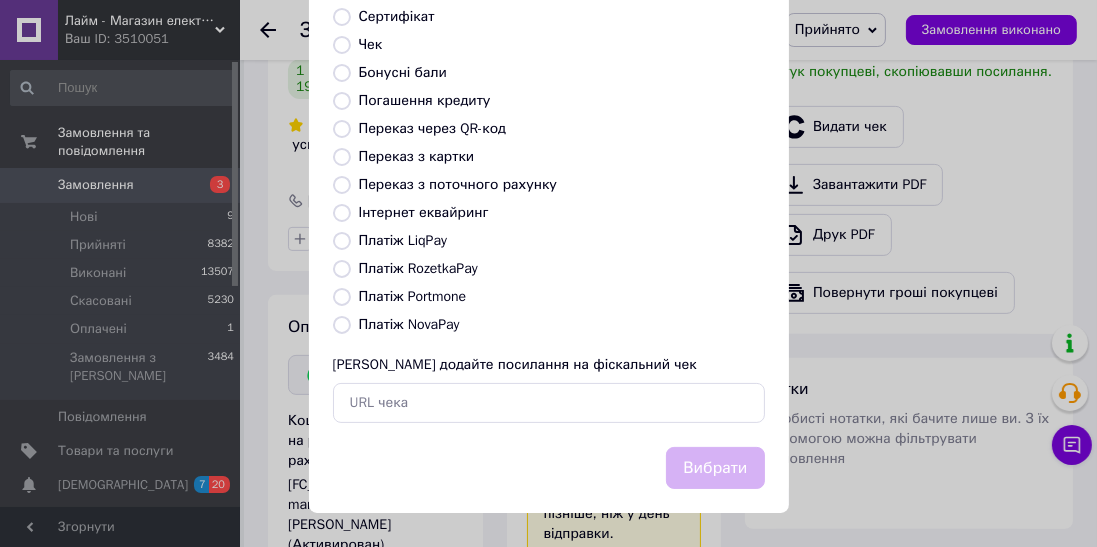click on "Платіж RozetkaPay" at bounding box center (418, 268) 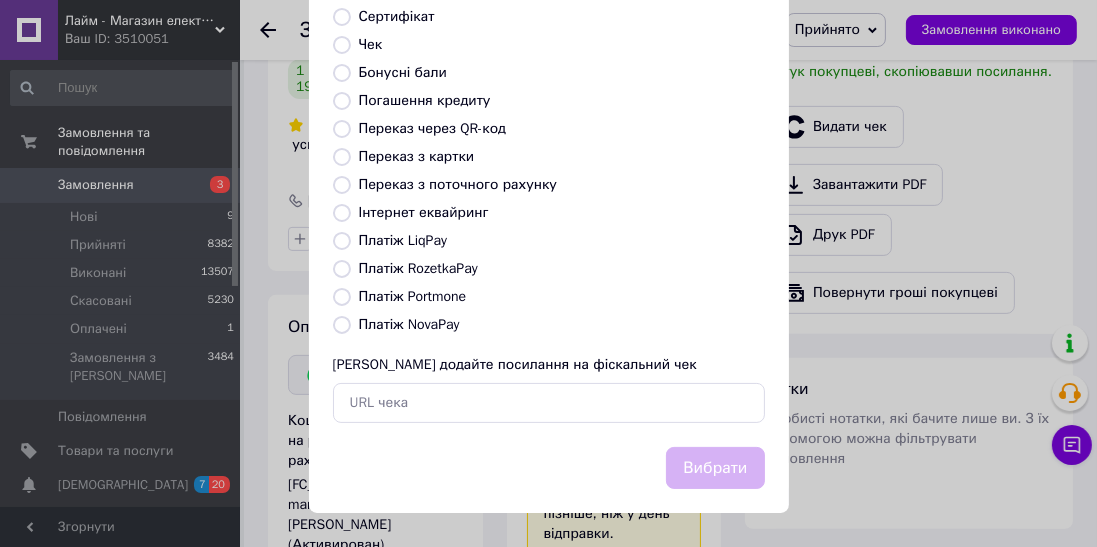 radio on "true" 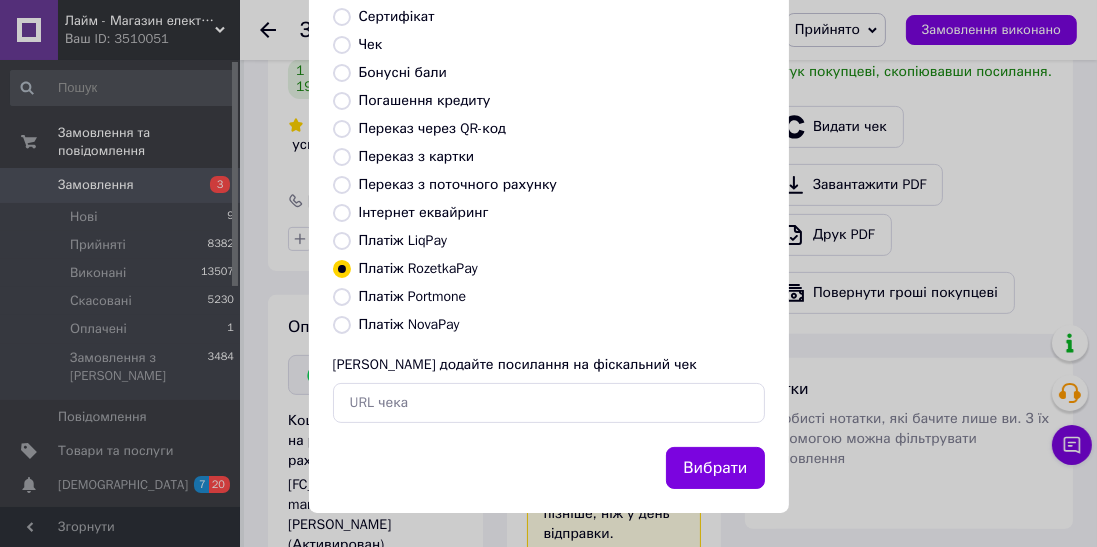 click on "Платіж RozetkaPay" at bounding box center (342, 269) 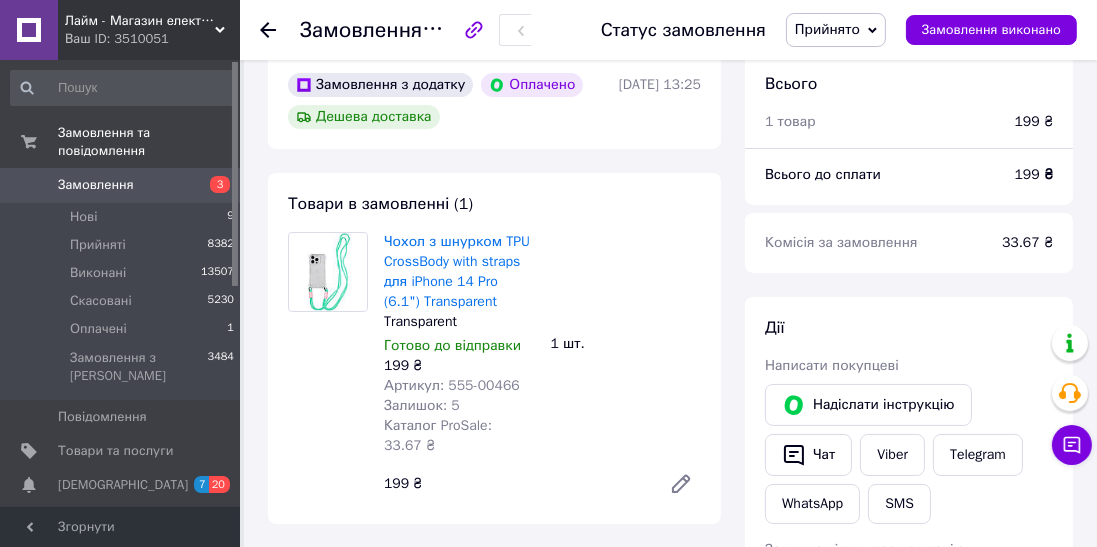 scroll, scrollTop: 161, scrollLeft: 0, axis: vertical 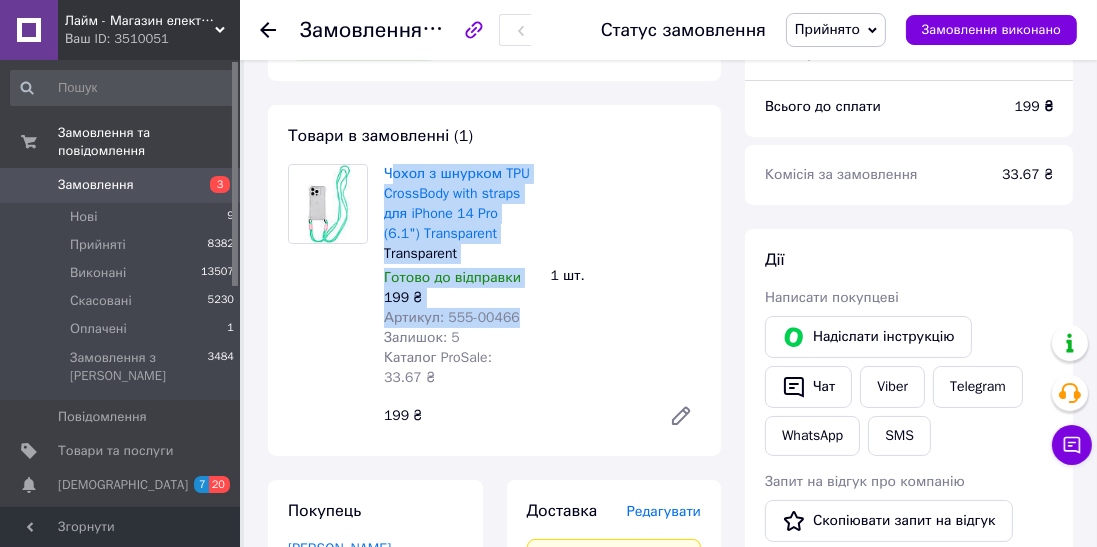 copy on "охол з шнурком TPU CrossBody with straps для iPhone 14 Pro (6.1") Transparent Transparent Готово до відправки 199 ₴ Артикул: 555-00466" 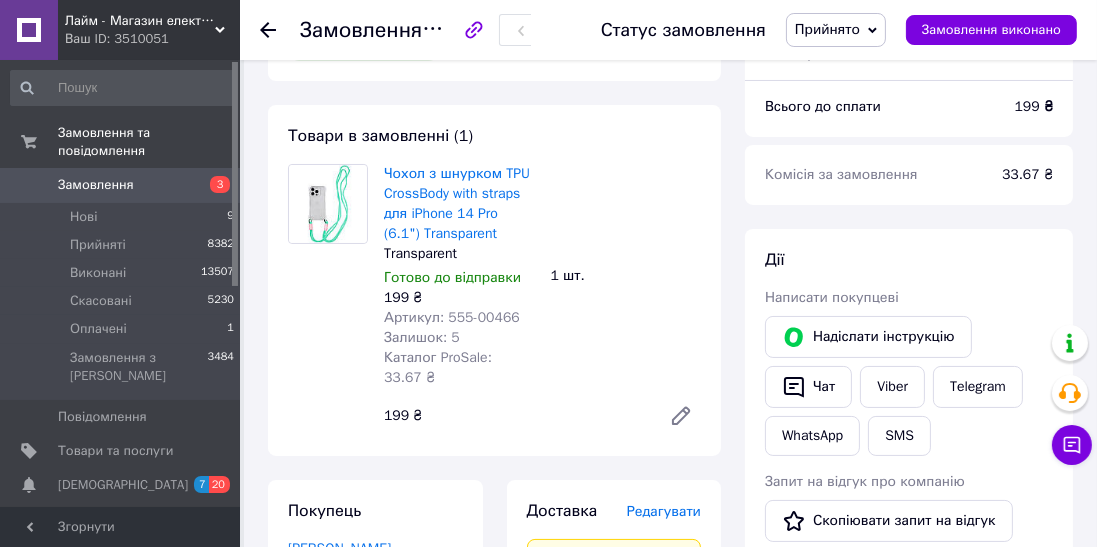 click on "SMS" at bounding box center (899, 436) 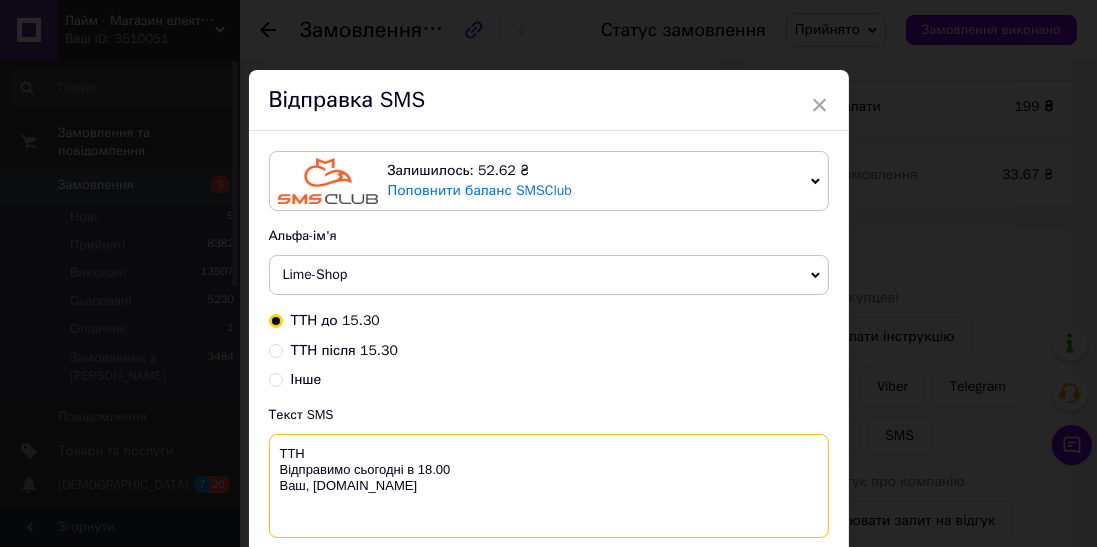 click on "ТТН
Відправимо сьогодні в 18.00
Ваш, [DOMAIN_NAME]" at bounding box center (549, 486) 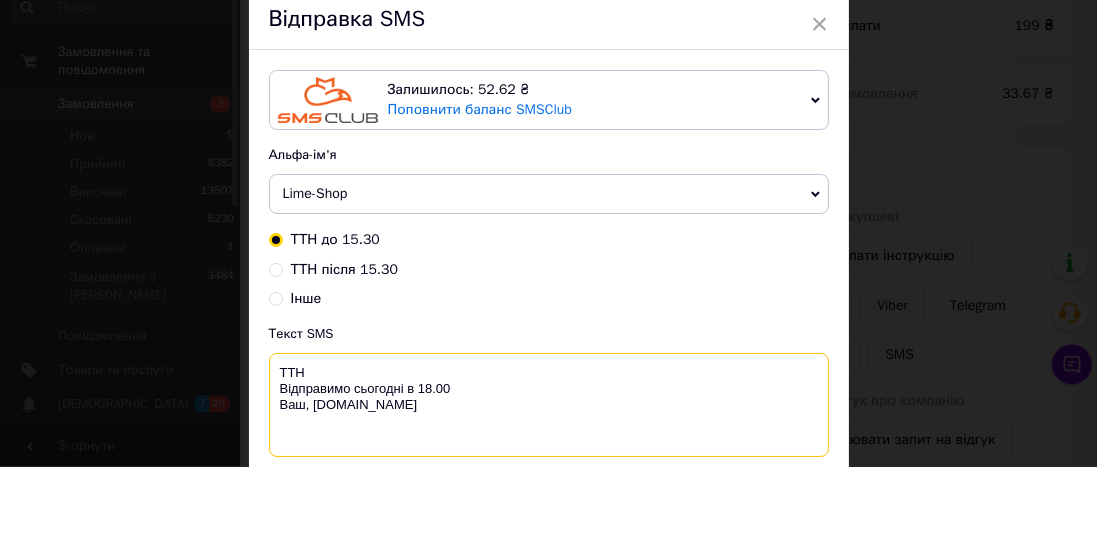 scroll, scrollTop: 161, scrollLeft: 0, axis: vertical 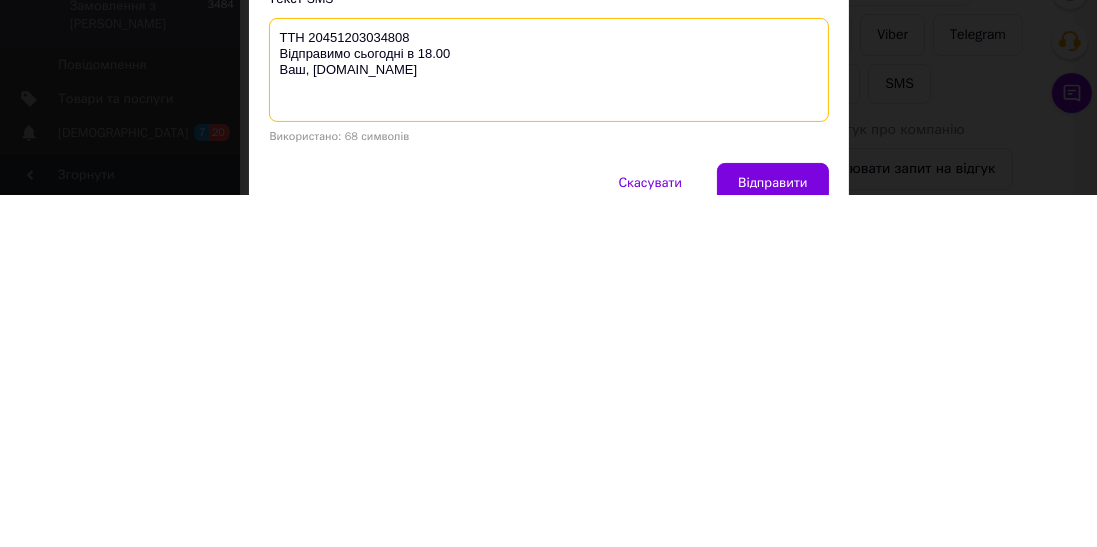 type on "ТТН 20451203034808
Відправимо сьогодні в 18.00
Ваш, [DOMAIN_NAME]" 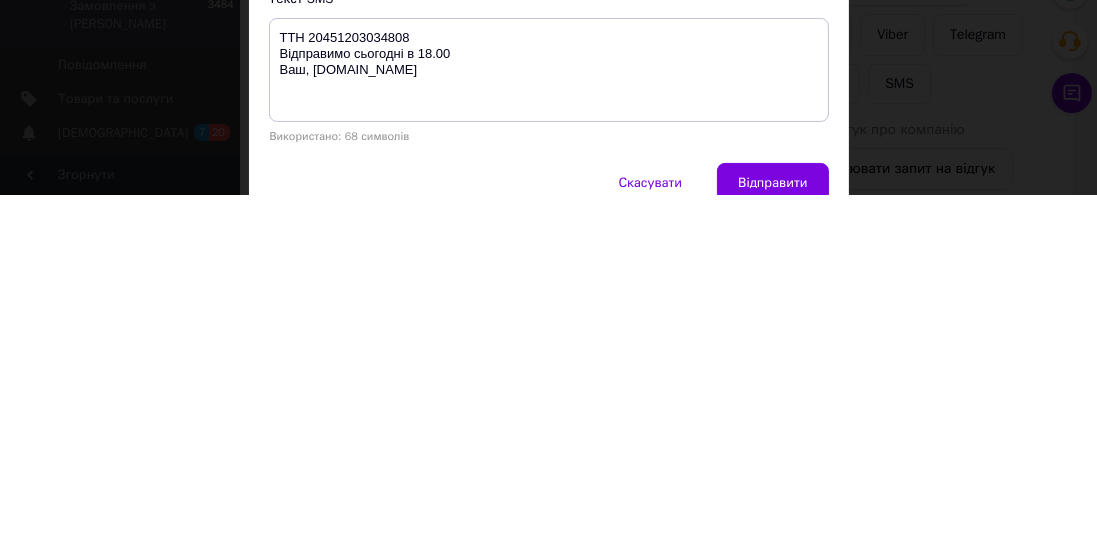click on "Залишилось: 52.62 ₴ Поповнити баланс SMSClub Підключити LetsAds Альфа-ім'я  Lime-Shop Оновити список альфа-імен ТТН до 15.30 ТТН після 15.30 Інше Текст SMS ТТН [PHONE_NUMBER]
Відправимо сьогодні в 18.00
Ваш, [DOMAIN_NAME] Використано: 68 символів" at bounding box center (549, 291) 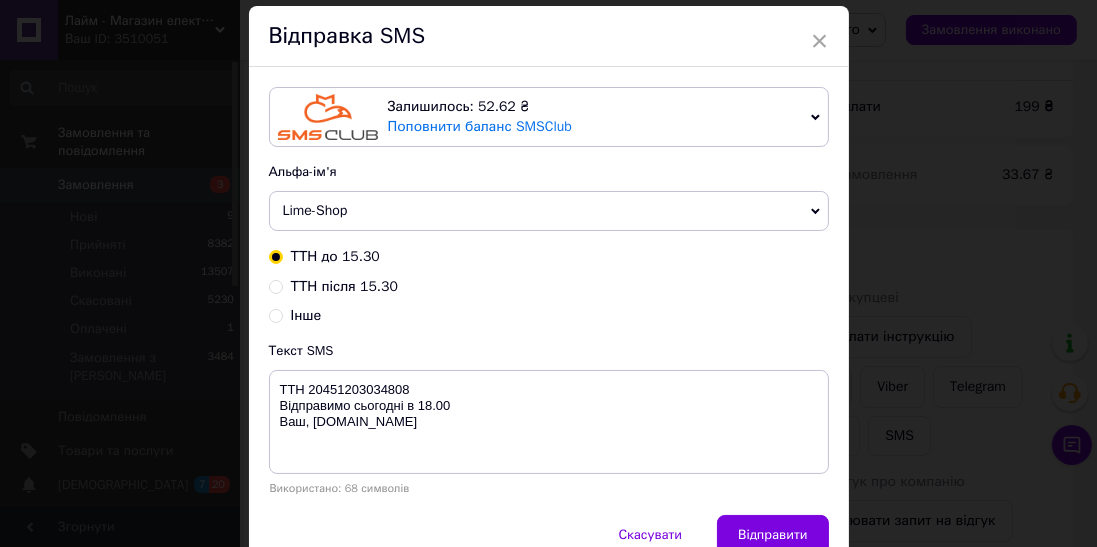 click on "Відправити" at bounding box center [772, 535] 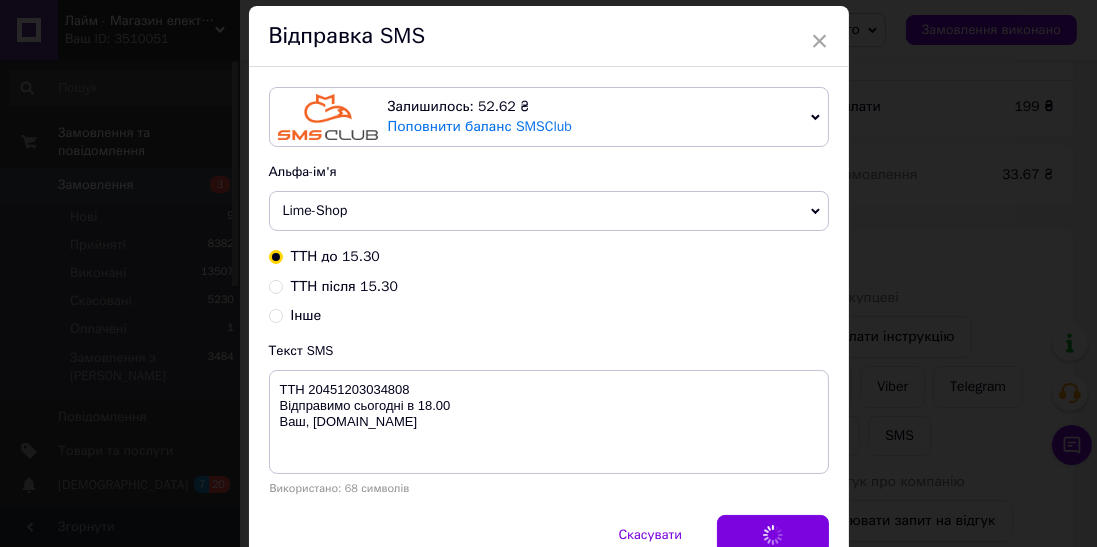 scroll, scrollTop: 0, scrollLeft: 0, axis: both 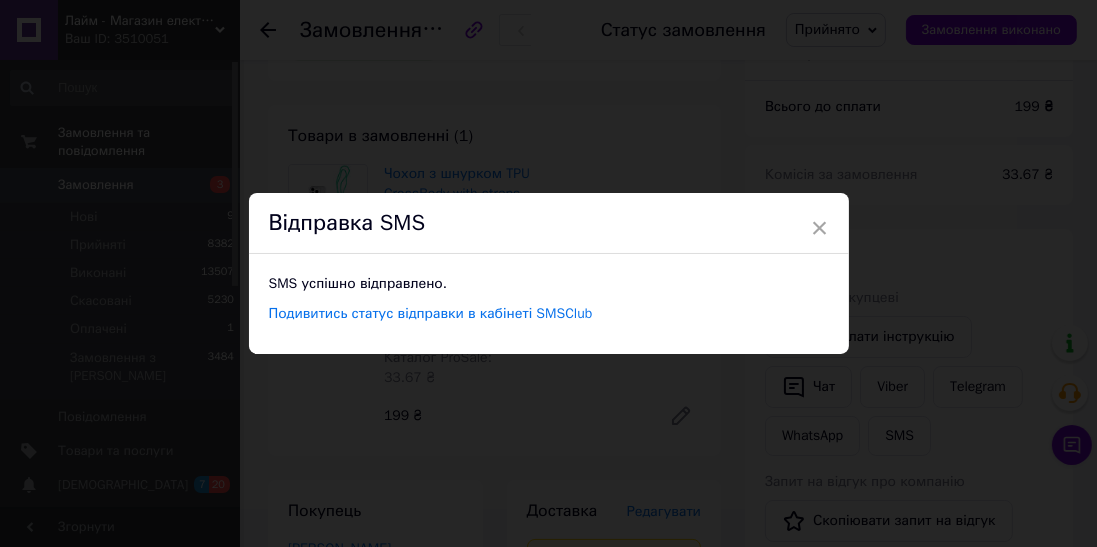 click on "× Відправка SMS SMS успішно відправлено. Подивитись статус відправки в кабінеті SMSClub" at bounding box center (548, 273) 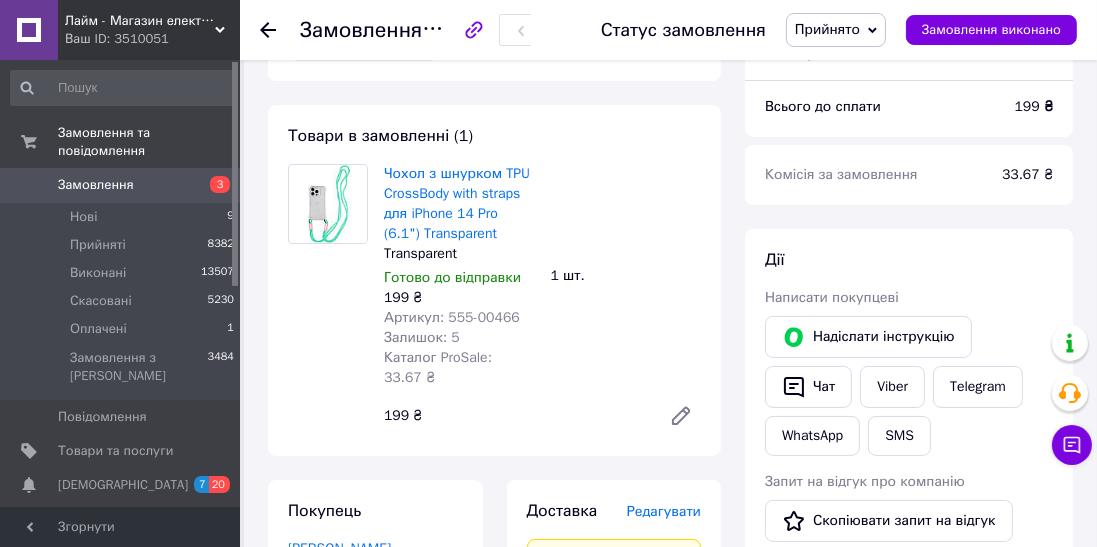 click on "Замовлення" at bounding box center (96, 185) 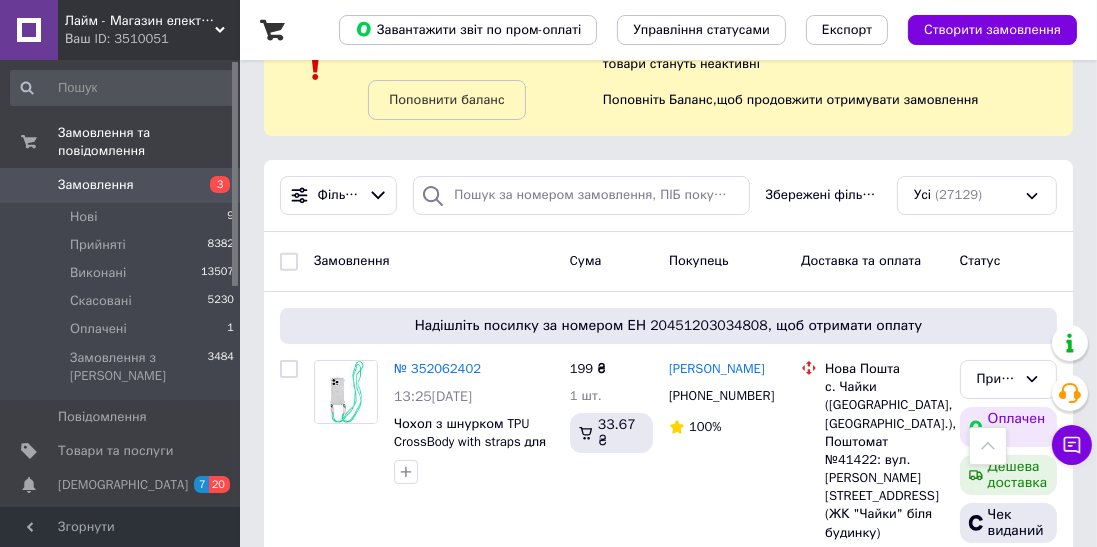 scroll, scrollTop: 0, scrollLeft: 0, axis: both 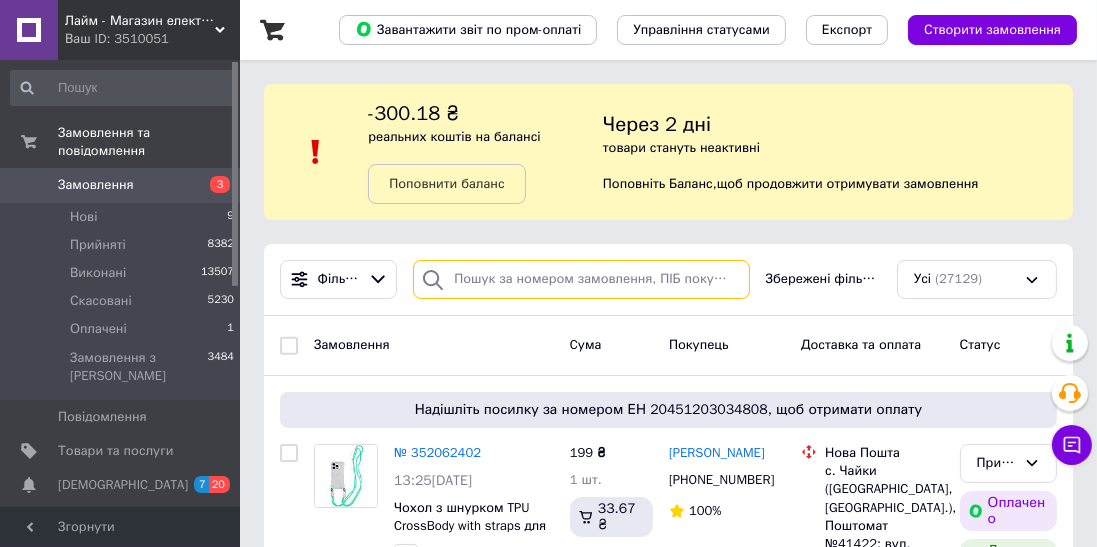 click at bounding box center [581, 279] 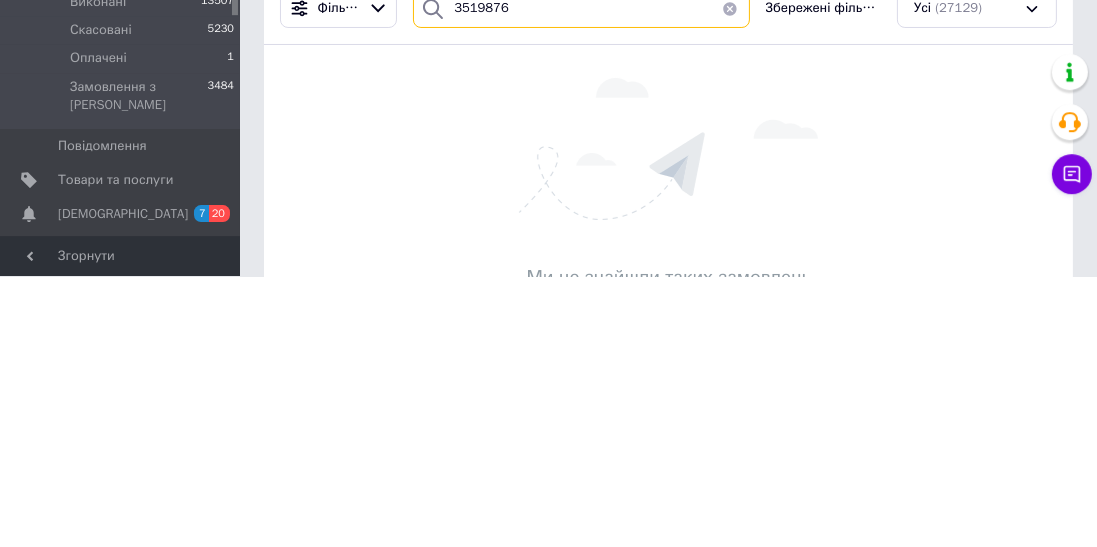 type on "35198765" 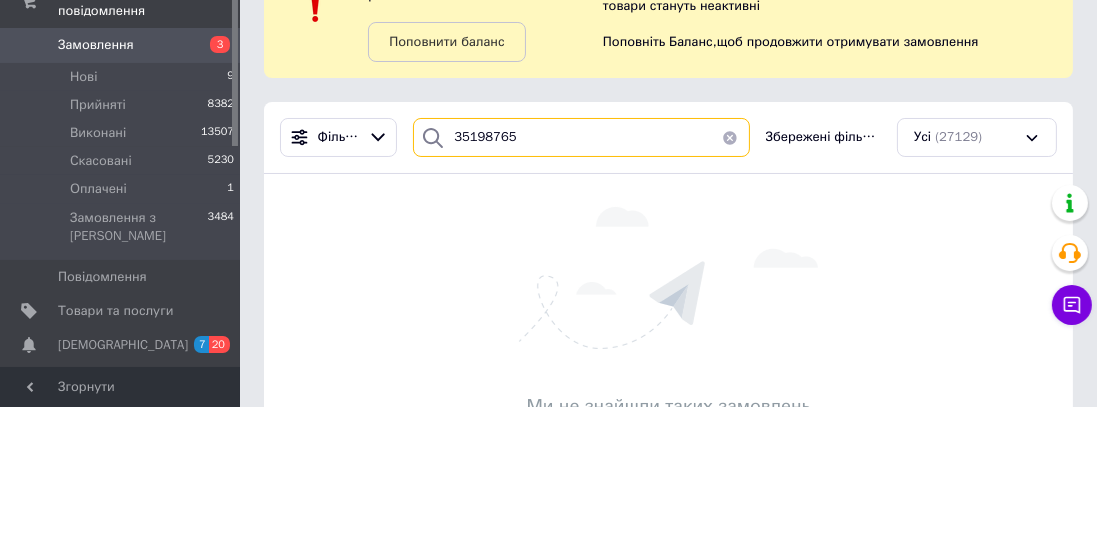 scroll, scrollTop: 2, scrollLeft: 0, axis: vertical 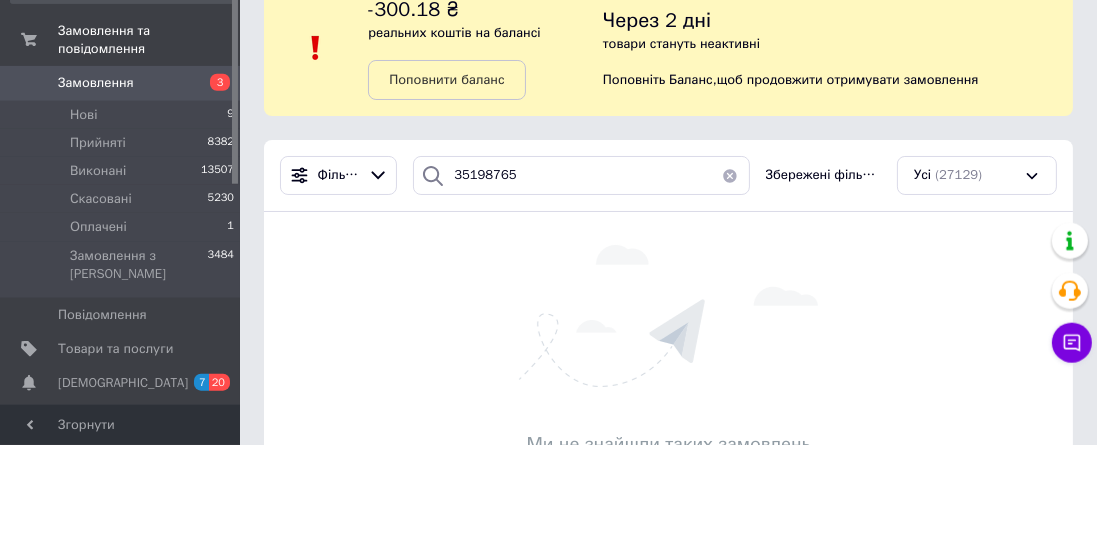click on "Замовлення" at bounding box center (96, 185) 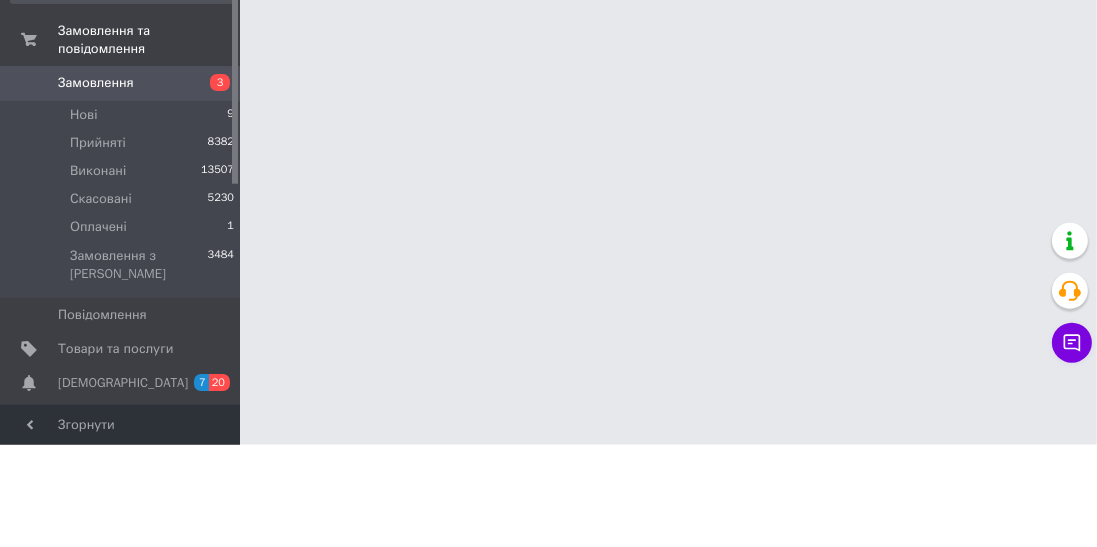 scroll, scrollTop: 0, scrollLeft: 0, axis: both 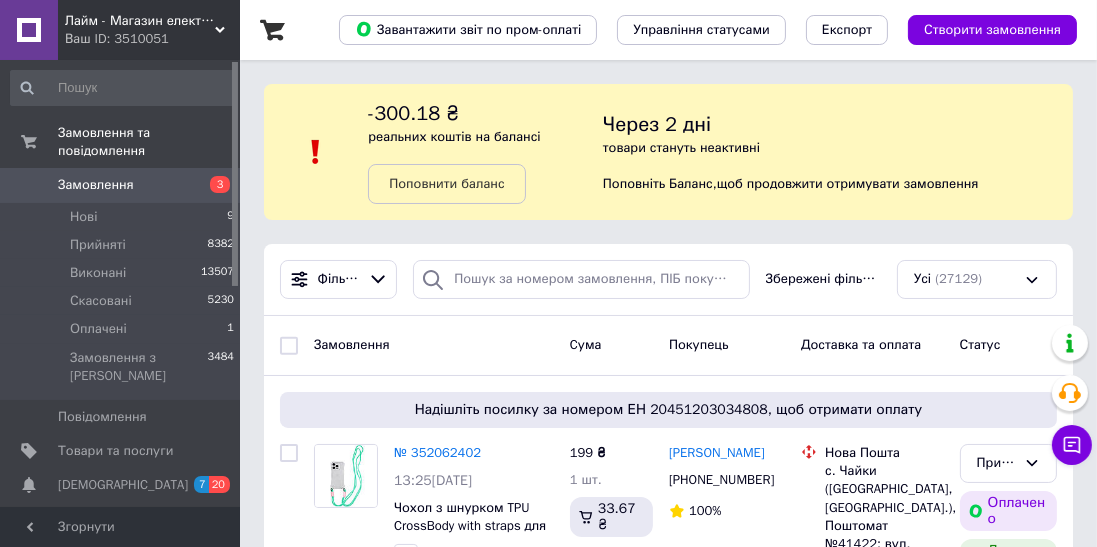 click on "Через 2 дні" at bounding box center [657, 124] 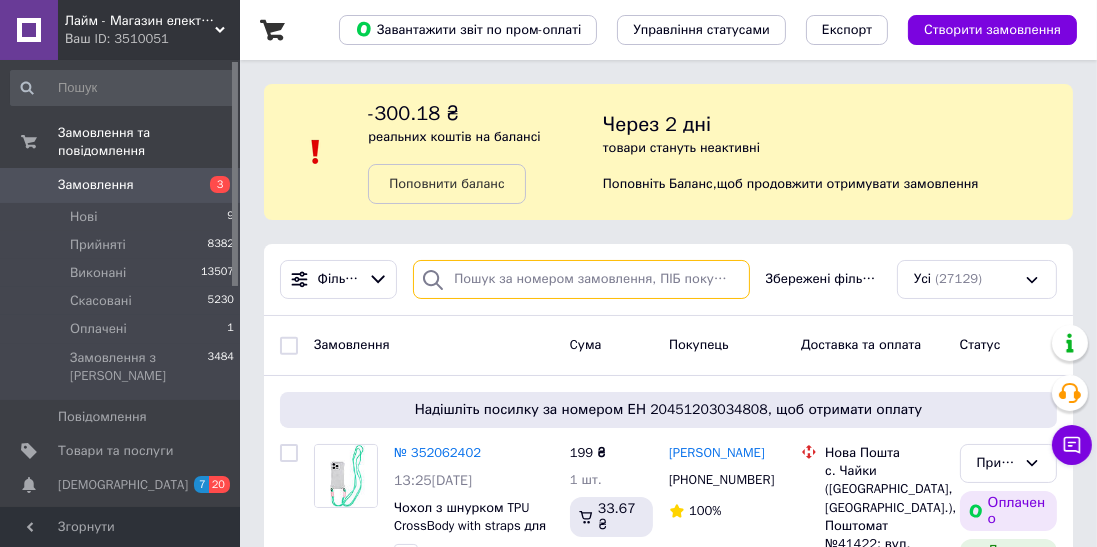 click at bounding box center [581, 279] 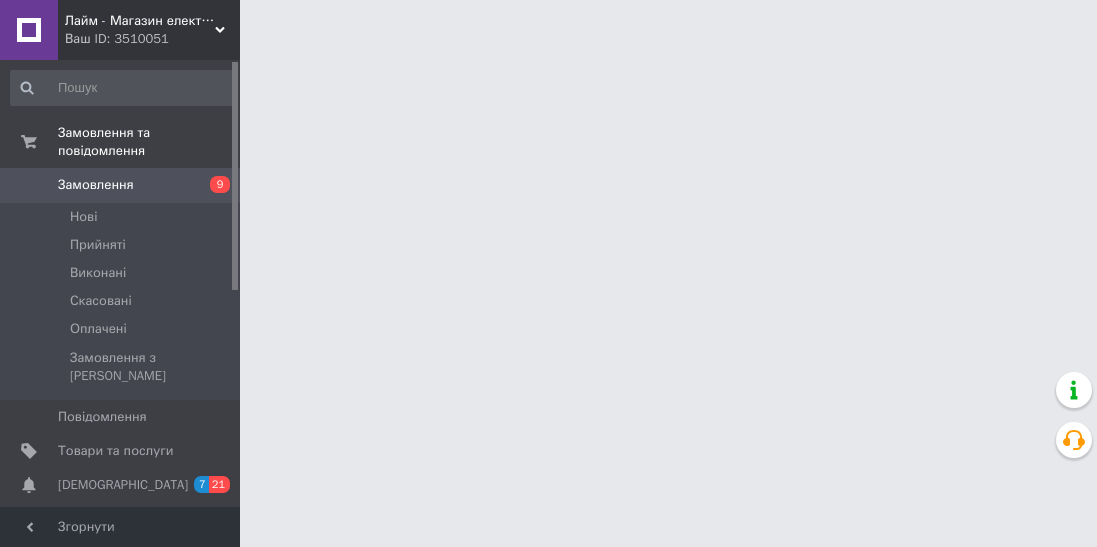 scroll, scrollTop: 0, scrollLeft: 0, axis: both 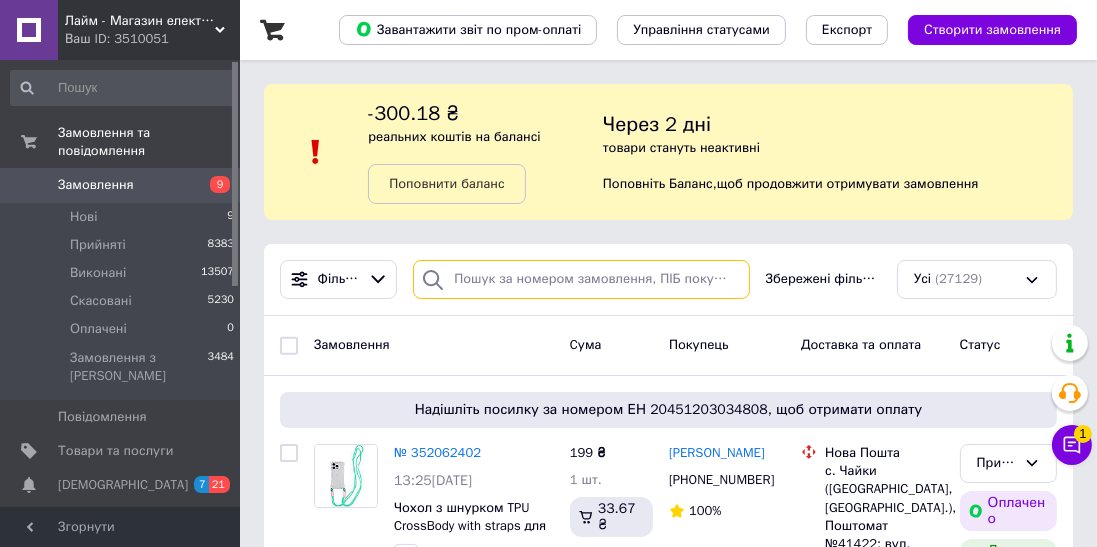 click at bounding box center [581, 279] 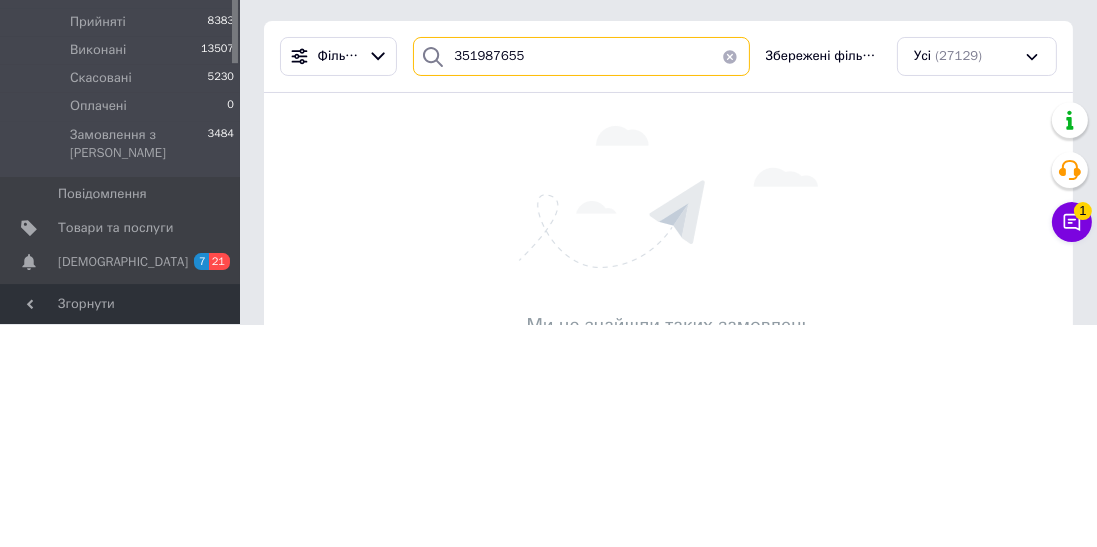 type on "351987655" 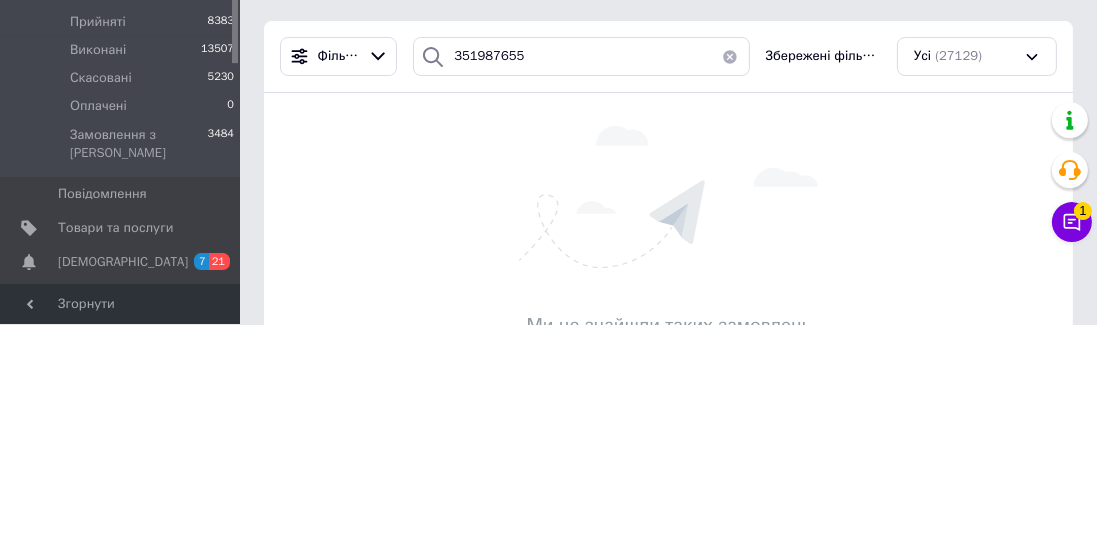 click at bounding box center (730, 279) 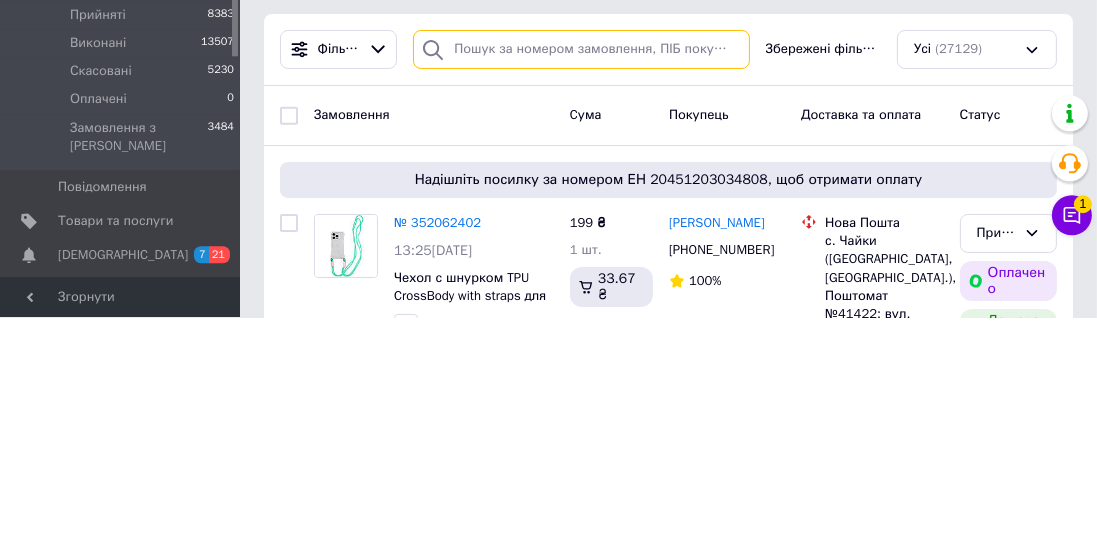 type on "9" 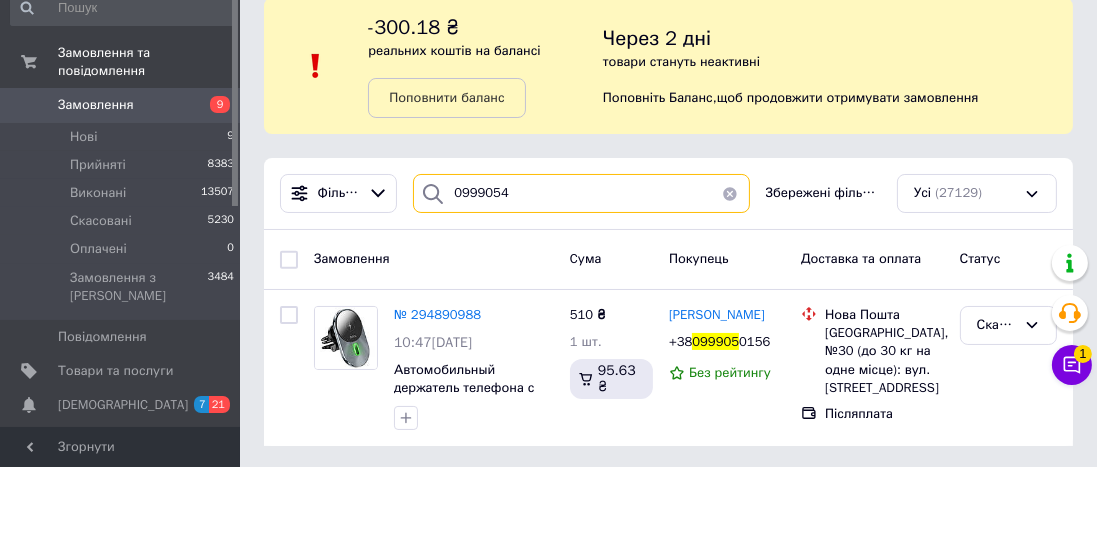 scroll, scrollTop: 6, scrollLeft: 0, axis: vertical 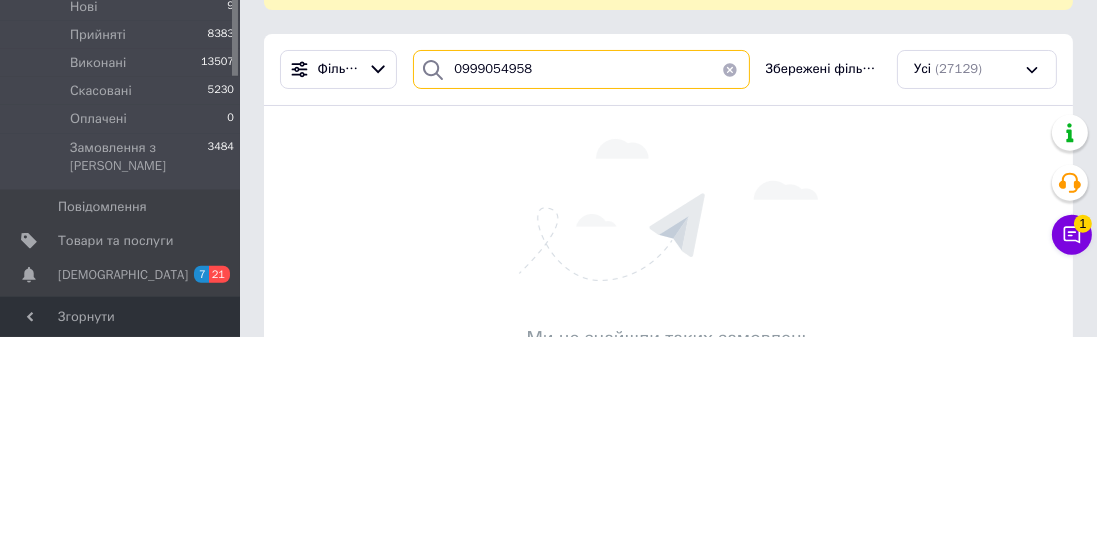 type on "0999054958" 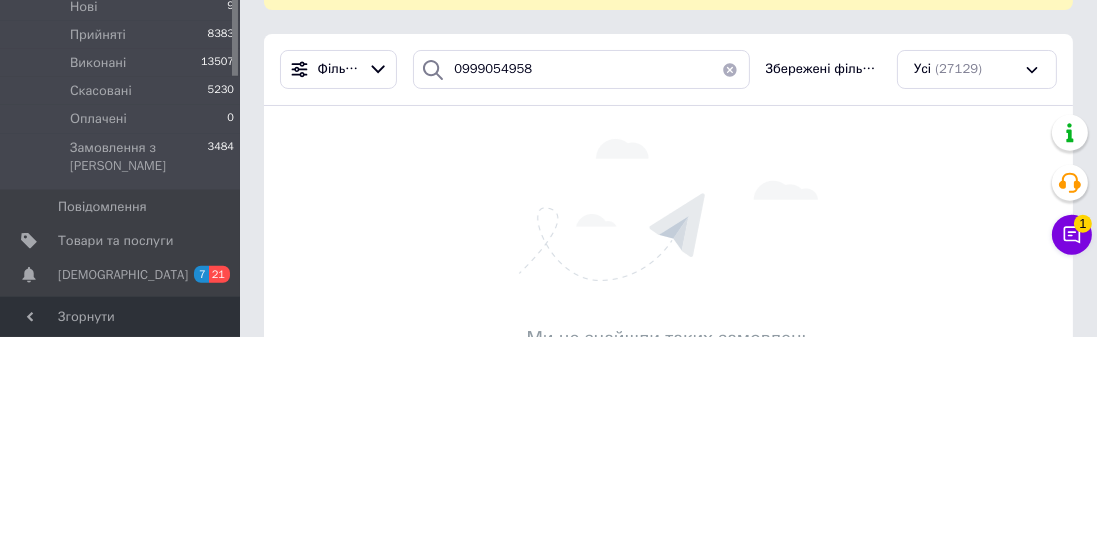 click at bounding box center [730, 279] 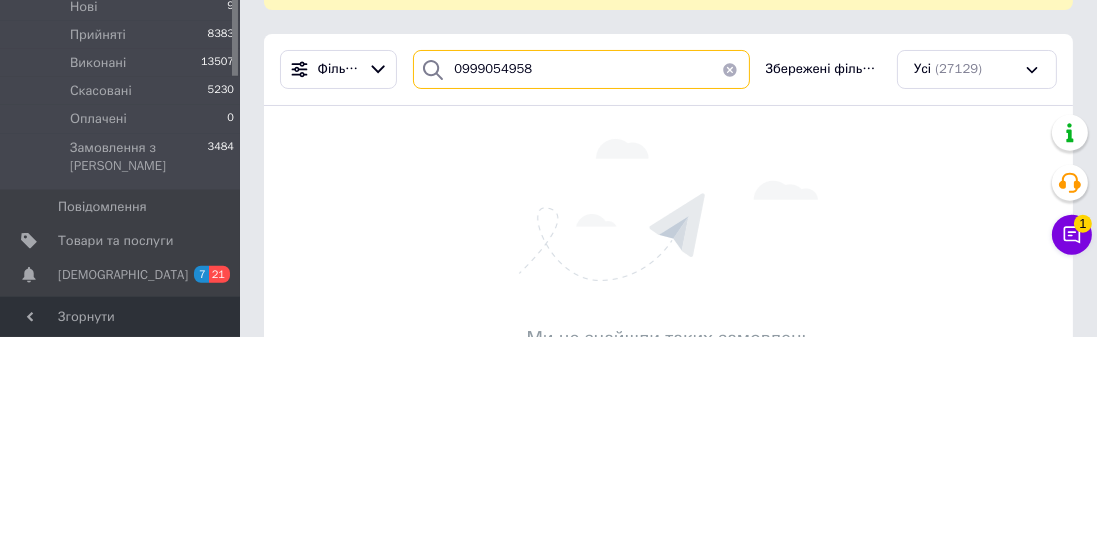 type 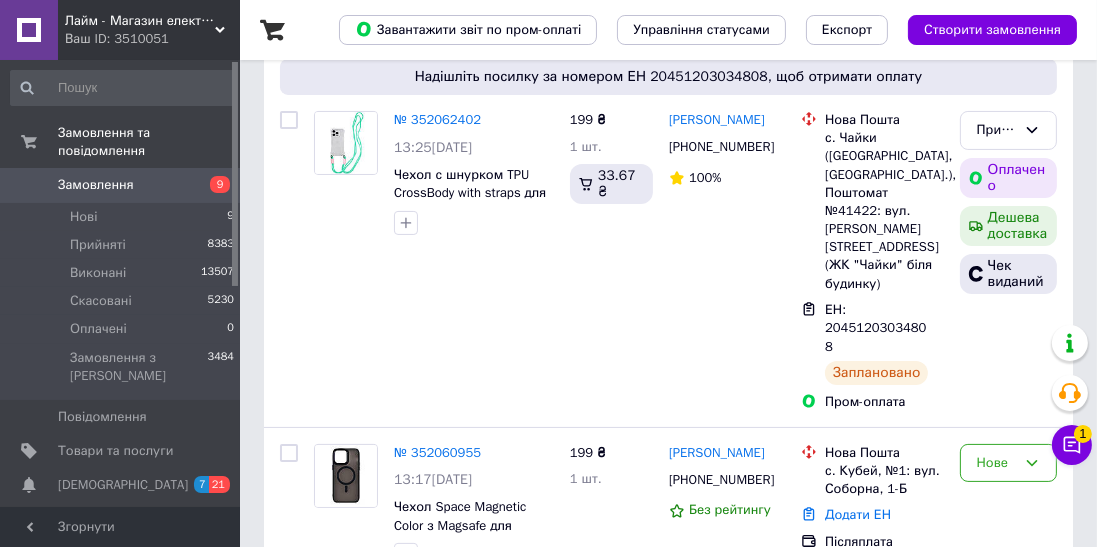 scroll, scrollTop: 336, scrollLeft: 0, axis: vertical 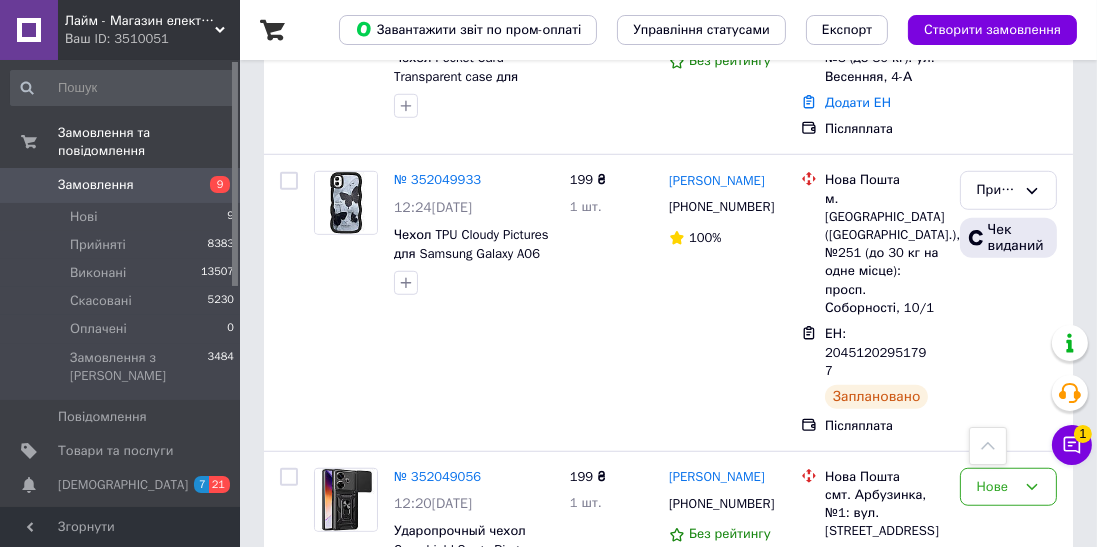 click on "Нові 9" at bounding box center [123, 217] 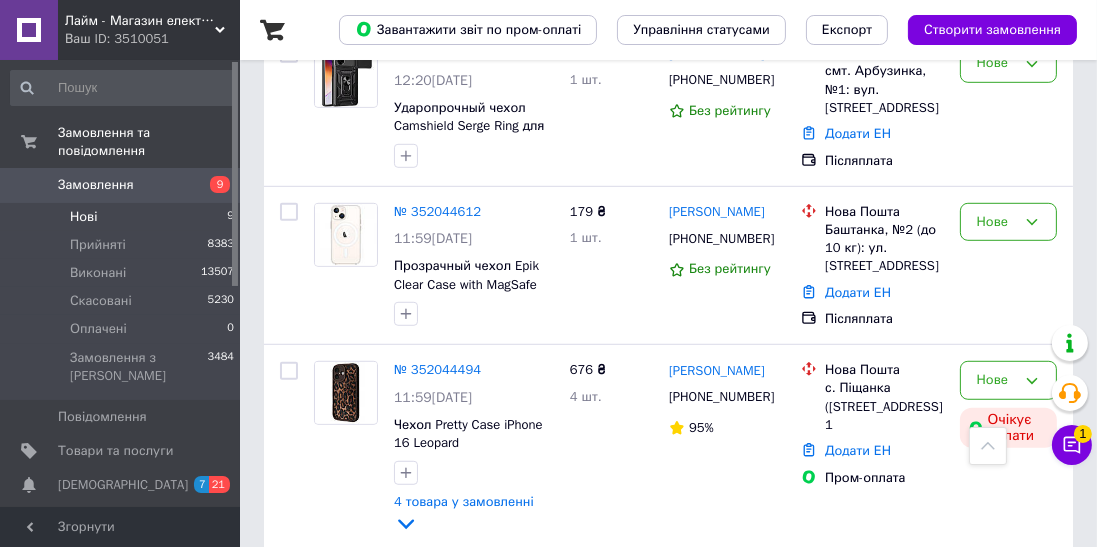 scroll, scrollTop: 1316, scrollLeft: 0, axis: vertical 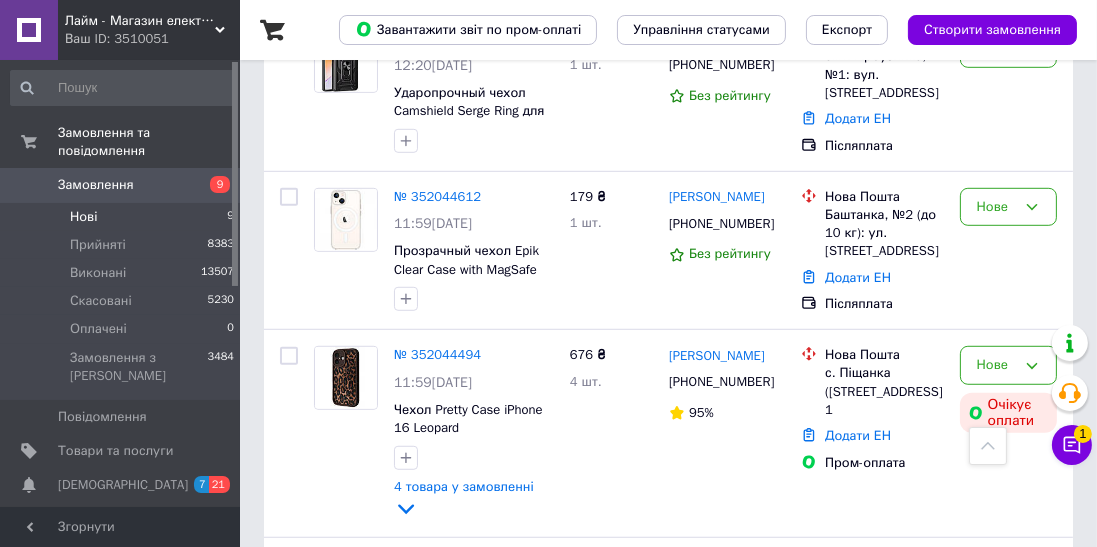 click on "№ 352044612" at bounding box center [437, 196] 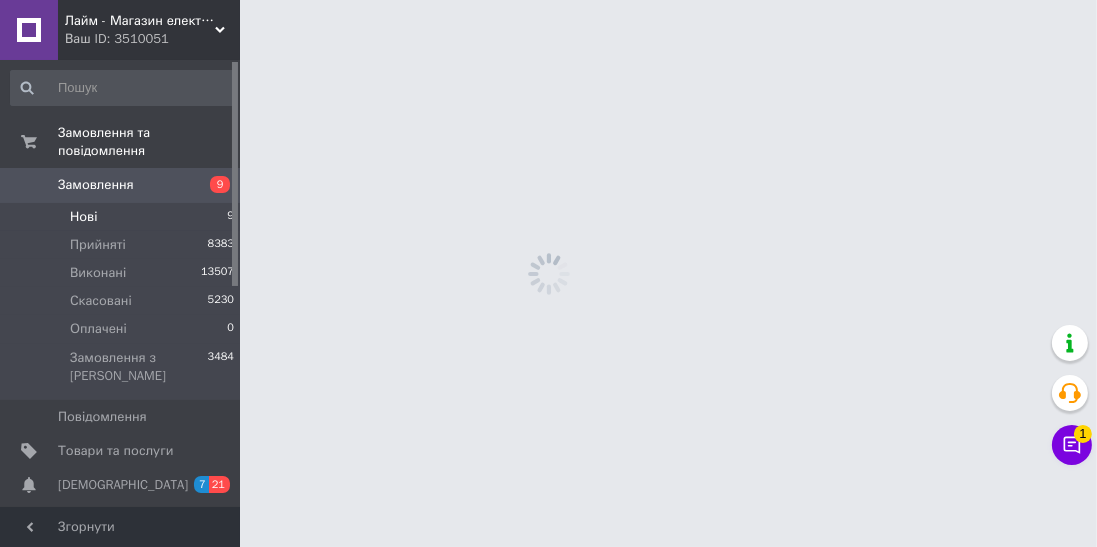 scroll, scrollTop: 0, scrollLeft: 0, axis: both 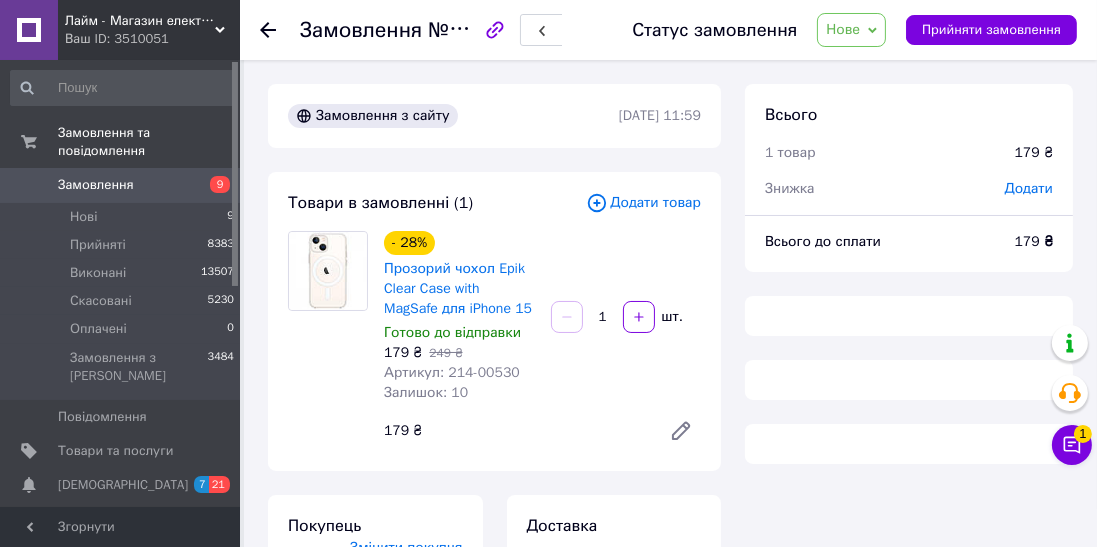 click on "Нове" at bounding box center (851, 30) 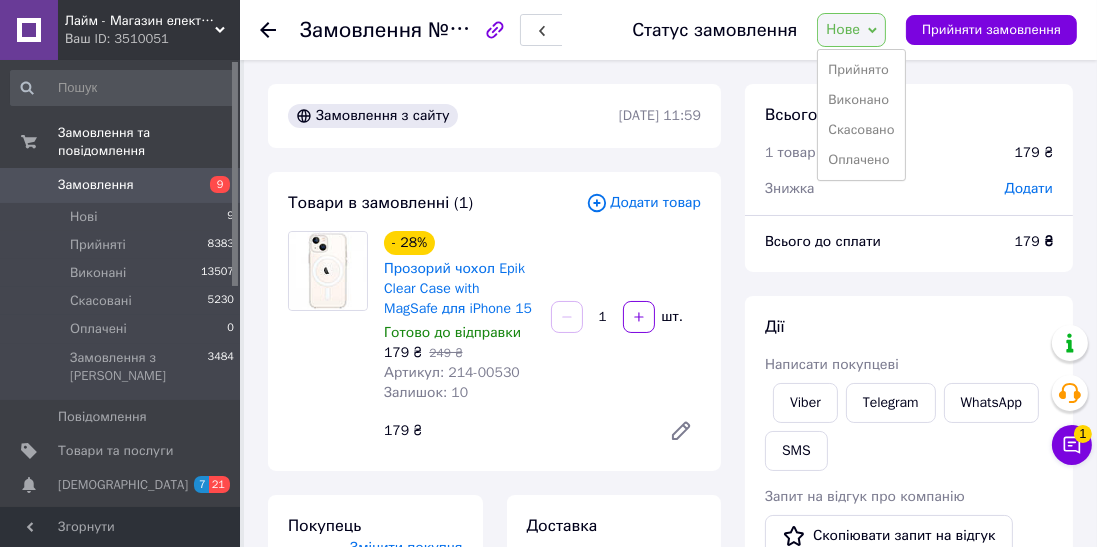 click on "Прийнято" at bounding box center [861, 70] 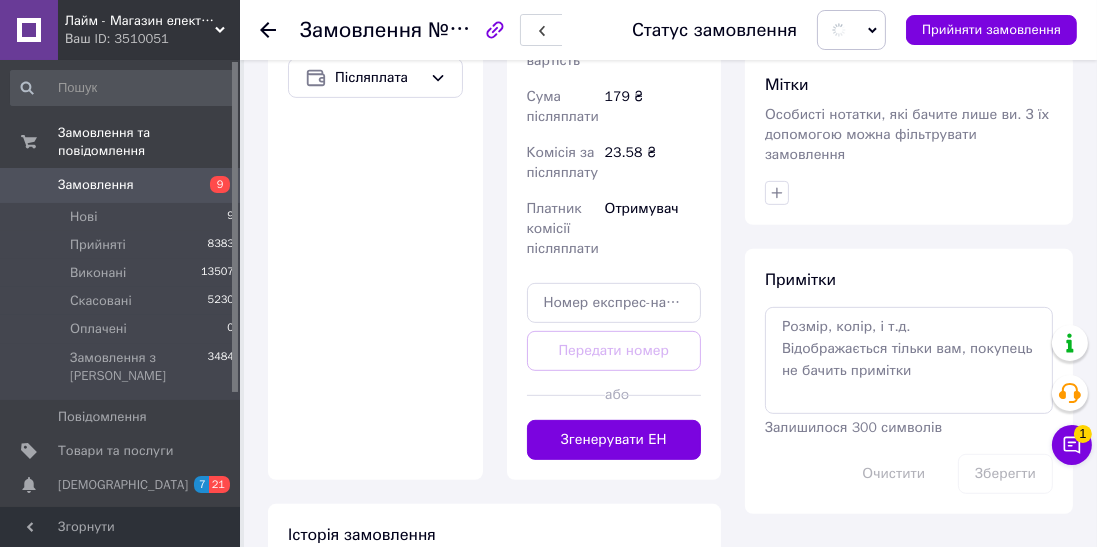 click on "Згенерувати ЕН" at bounding box center [614, 440] 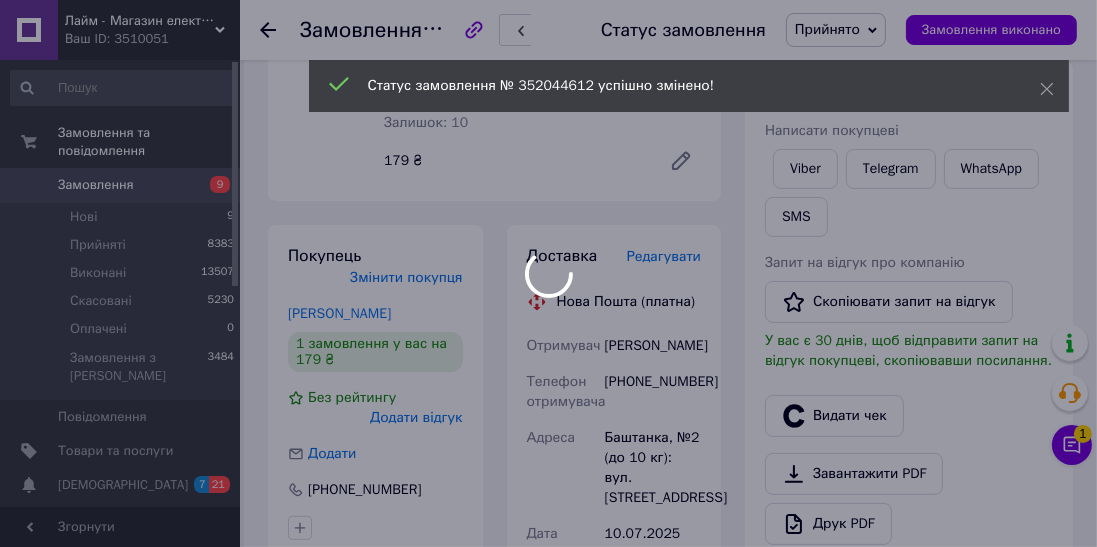 scroll, scrollTop: 222, scrollLeft: 0, axis: vertical 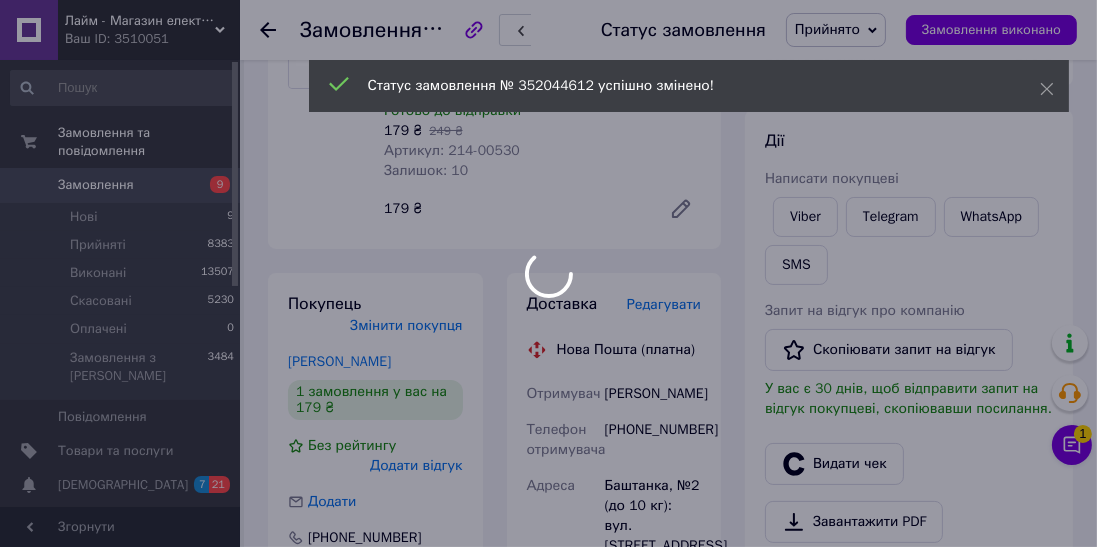 click at bounding box center [548, 273] 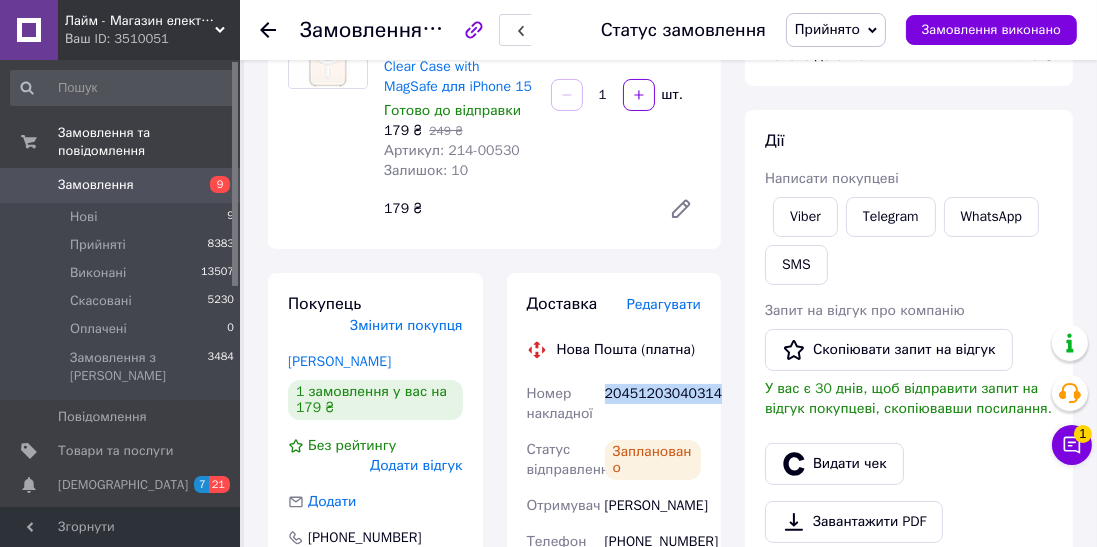 copy on "20451203040314" 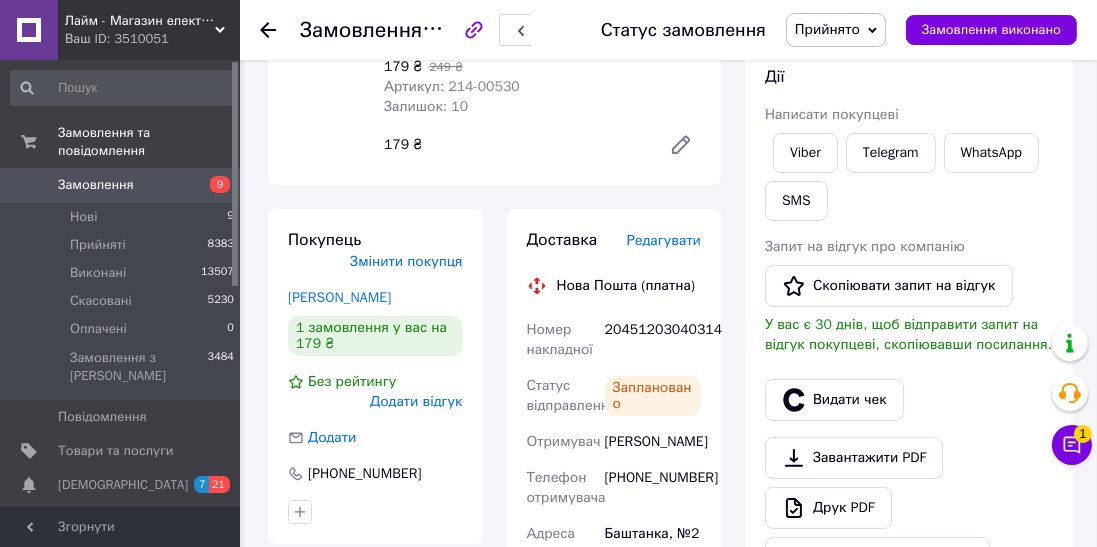 scroll, scrollTop: 296, scrollLeft: 0, axis: vertical 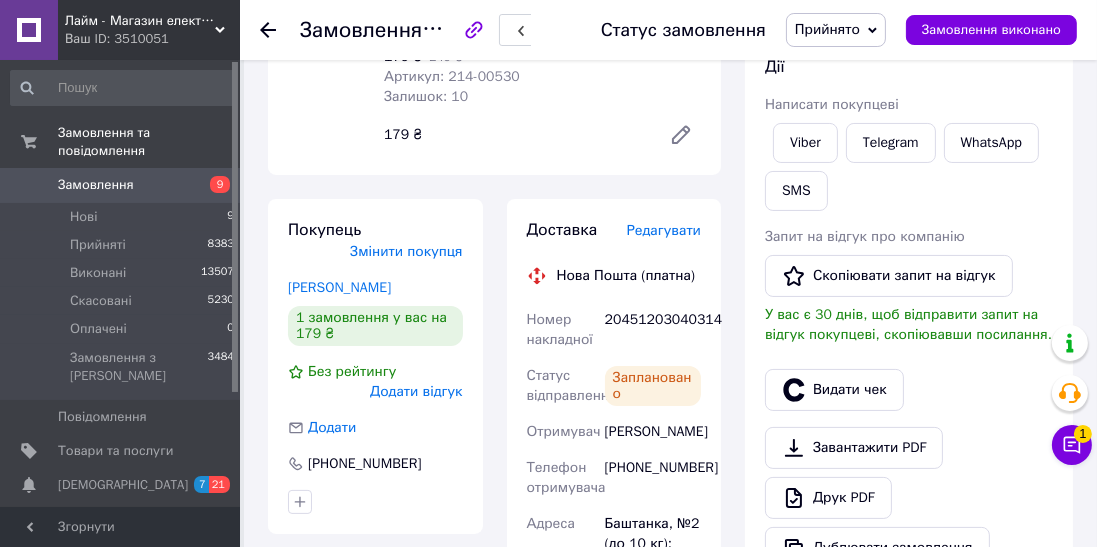click on "Видати чек" at bounding box center [834, 390] 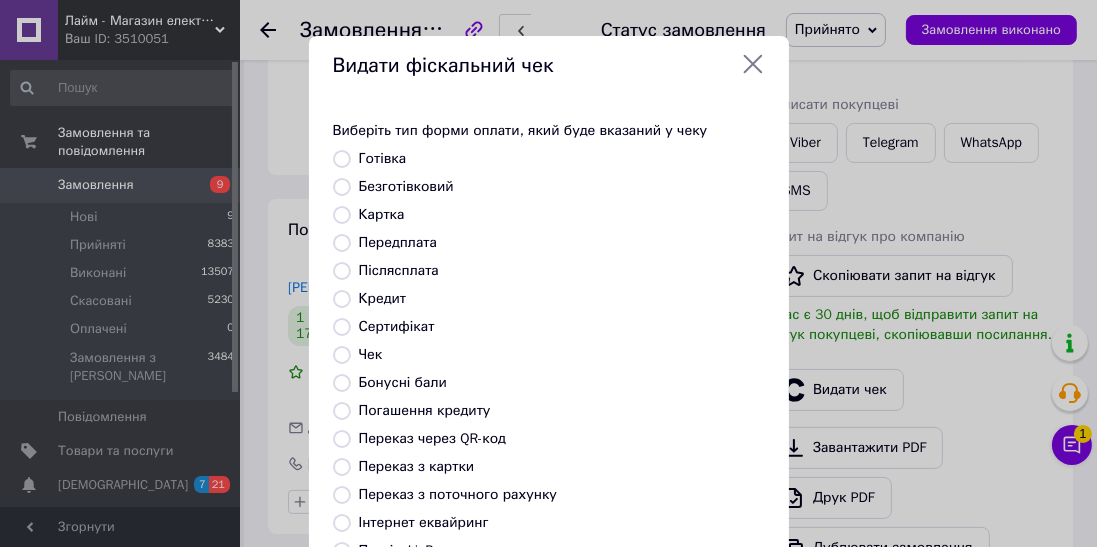 scroll, scrollTop: 214, scrollLeft: 0, axis: vertical 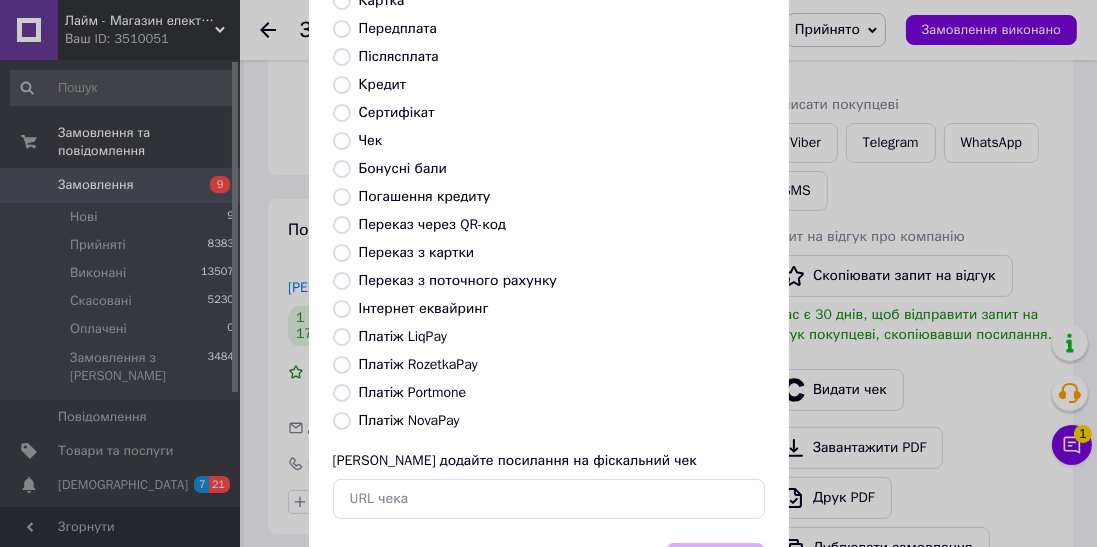 click on "Платіж NovaPay" at bounding box center (342, 421) 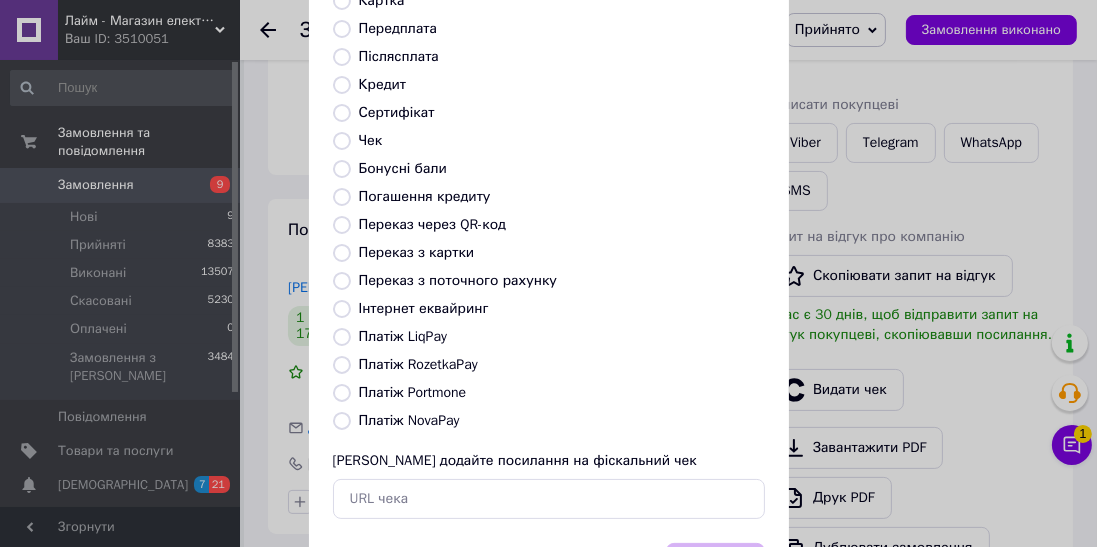 radio on "true" 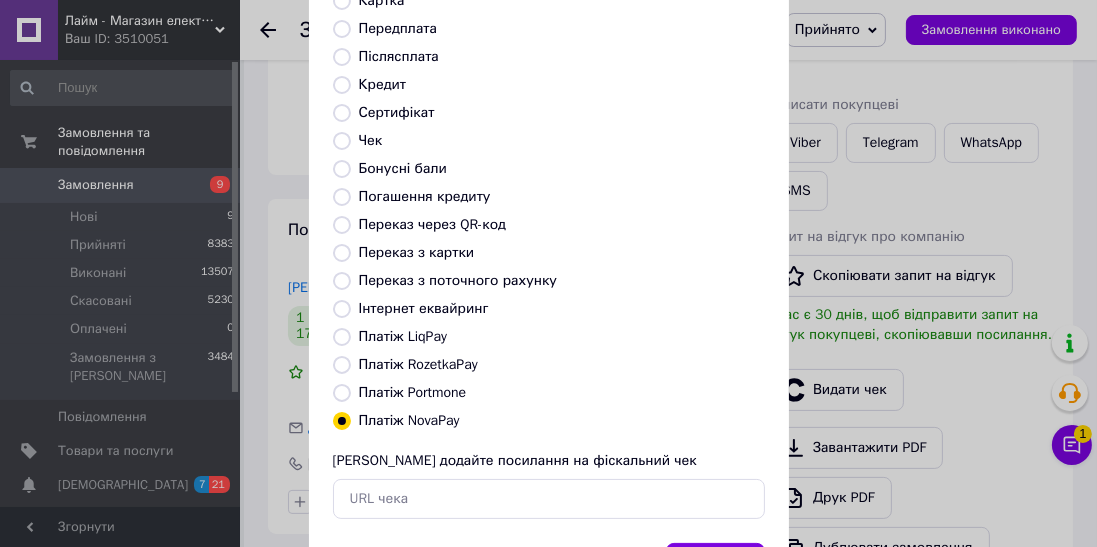 click on "Вибрати" at bounding box center [715, 564] 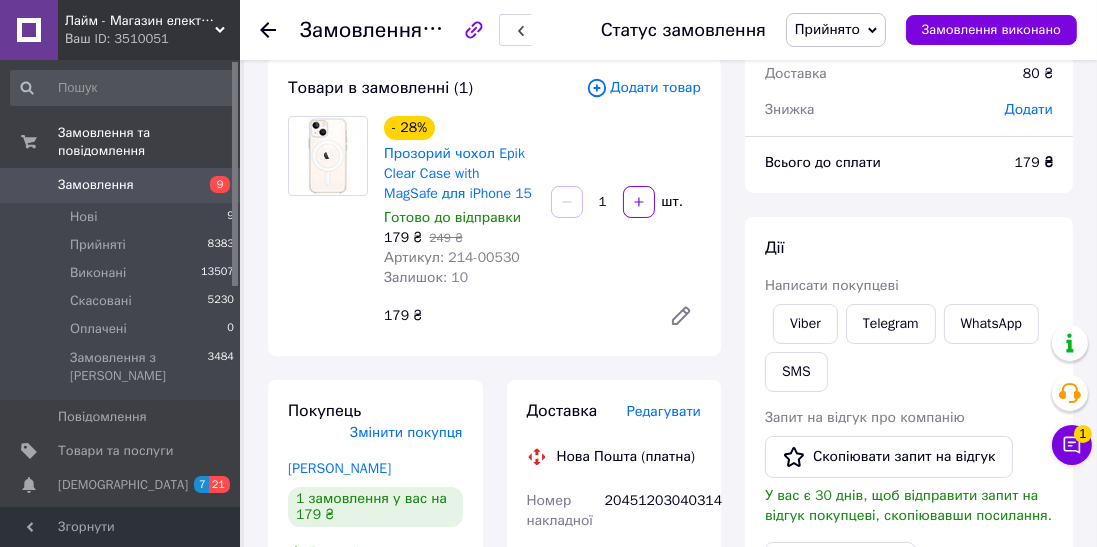 scroll, scrollTop: 114, scrollLeft: 0, axis: vertical 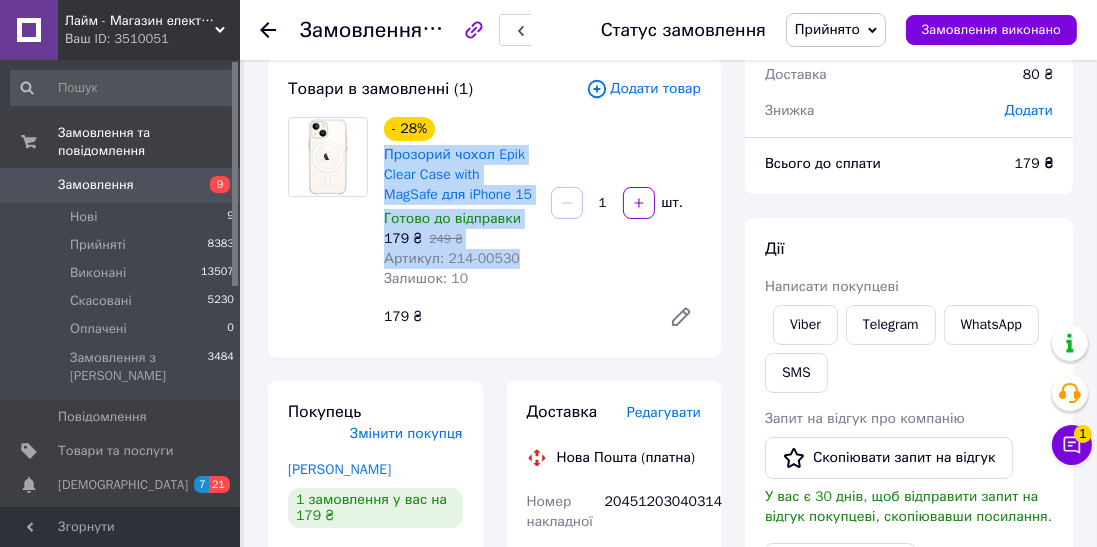 copy on "Прозорий чохол Epik Clear Case with MagSafe для iPhone 15 Готово до відправки 179 ₴   249 ₴ Артикул: 214-00530" 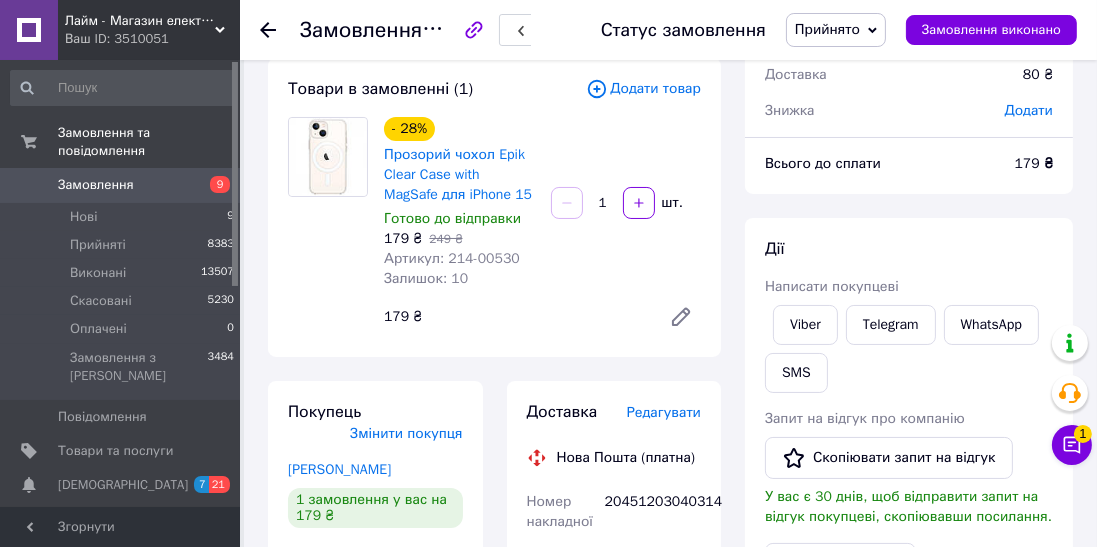 click on "Доставка Редагувати Нова Пошта (платна) Номер накладної 20451203040314 Статус відправлення Заплановано Отримувач Иванова Полина Телефон отримувача +380972534617 Адреса Баштанка, №2 (до 10 кг): вул. Театральна, 1 Дата відправки 10.07.2025 Платник Отримувач Оціночна вартість 179 ₴ Сума післяплати 179 ₴ Комісія за післяплату 23.58 ₴ Платник комісії післяплати Отримувач Вартість доставки 80 ₴ Роздрукувати ЕН Платник Отримувач Відправник Прізвище отримувача Иванова Ім'я отримувача Полина По батькові отримувача Телефон отримувача +380972534617 Тип доставки У відділенні Кур'єром 179 < >" at bounding box center [614, 816] 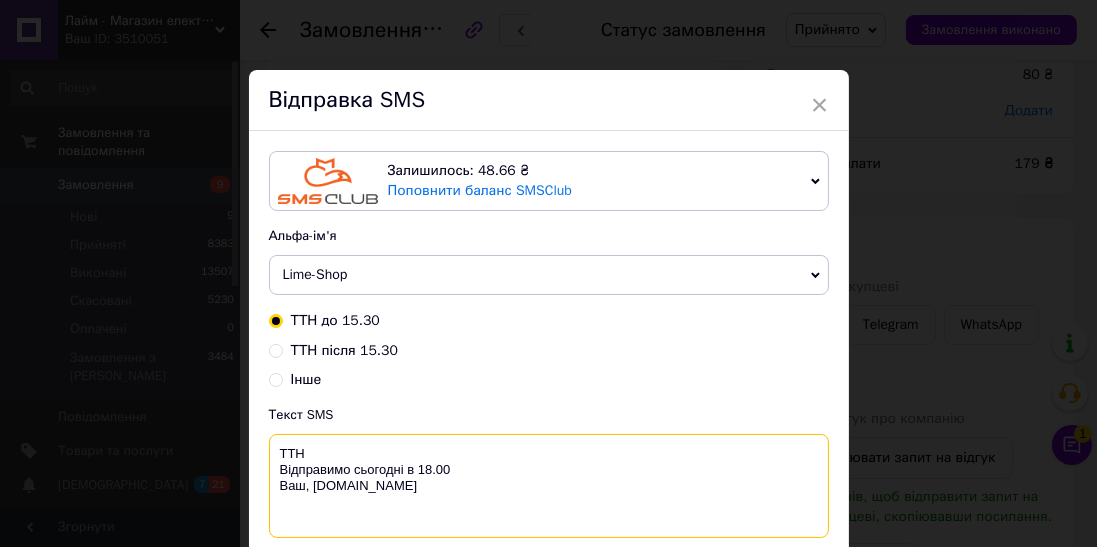 click on "ТТН
Відправимо сьогодні в 18.00
Ваш, [DOMAIN_NAME]" at bounding box center [549, 486] 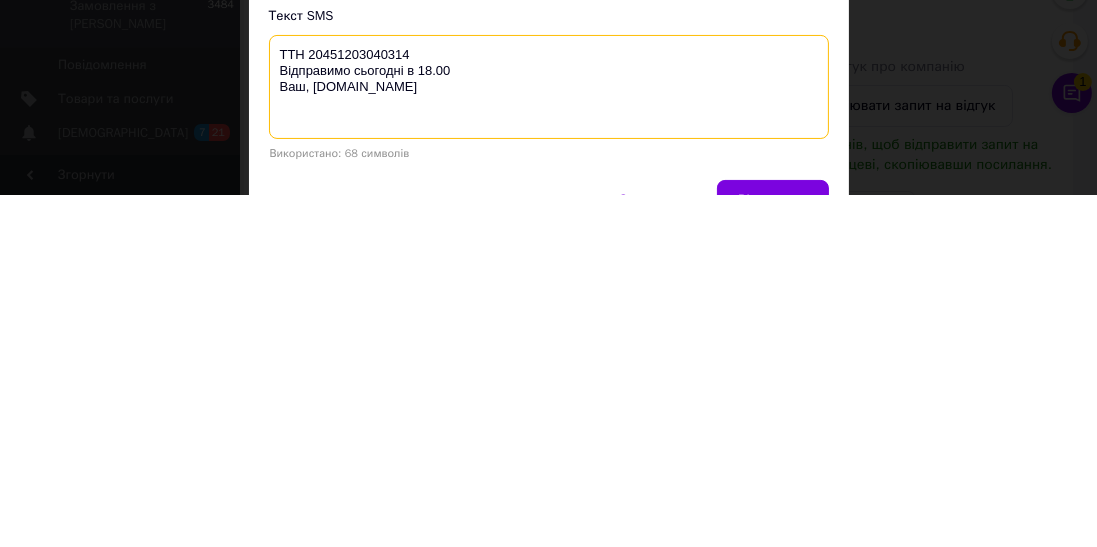scroll, scrollTop: 49, scrollLeft: 0, axis: vertical 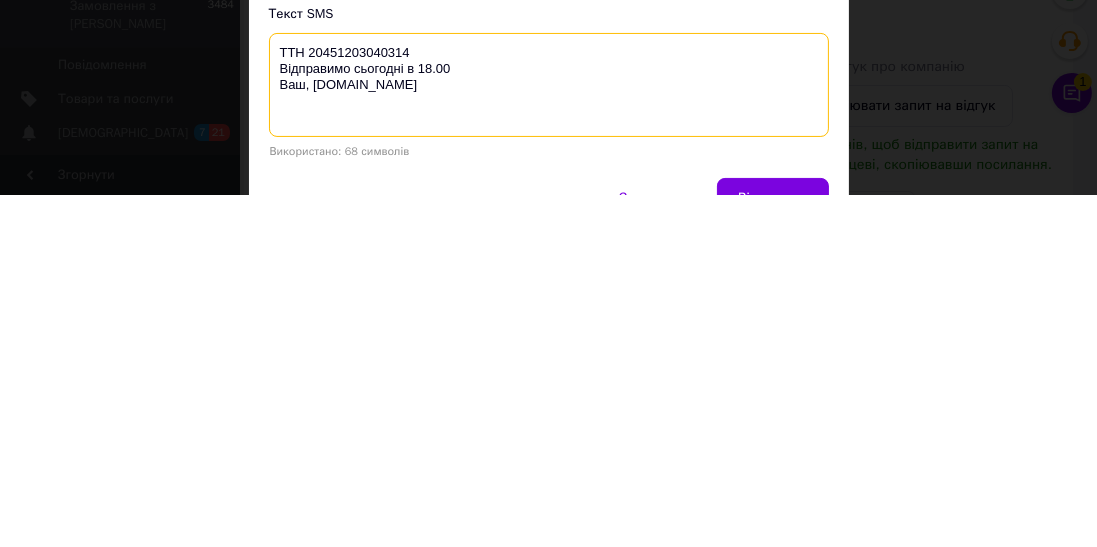 type on "ТТН 20451203040314
Відправимо сьогодні в 18.00
Ваш, lime-shop.com.ua" 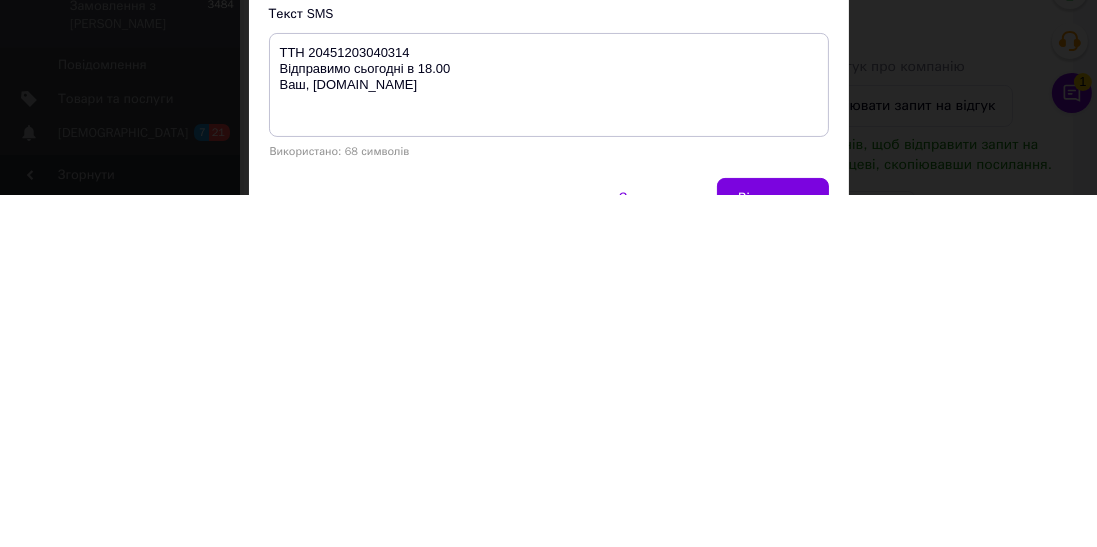 click on "Відправити" at bounding box center (772, 550) 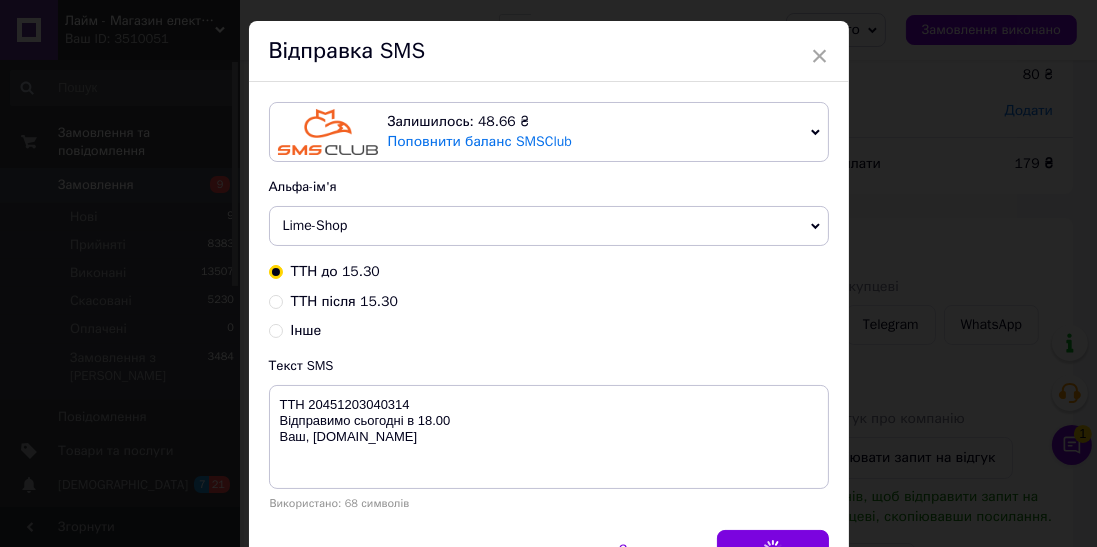 scroll, scrollTop: 0, scrollLeft: 0, axis: both 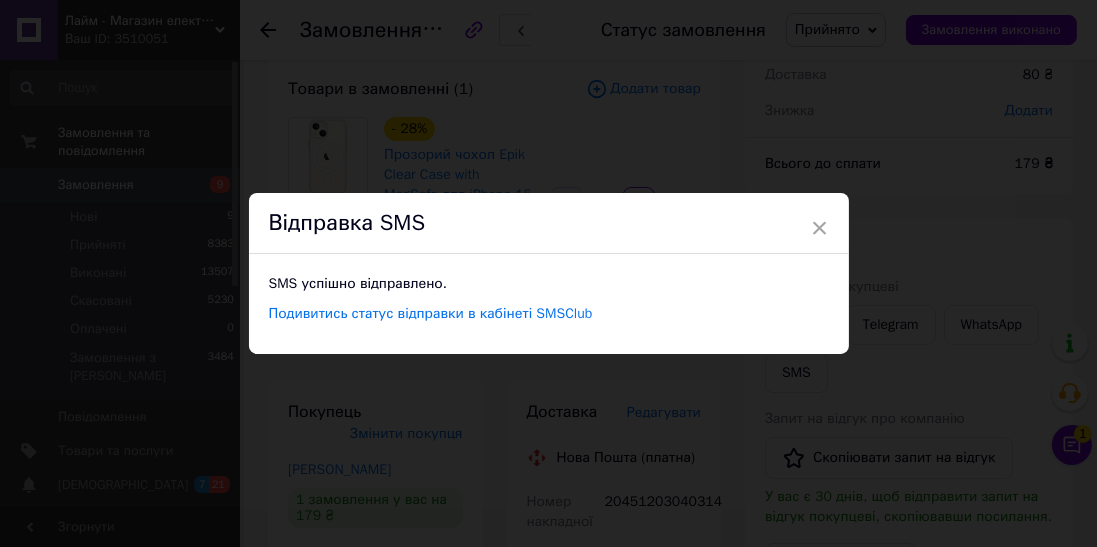 click on "× Відправка SMS SMS успішно відправлено. Подивитись статус відправки в кабінеті SMSClub" at bounding box center [548, 273] 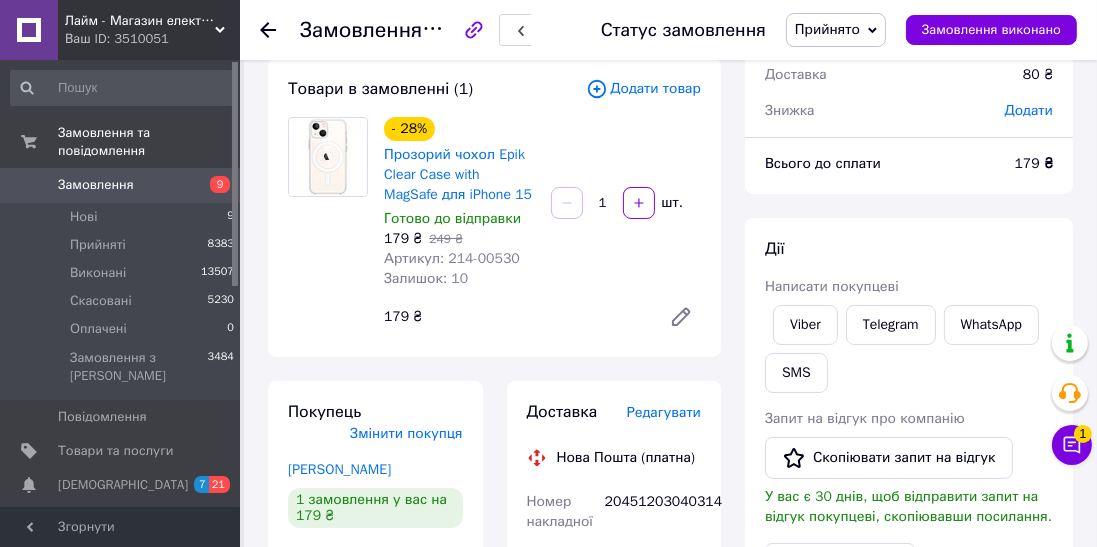 click 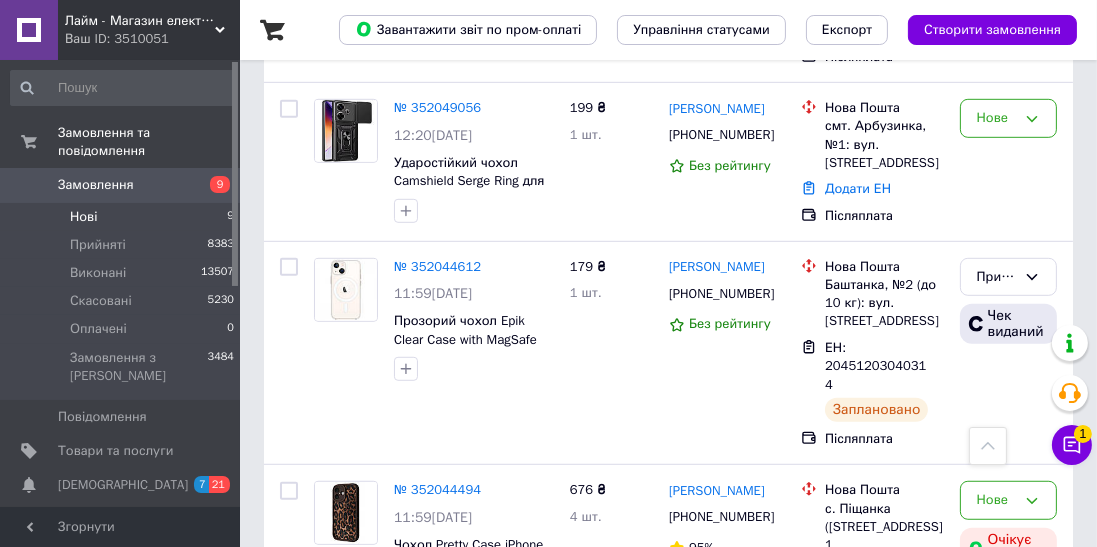 scroll, scrollTop: 1223, scrollLeft: 0, axis: vertical 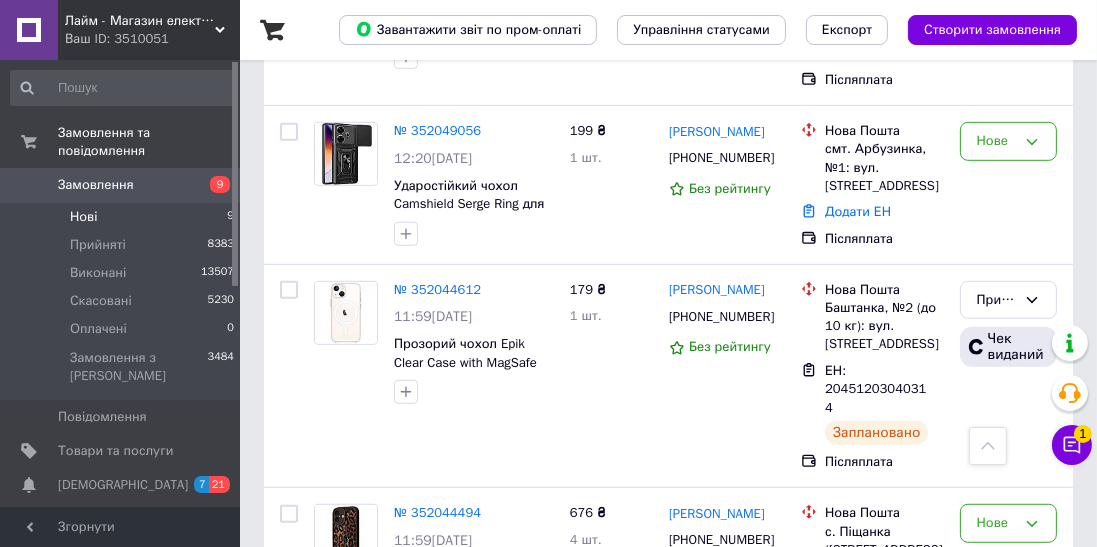 click 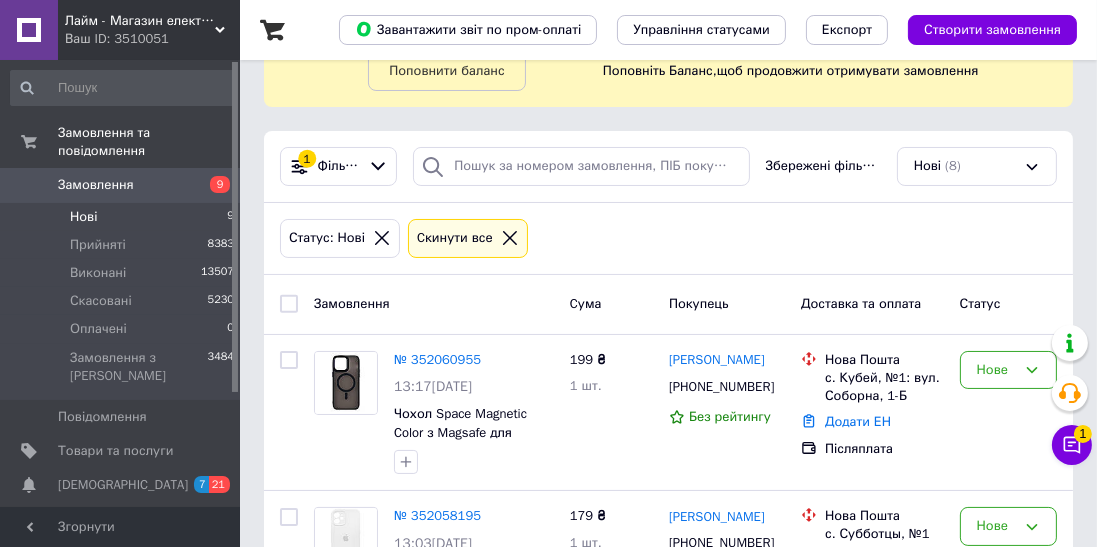 scroll, scrollTop: 105, scrollLeft: 0, axis: vertical 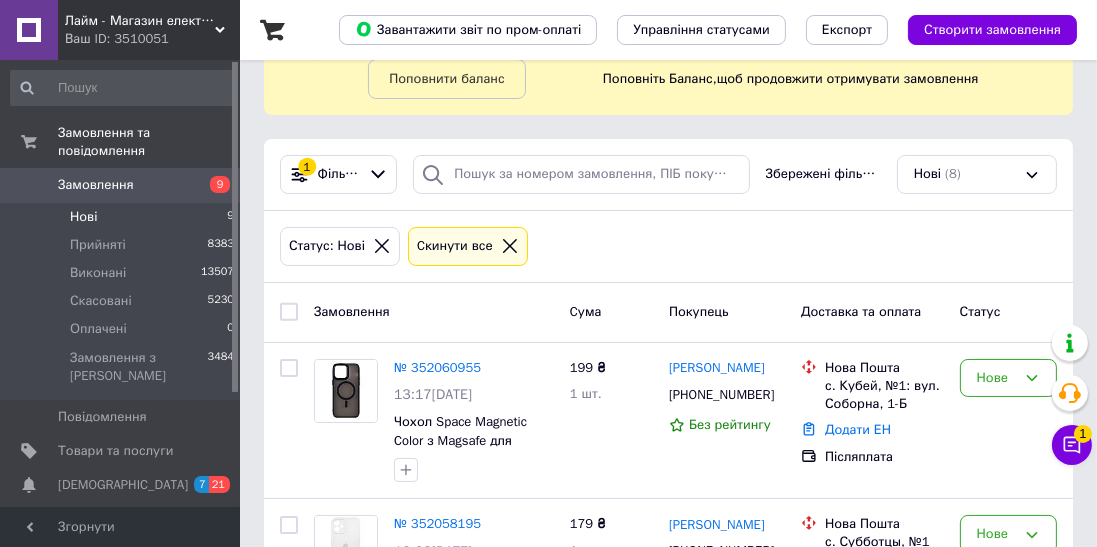 click 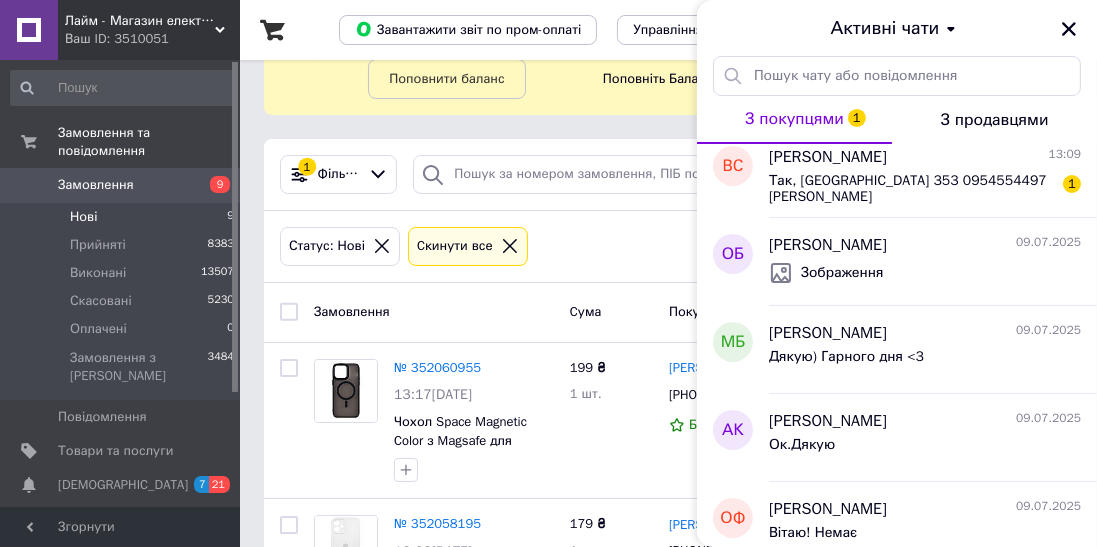 scroll, scrollTop: 0, scrollLeft: 0, axis: both 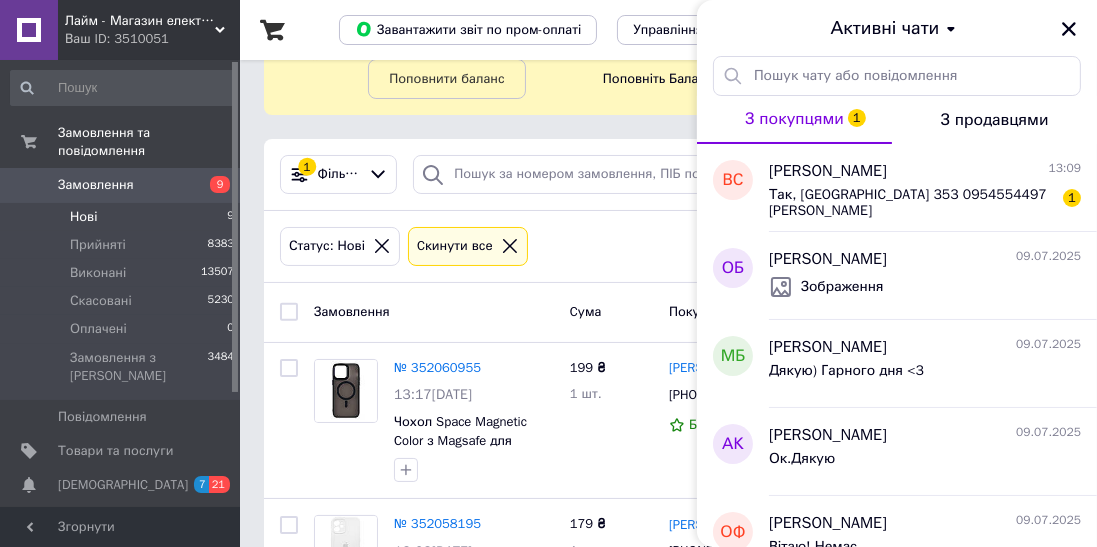 click on "Так,
Київ 353
0954554497
Сколобан Валерія" at bounding box center (911, 203) 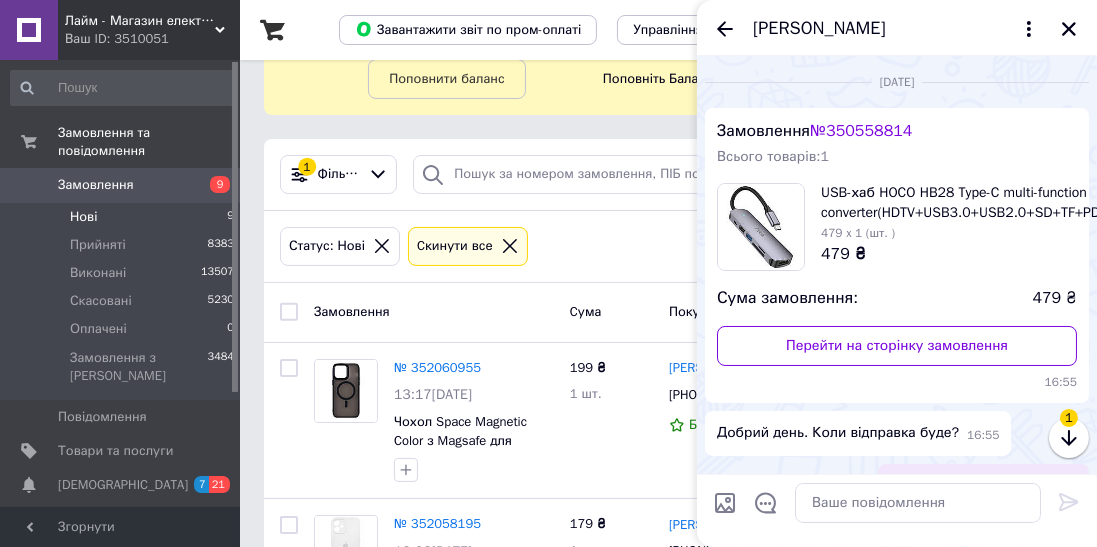scroll, scrollTop: 730, scrollLeft: 0, axis: vertical 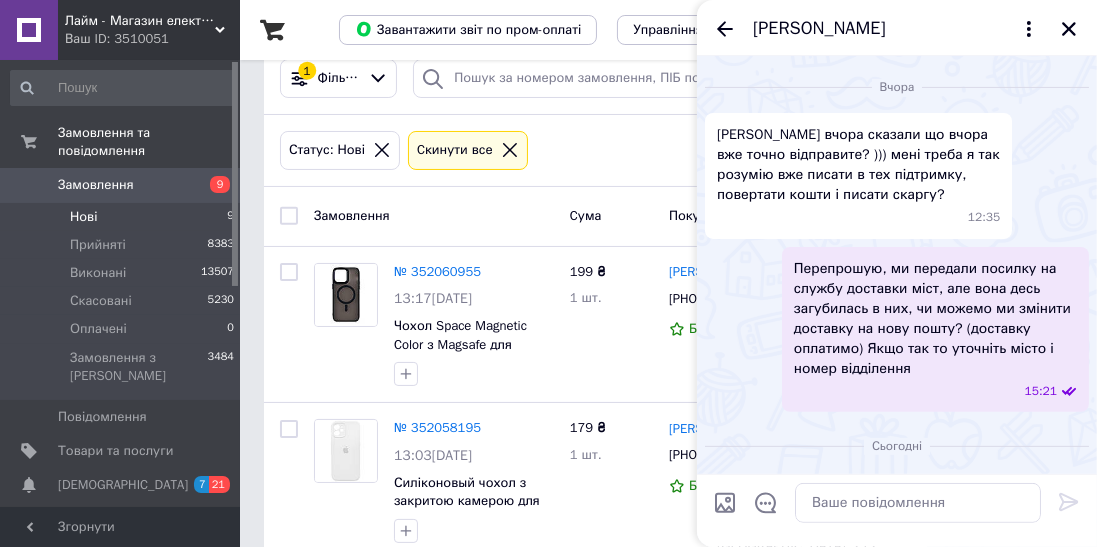 click 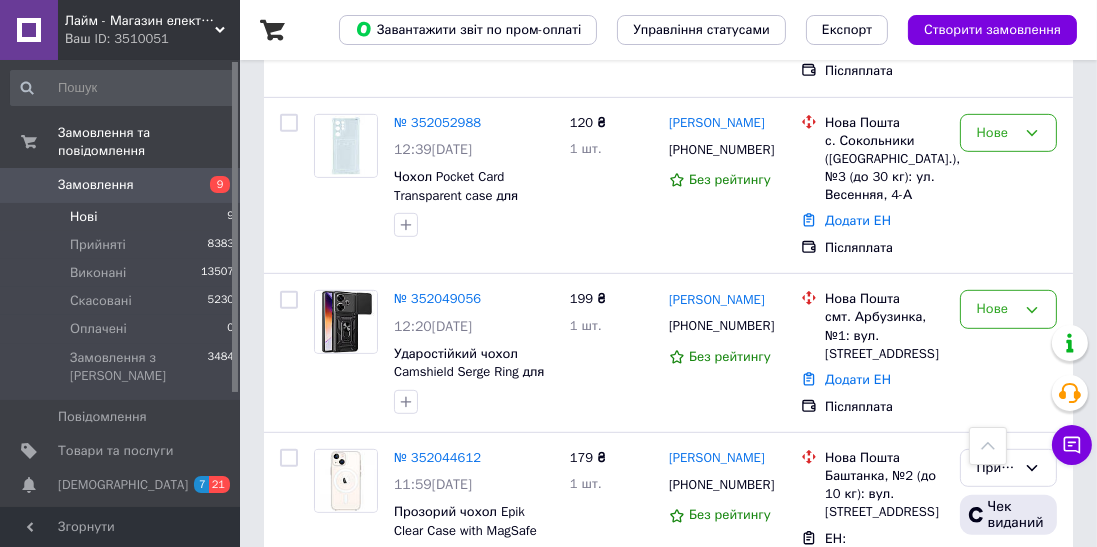 scroll, scrollTop: 1056, scrollLeft: 0, axis: vertical 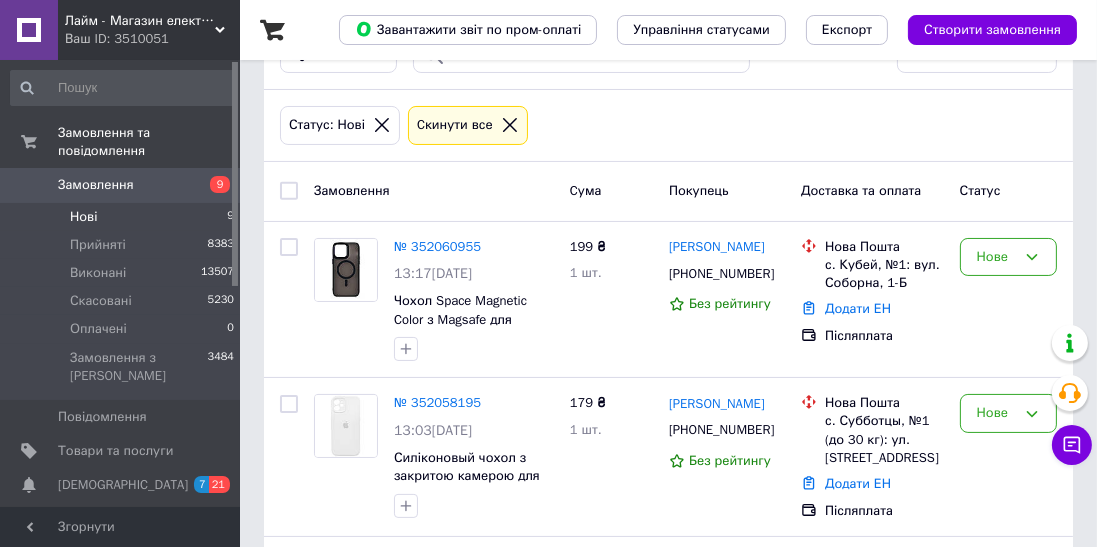 click on "№ 352060955" at bounding box center [437, 246] 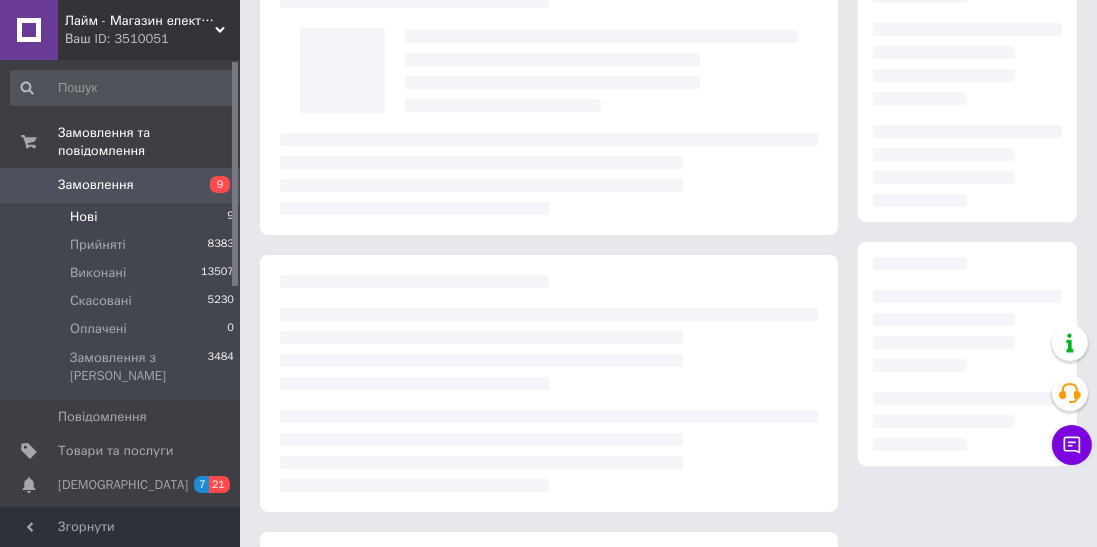 scroll, scrollTop: 0, scrollLeft: 0, axis: both 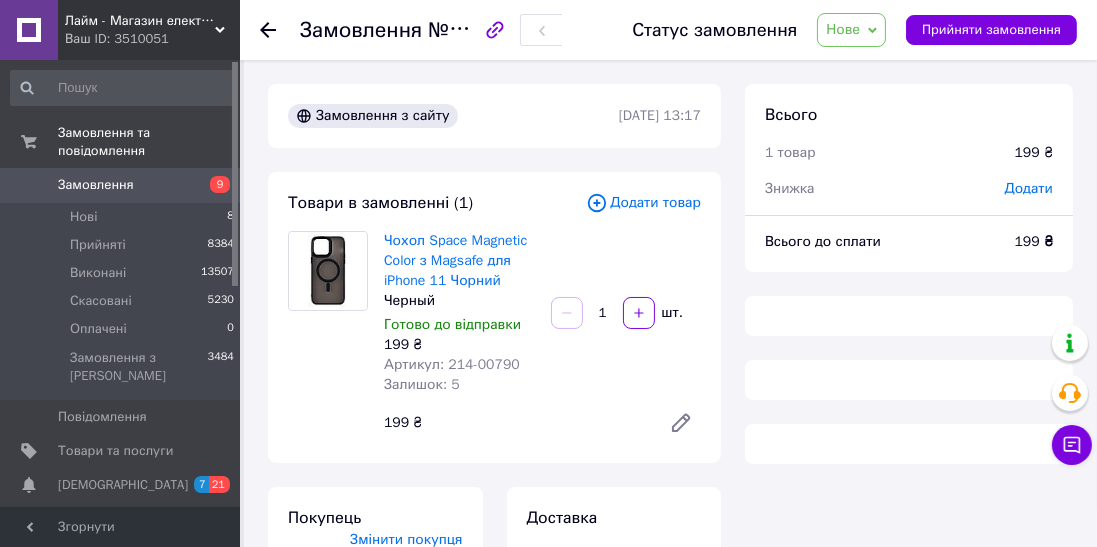 click on "Залишок: 5" at bounding box center (459, 385) 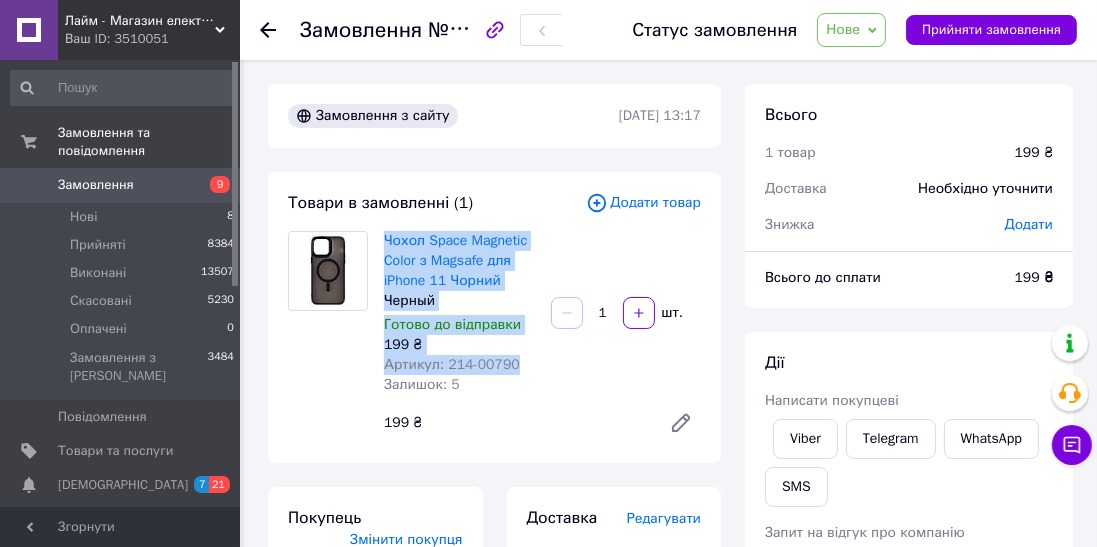 copy on "Чохол Space Magnetic Color з Magsafe для iPhone 11 Чорний Черный Готово до відправки 199 ₴ Артикул: 214-00790" 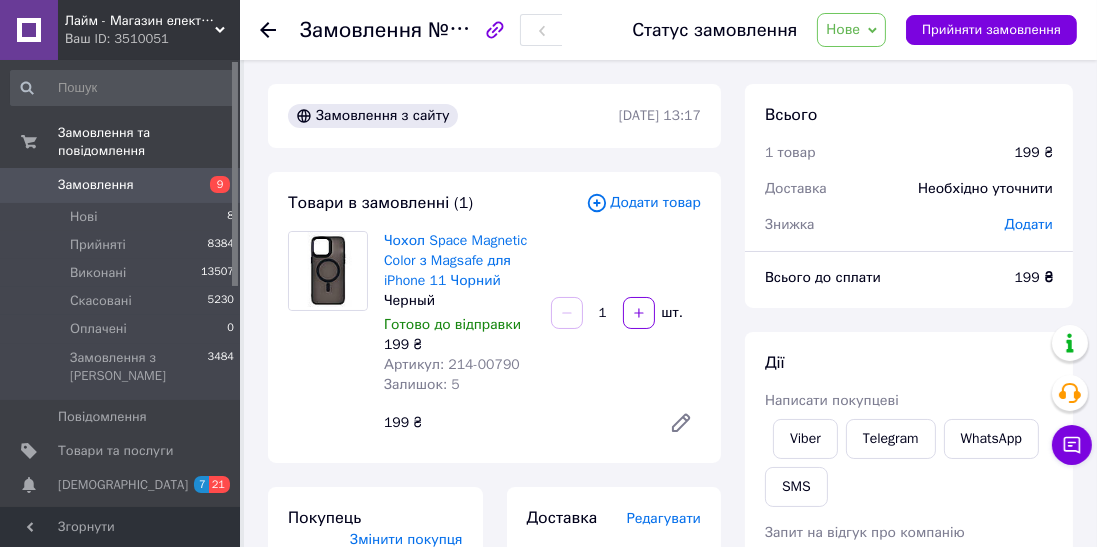 click on "Viber" at bounding box center [805, 439] 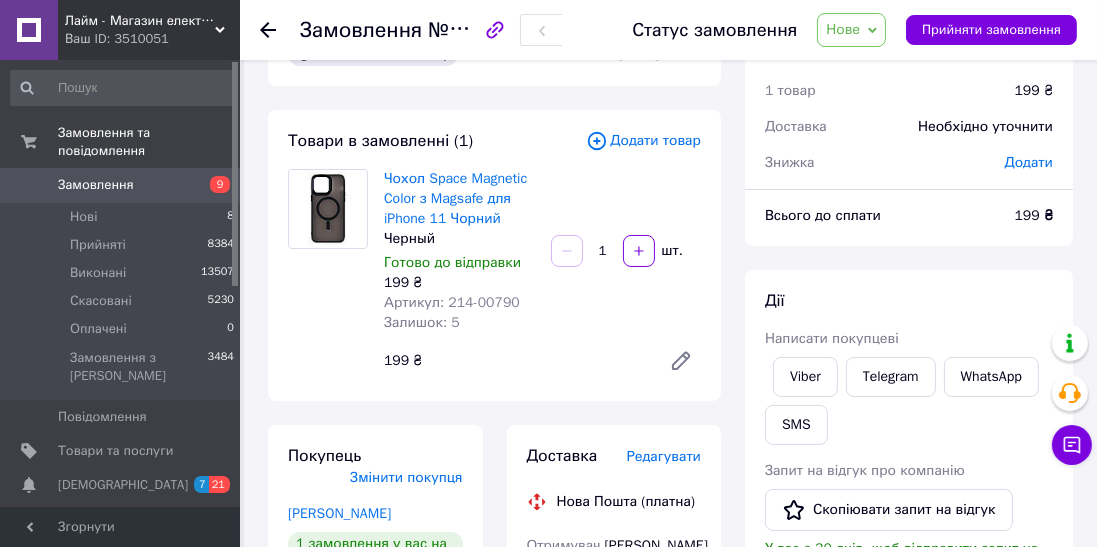 scroll, scrollTop: 61, scrollLeft: 0, axis: vertical 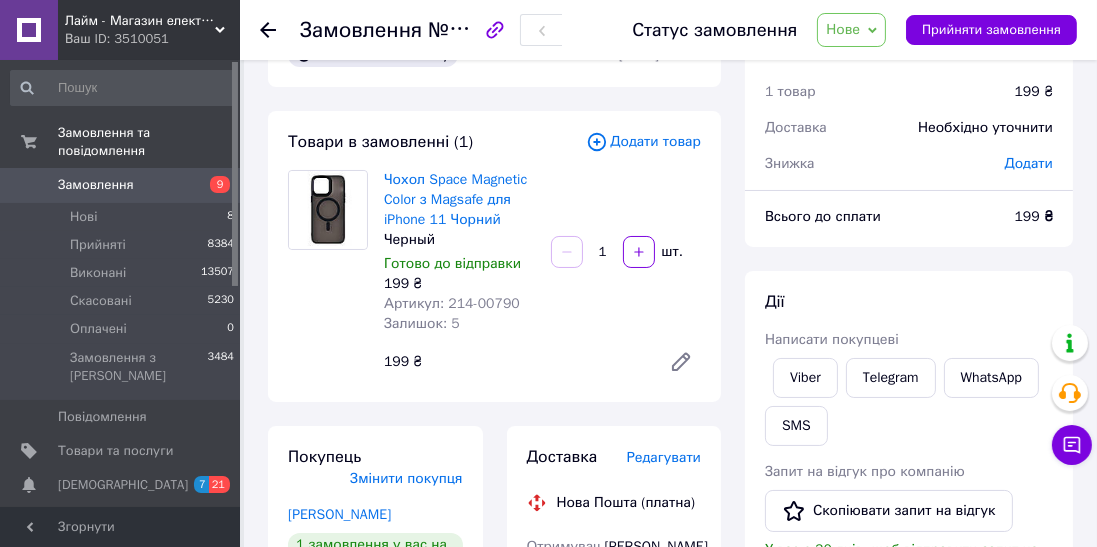 click on "Нові 8" at bounding box center (123, 217) 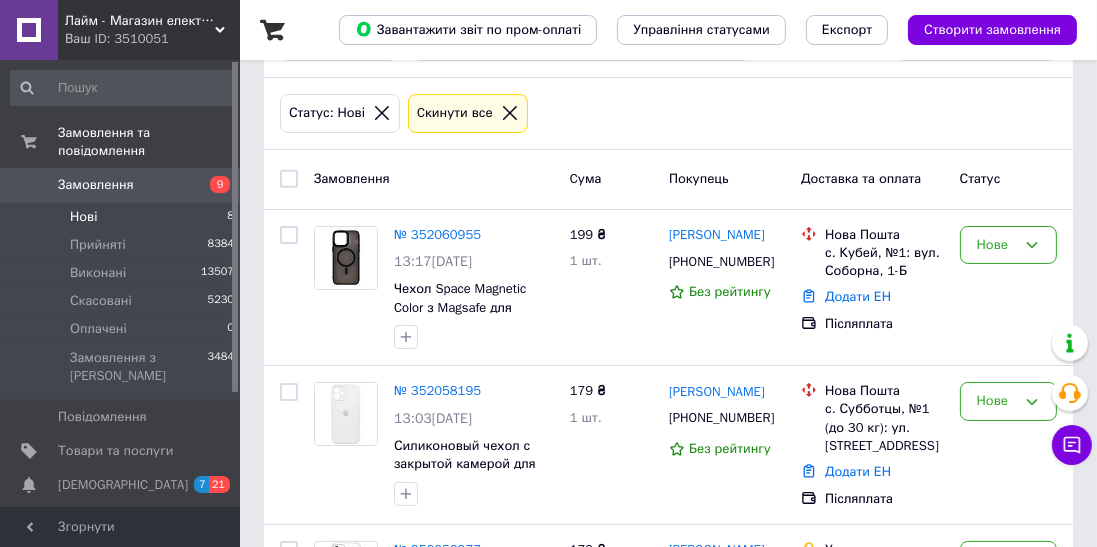 scroll, scrollTop: 239, scrollLeft: 0, axis: vertical 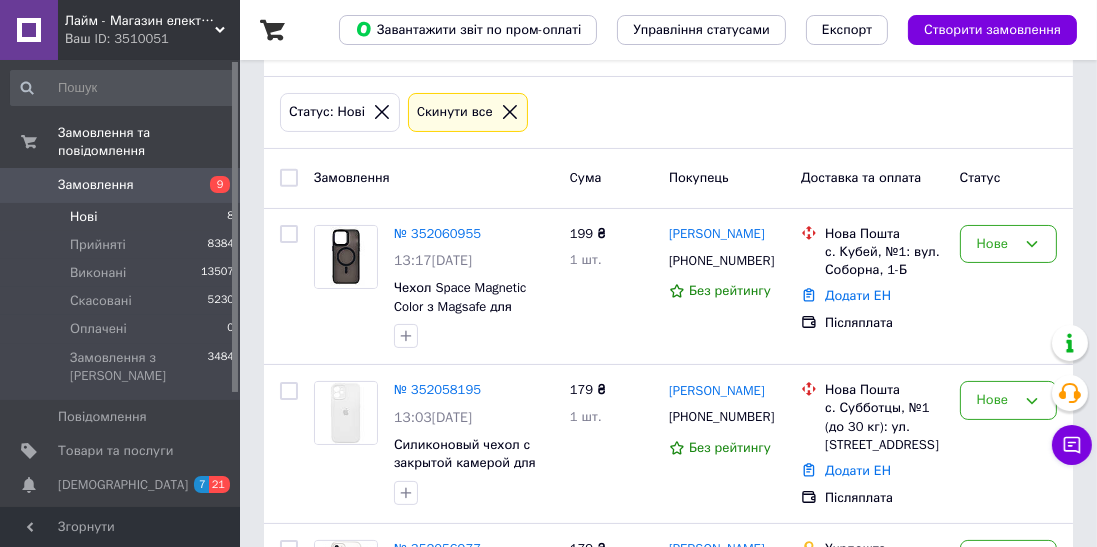 click on "№ 352060955" at bounding box center [437, 233] 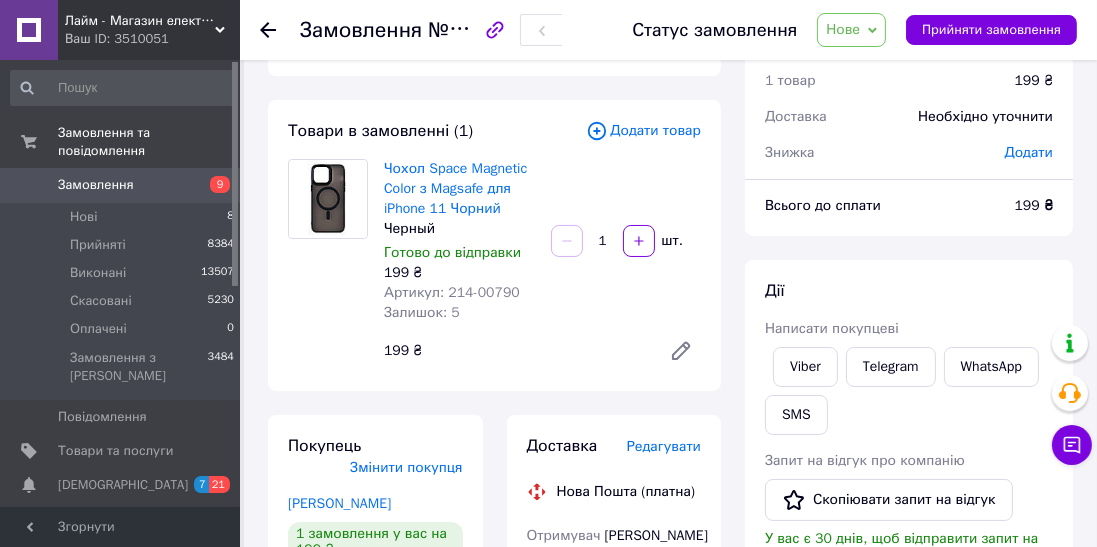 scroll, scrollTop: 64, scrollLeft: 0, axis: vertical 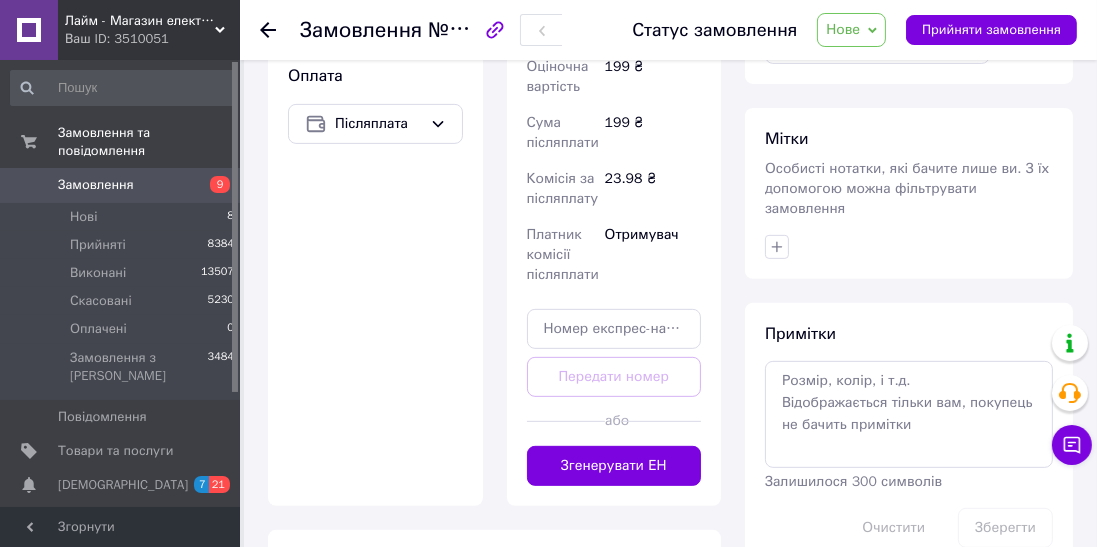 click on "Згенерувати ЕН" at bounding box center [614, 466] 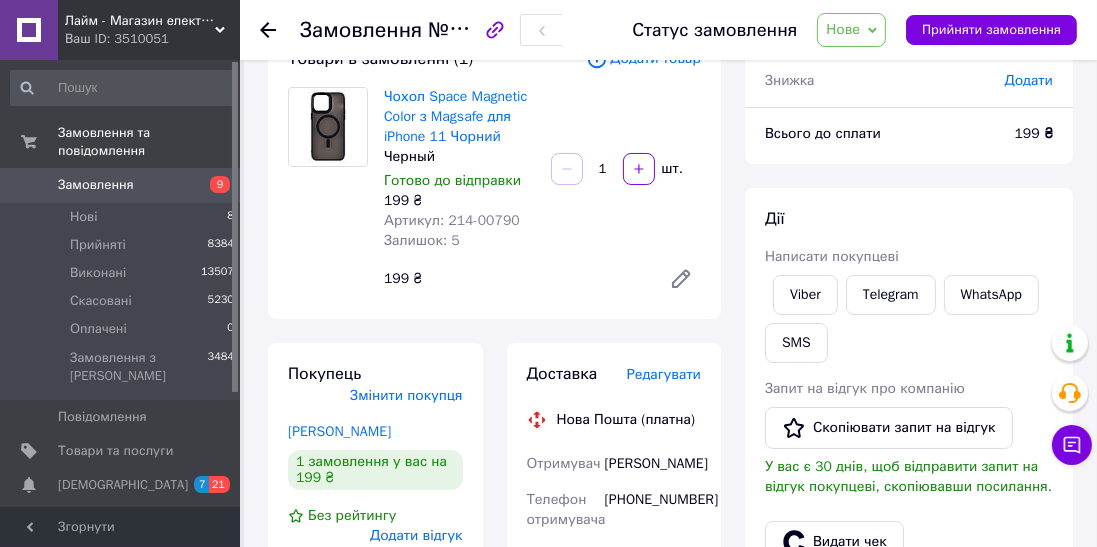 scroll, scrollTop: 34, scrollLeft: 0, axis: vertical 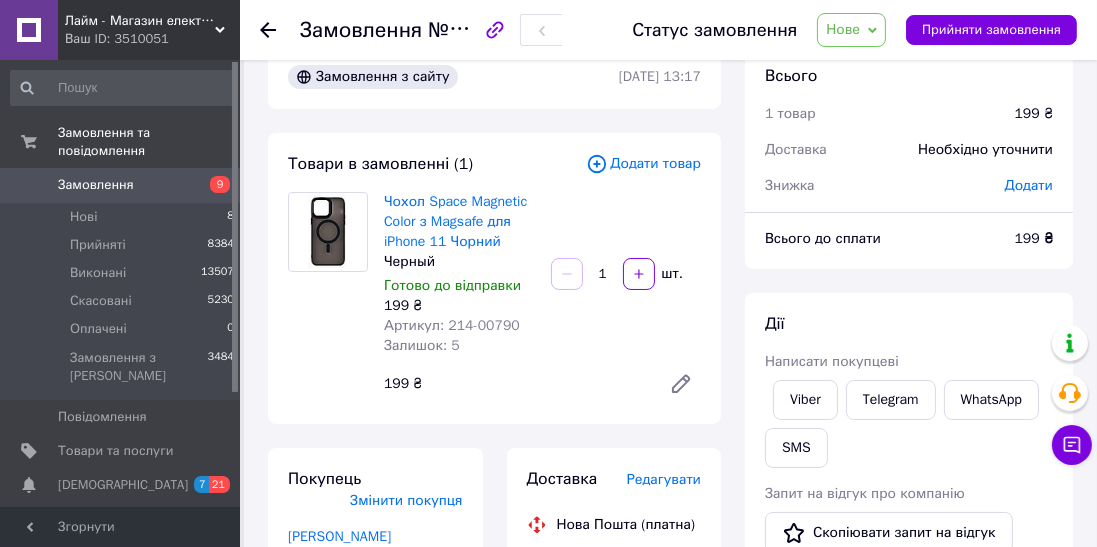 click 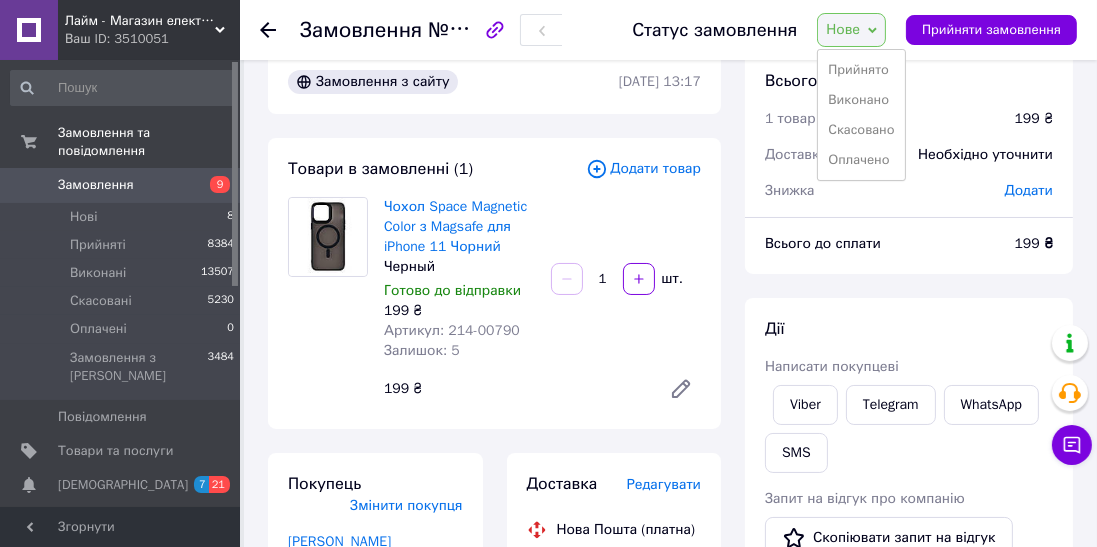 click on "Прийнято" at bounding box center [861, 70] 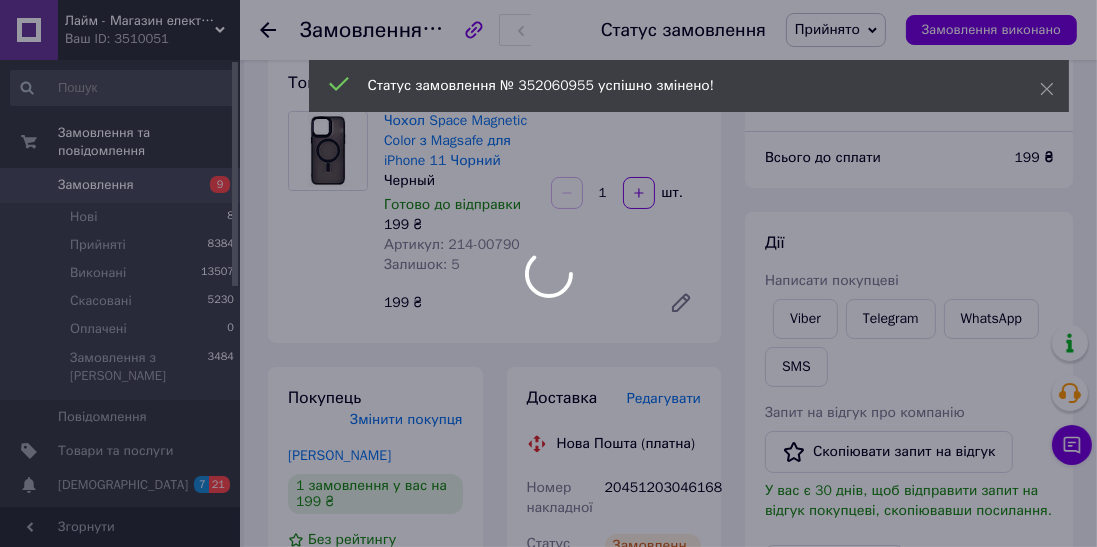 scroll, scrollTop: 145, scrollLeft: 0, axis: vertical 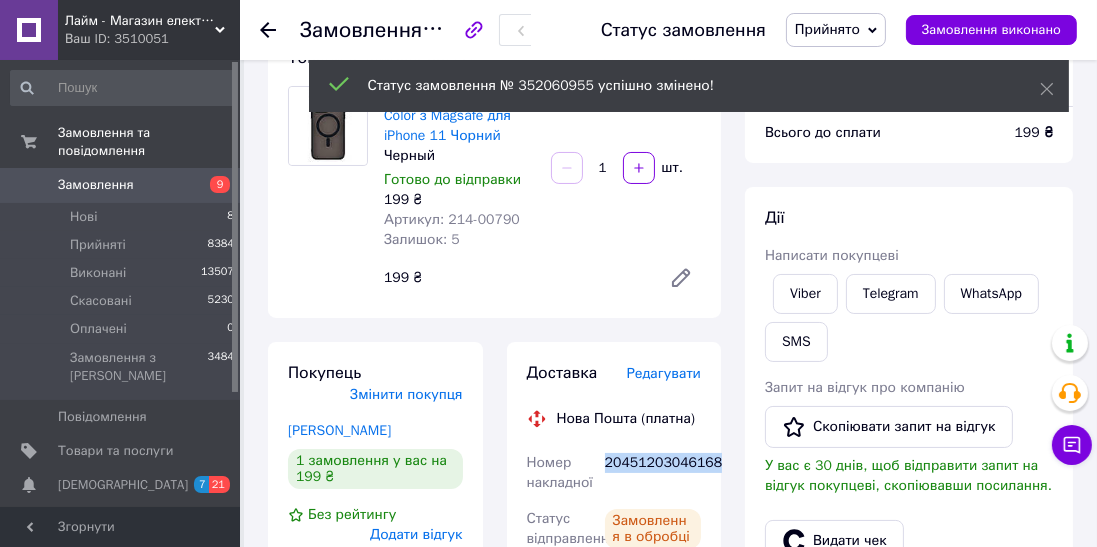 copy on "20451203046168" 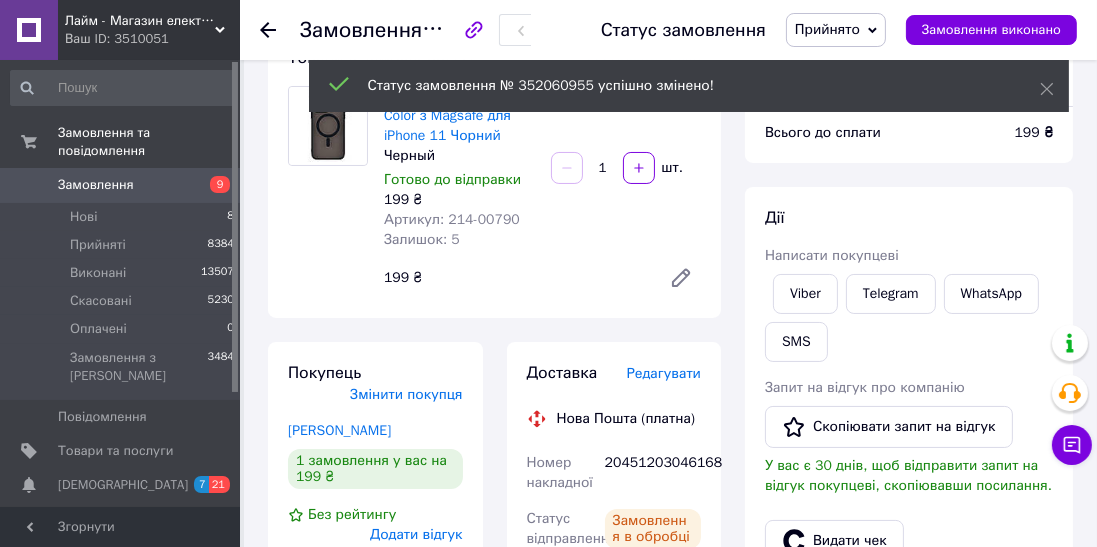 click on "Видати чек" at bounding box center [834, 541] 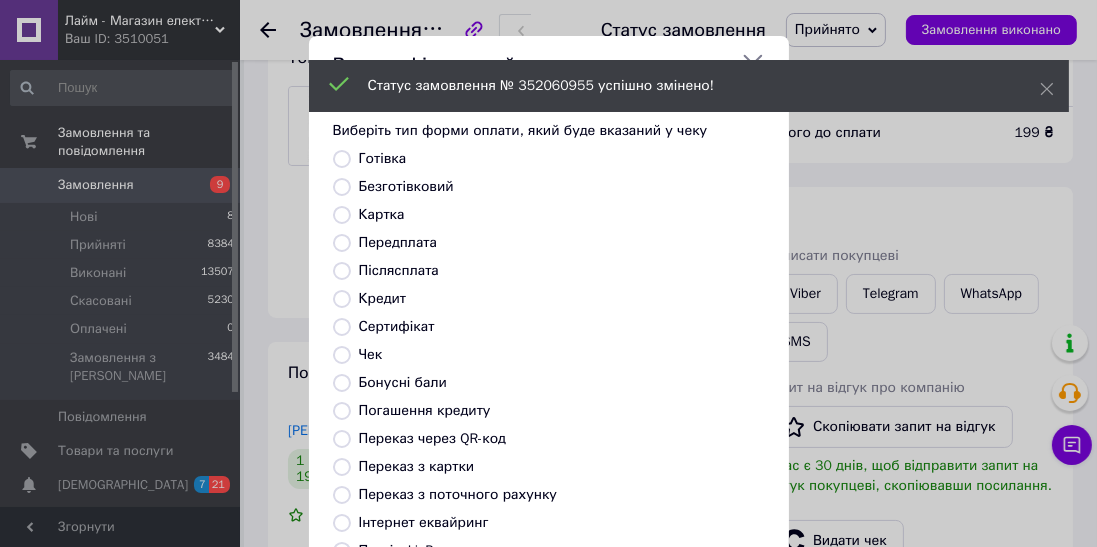 scroll, scrollTop: 214, scrollLeft: 0, axis: vertical 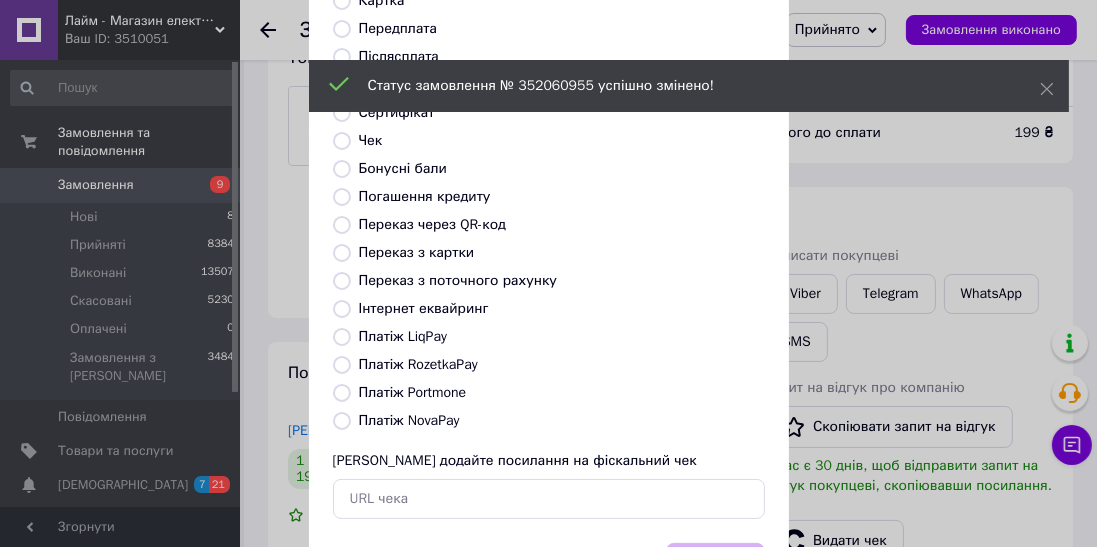 click on "Платіж NovaPay" at bounding box center (409, 420) 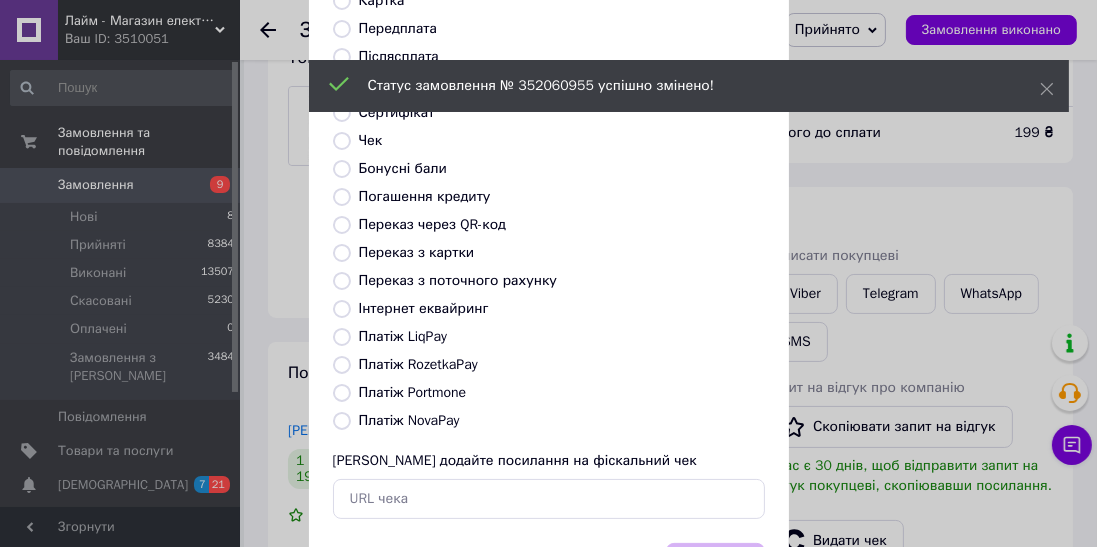 radio on "true" 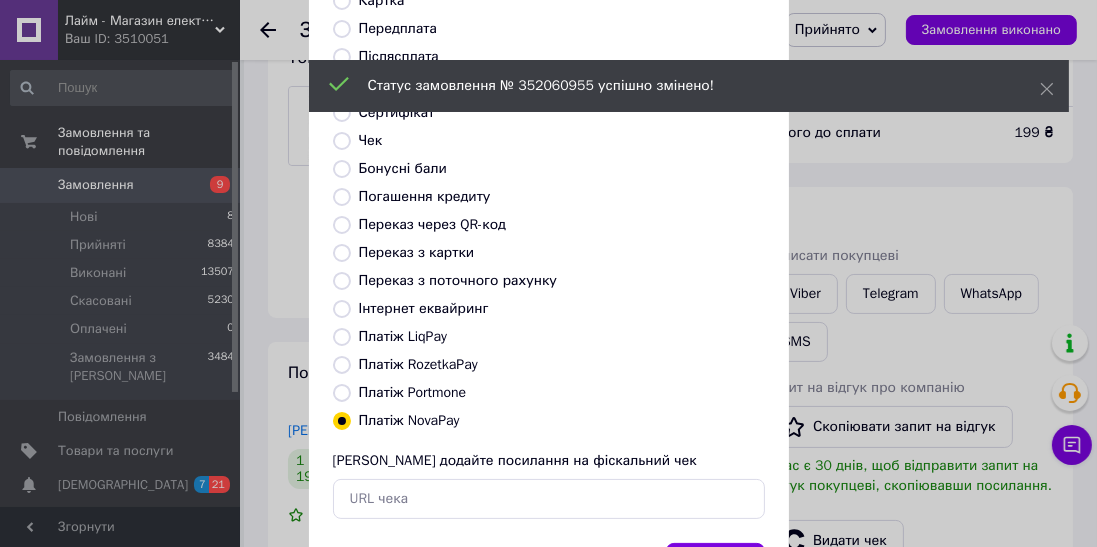 click on "Вибрати" at bounding box center [715, 564] 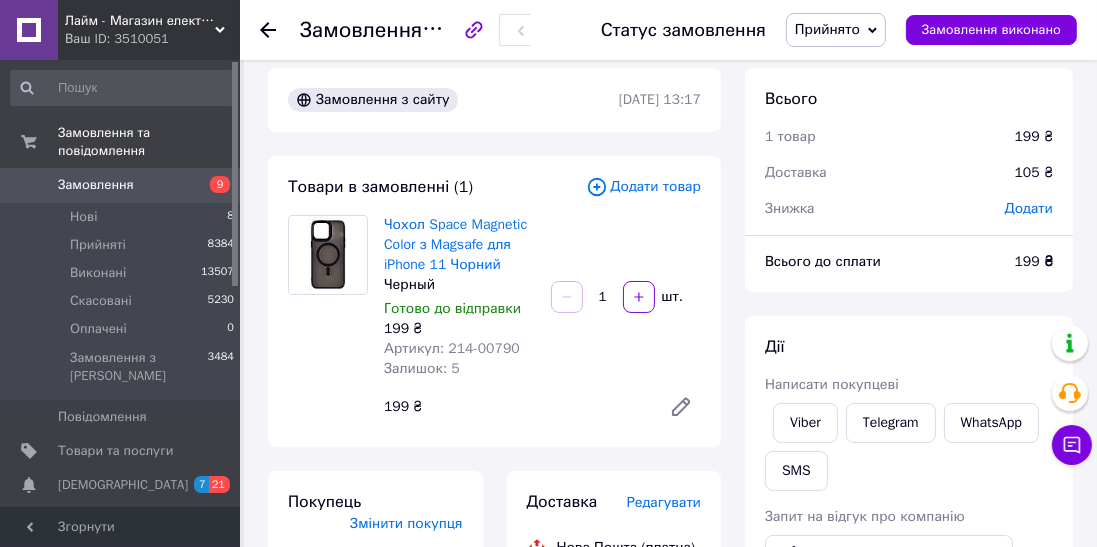 scroll, scrollTop: 18, scrollLeft: 0, axis: vertical 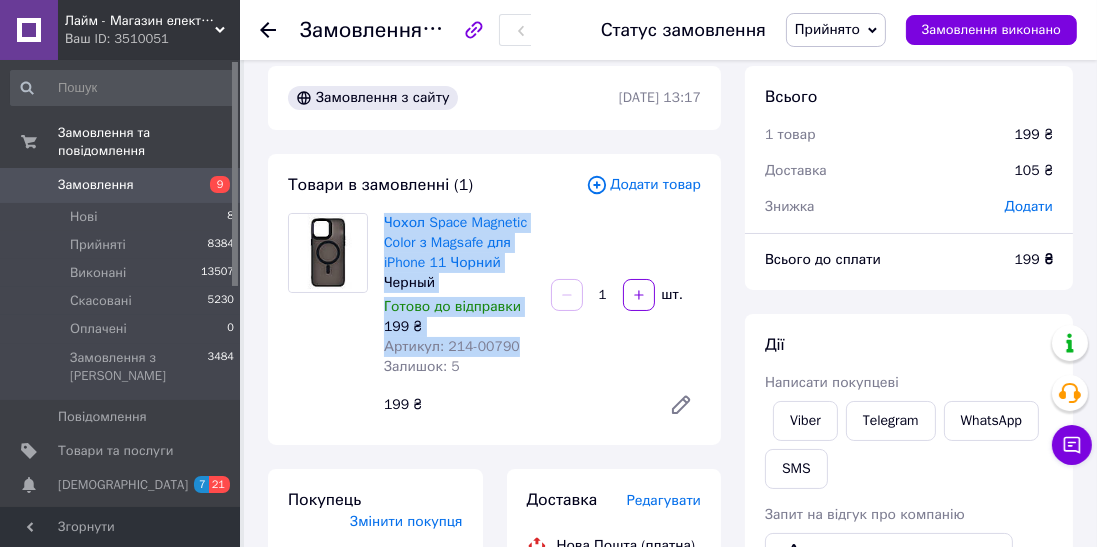 copy on "Чохол Space Magnetic Color з Magsafe для iPhone 11 Чорний Черный Готово до відправки 199 ₴ Артикул: 214-00790" 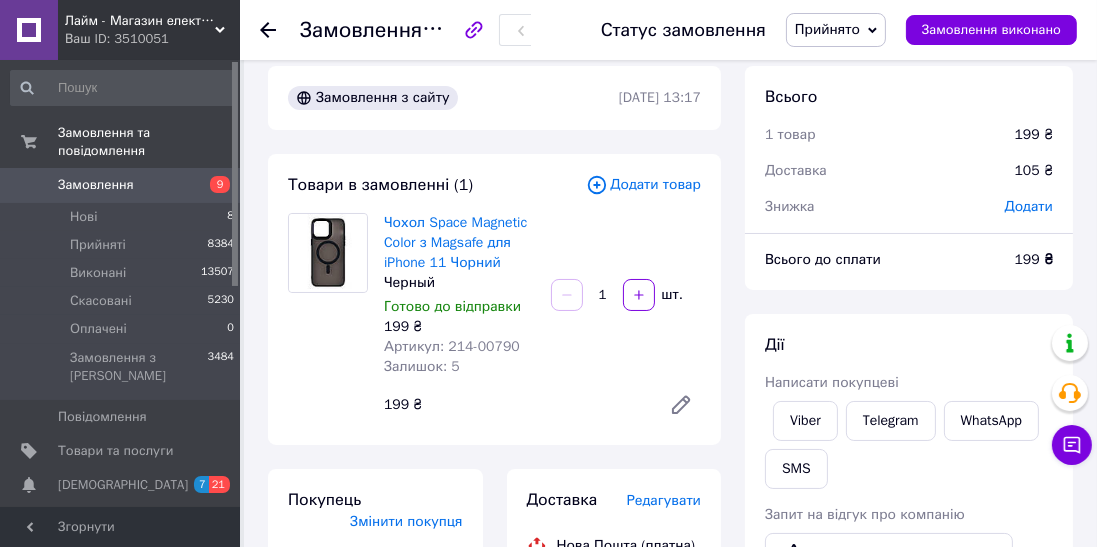 click 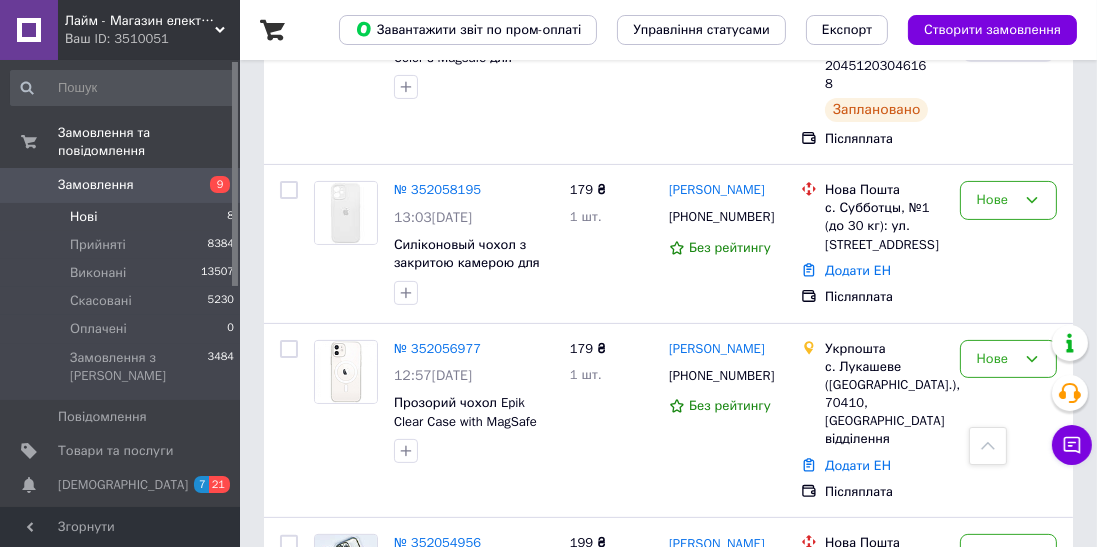 scroll, scrollTop: 488, scrollLeft: 0, axis: vertical 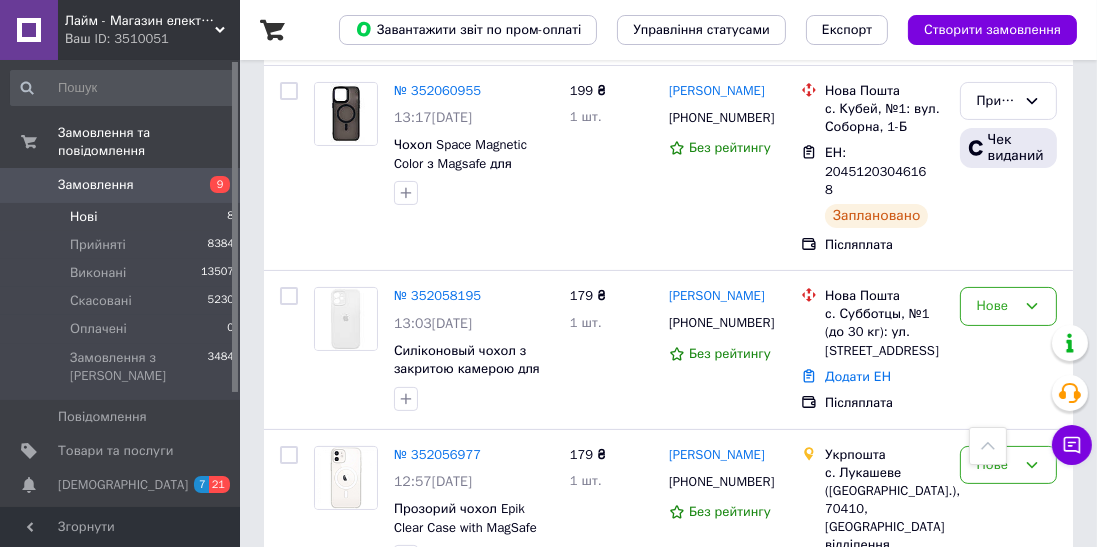 click on "№ 352058195" at bounding box center (437, 295) 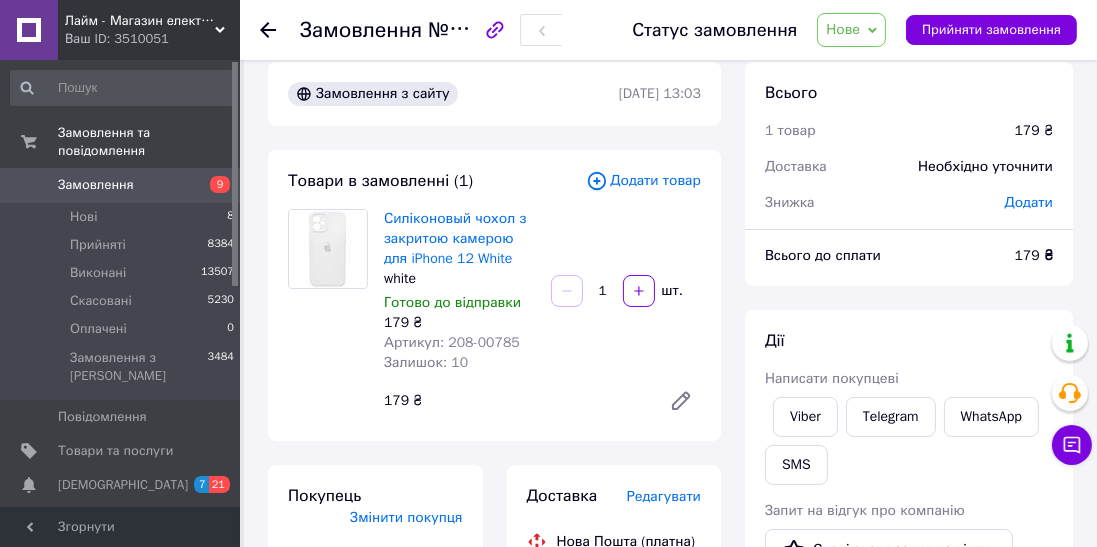 scroll, scrollTop: 25, scrollLeft: 0, axis: vertical 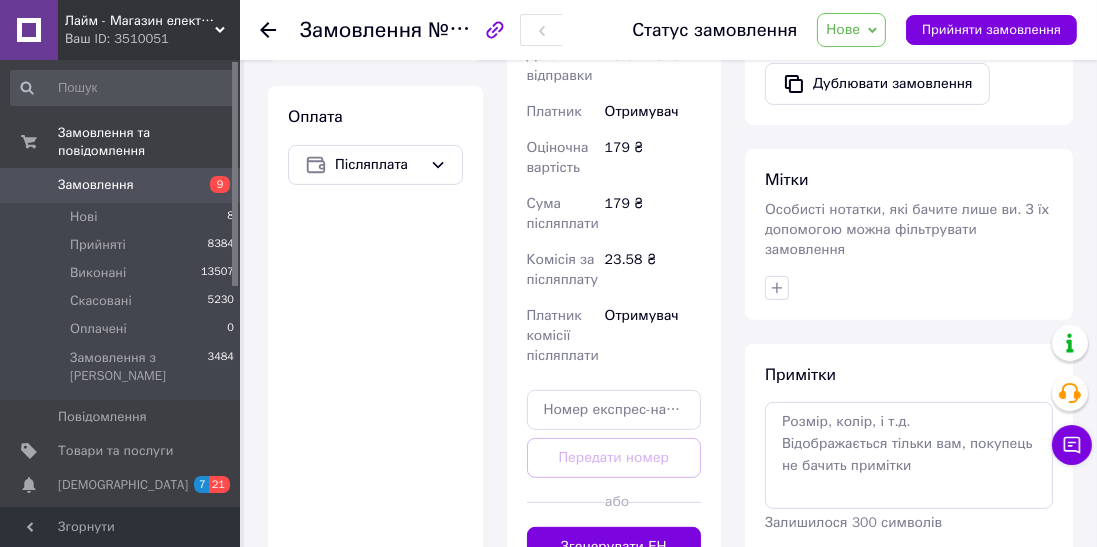 click on "Нове" at bounding box center (843, 29) 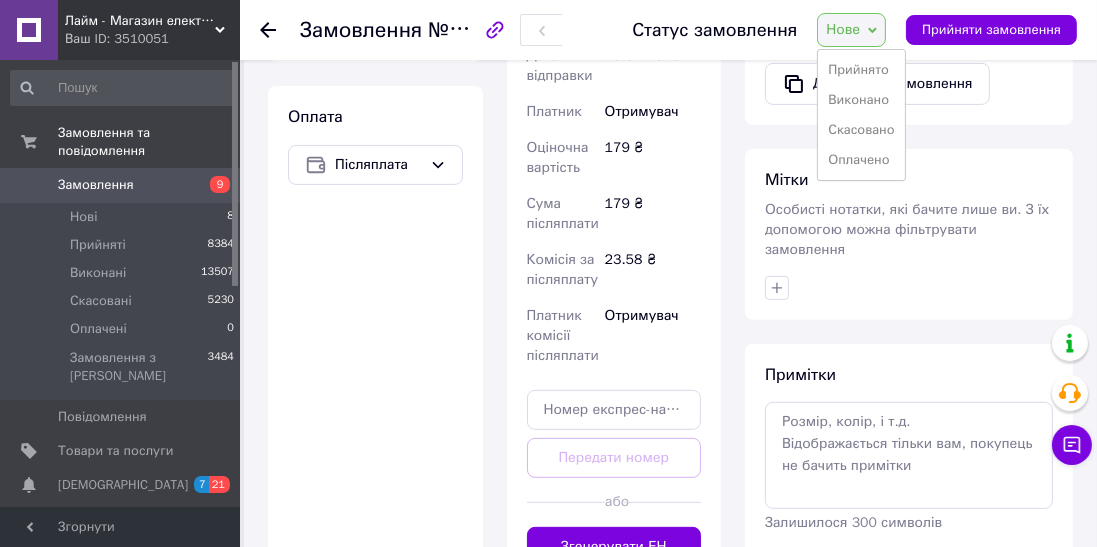 click on "Прийнято" at bounding box center (861, 70) 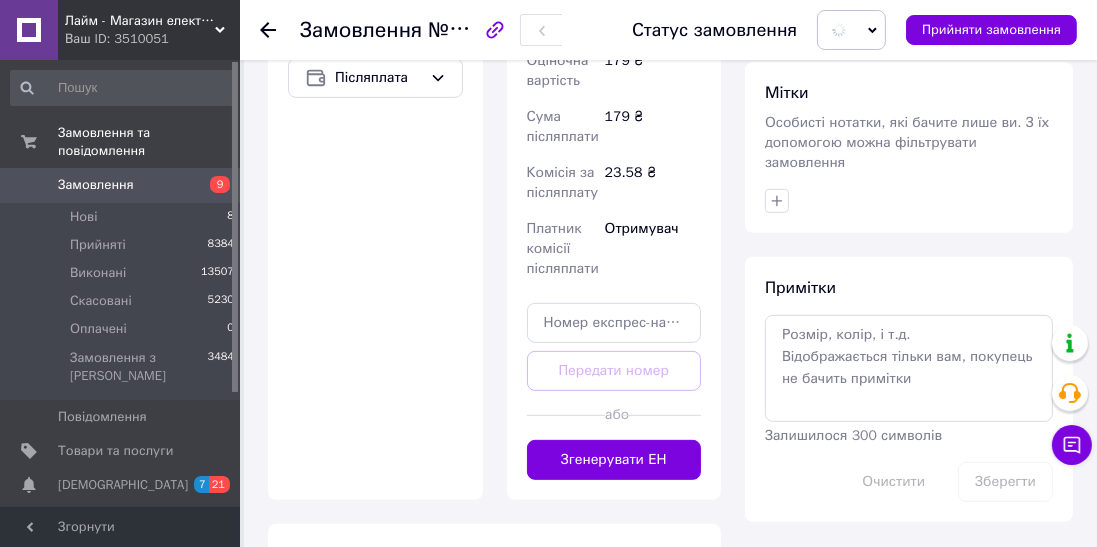 click on "Згенерувати ЕН" at bounding box center [614, 460] 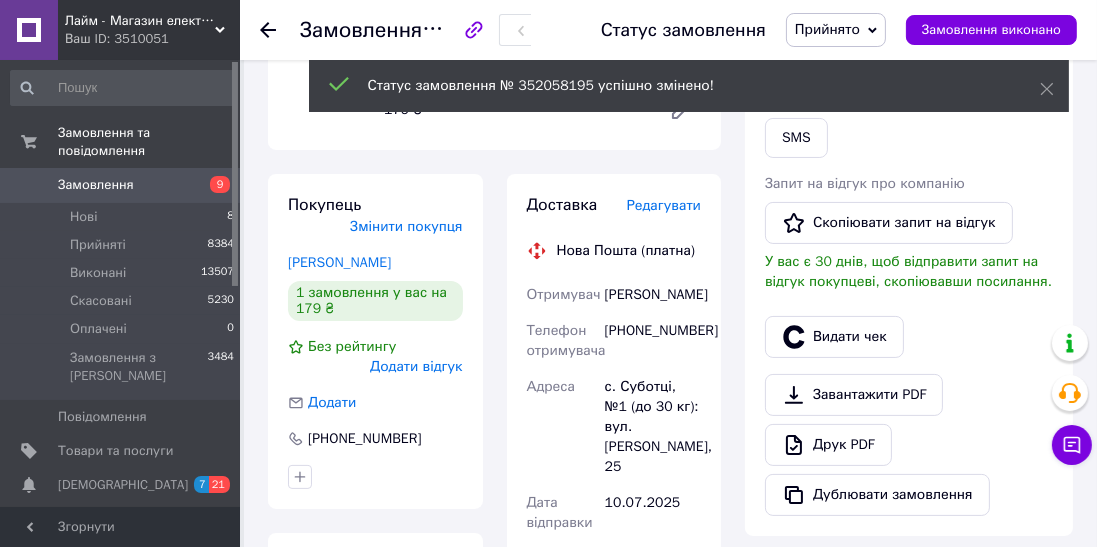 scroll, scrollTop: 316, scrollLeft: 0, axis: vertical 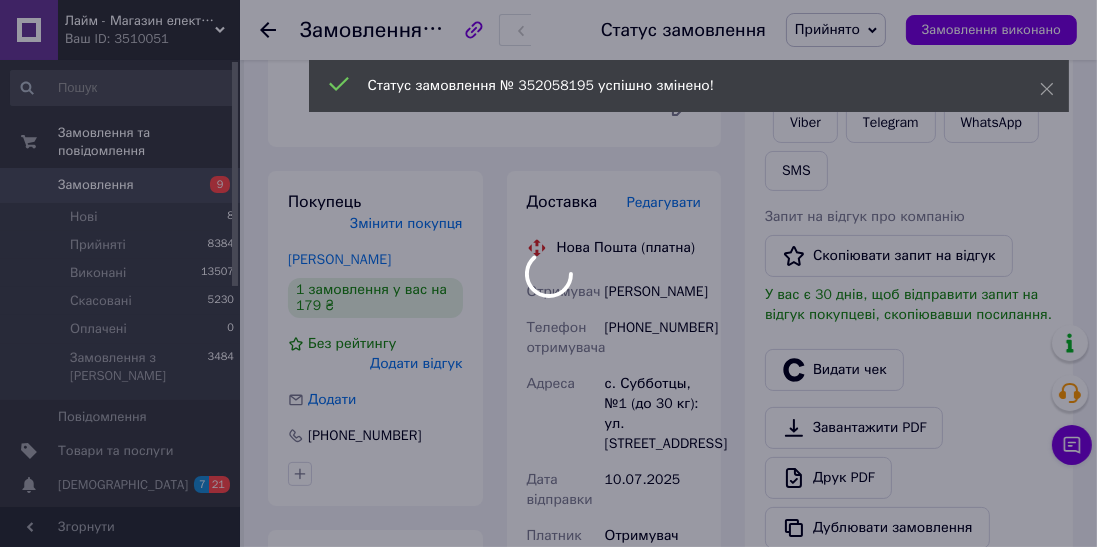 click at bounding box center (548, 273) 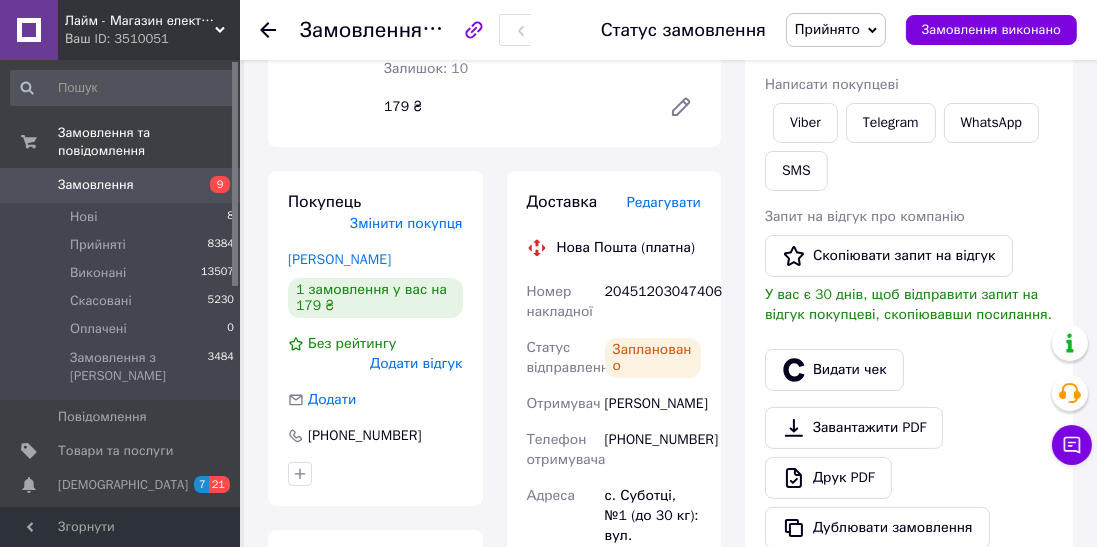 click on "SMS" at bounding box center [796, 171] 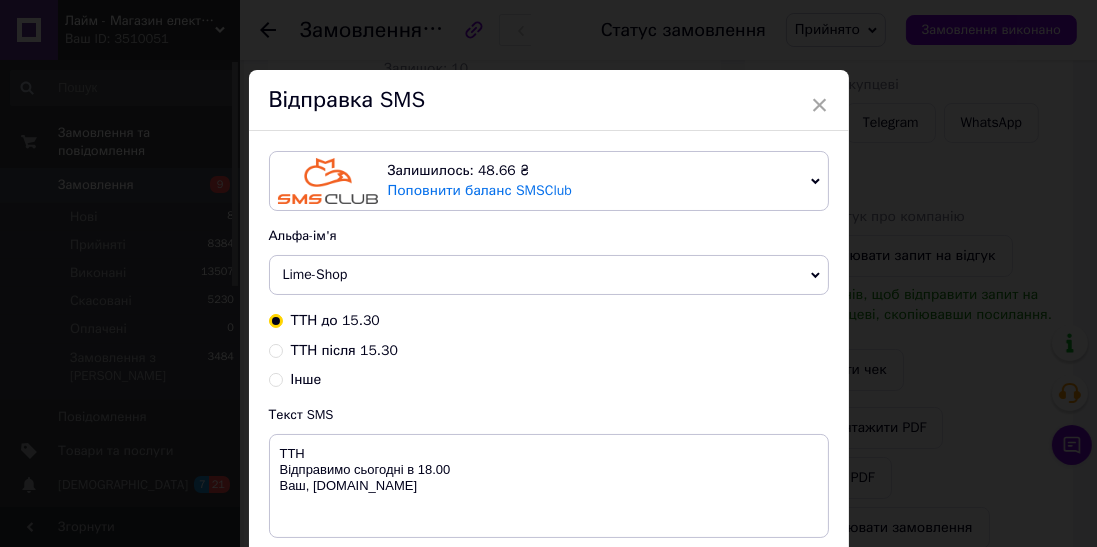 click on "Текст SMS" at bounding box center (549, 415) 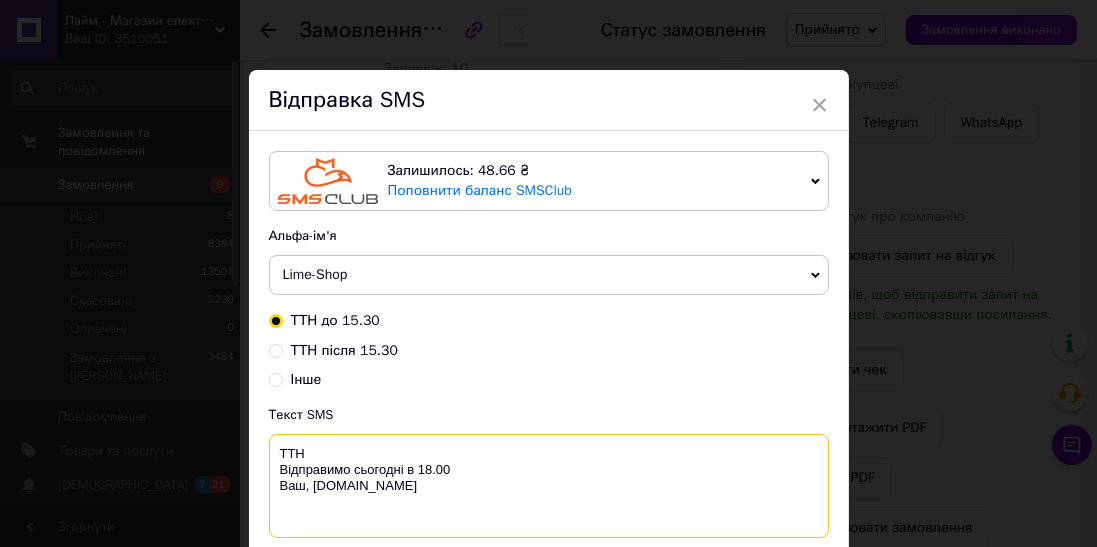 click on "ТТН
Відправимо сьогодні в 18.00
Ваш, [DOMAIN_NAME]" at bounding box center (549, 486) 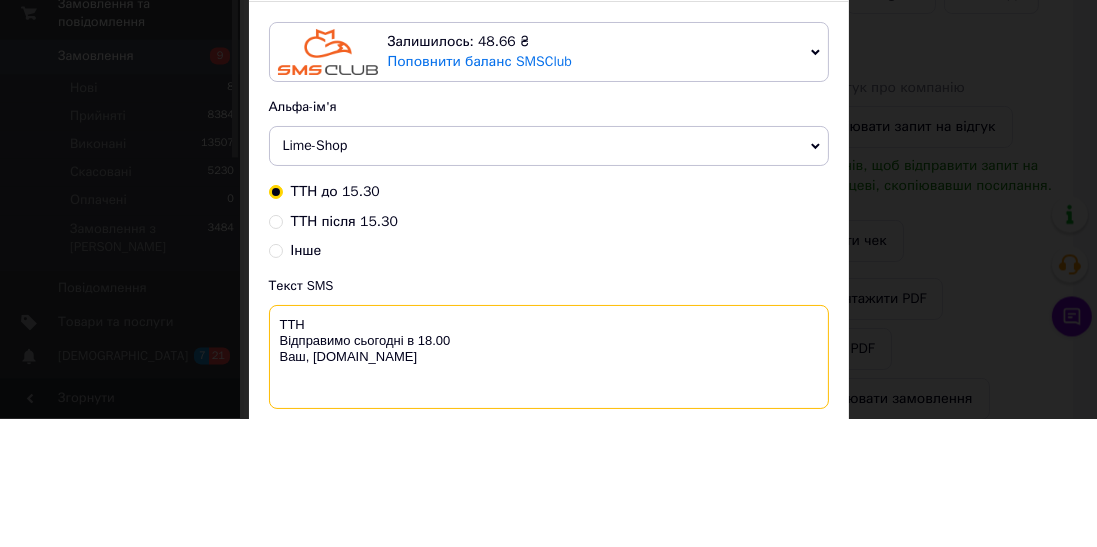scroll, scrollTop: 316, scrollLeft: 0, axis: vertical 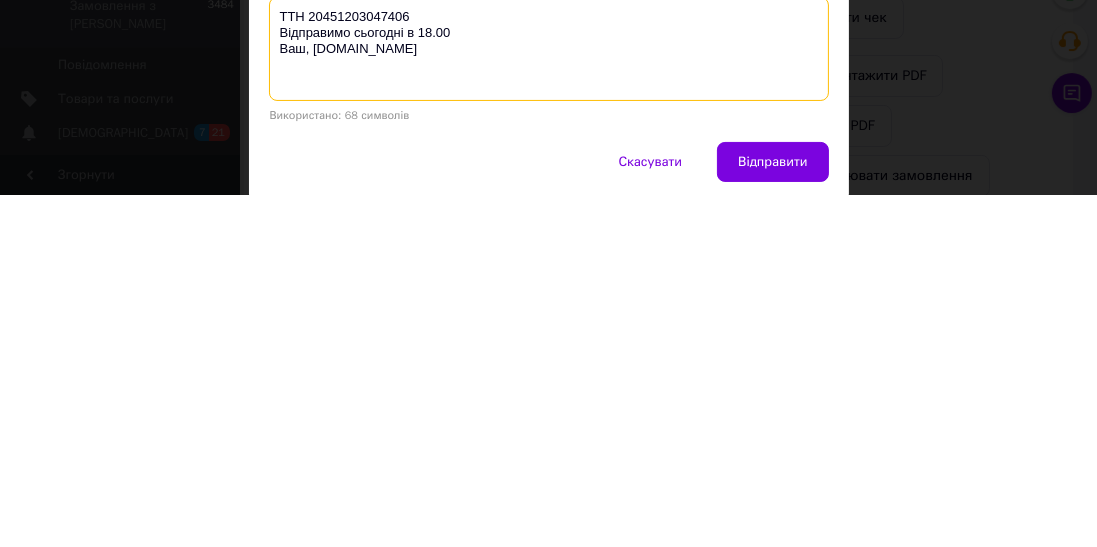 type on "ТТН 20451203047406
Відправимо сьогодні в 18.00
Ваш, lime-shop.com.ua" 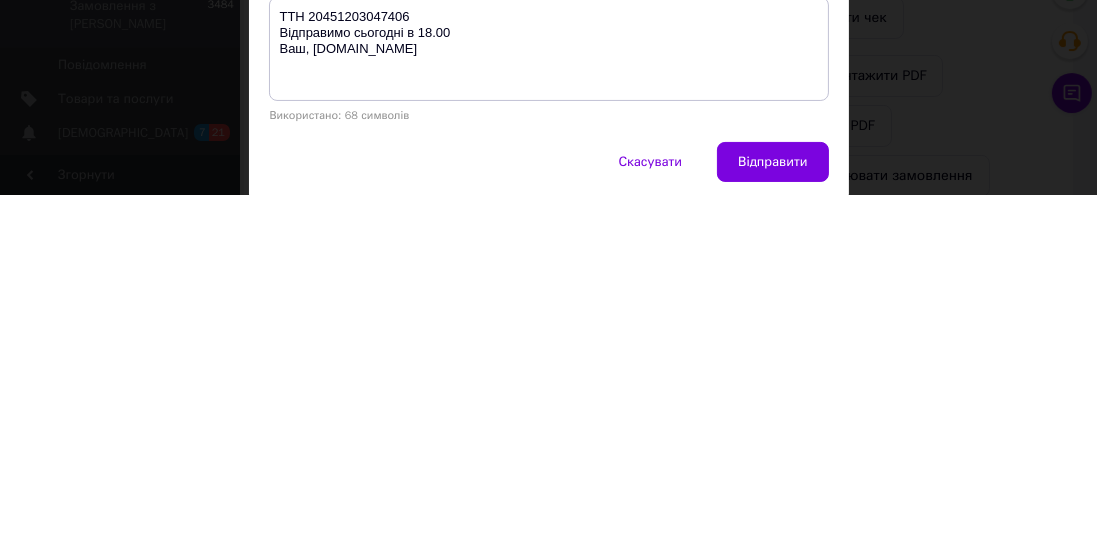 click on "Відправити" at bounding box center [772, 514] 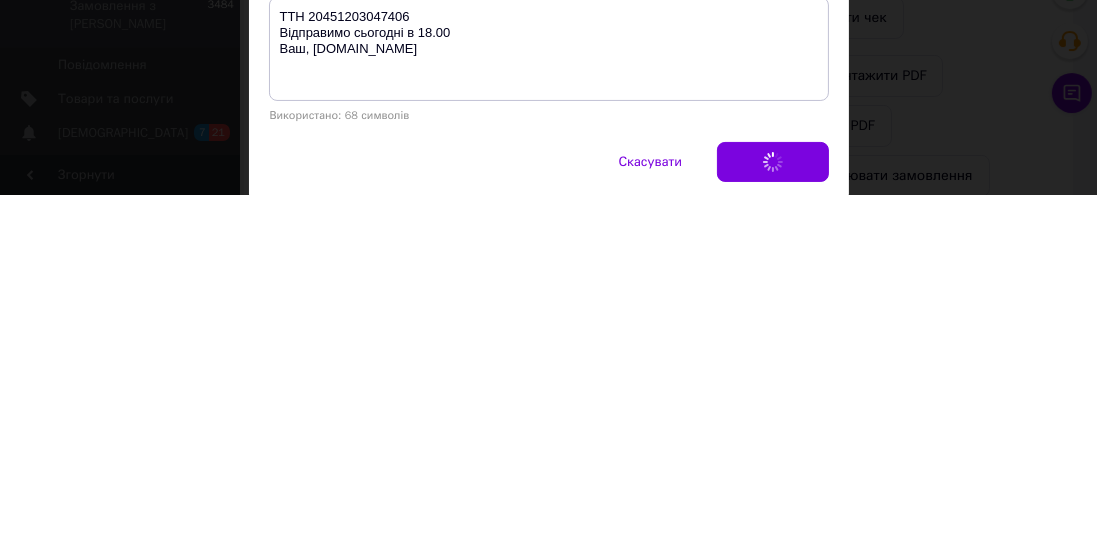scroll, scrollTop: 316, scrollLeft: 0, axis: vertical 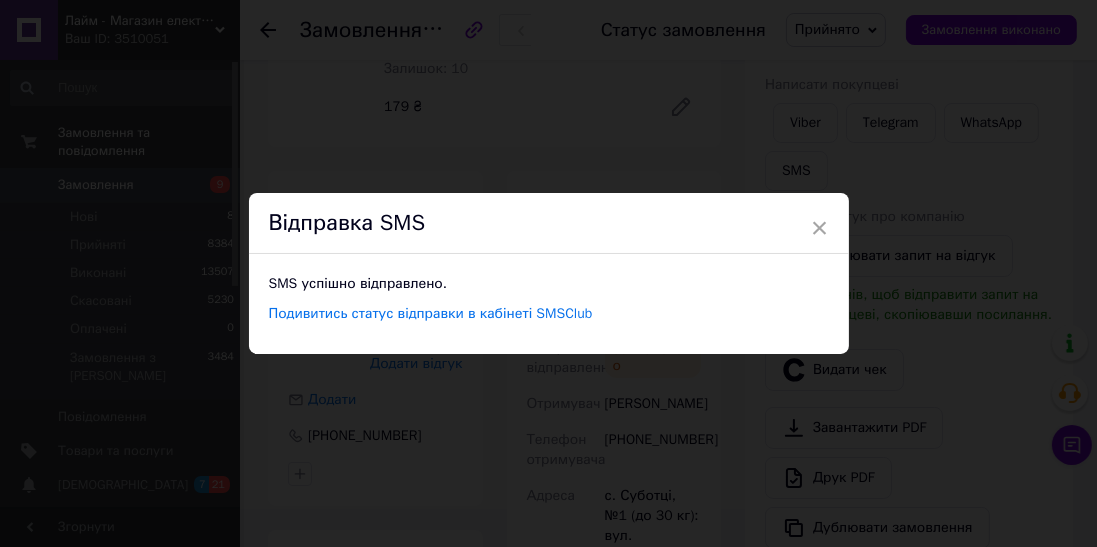 click on "× Відправка SMS SMS успішно відправлено. Подивитись статус відправки в кабінеті SMSClub" at bounding box center (548, 273) 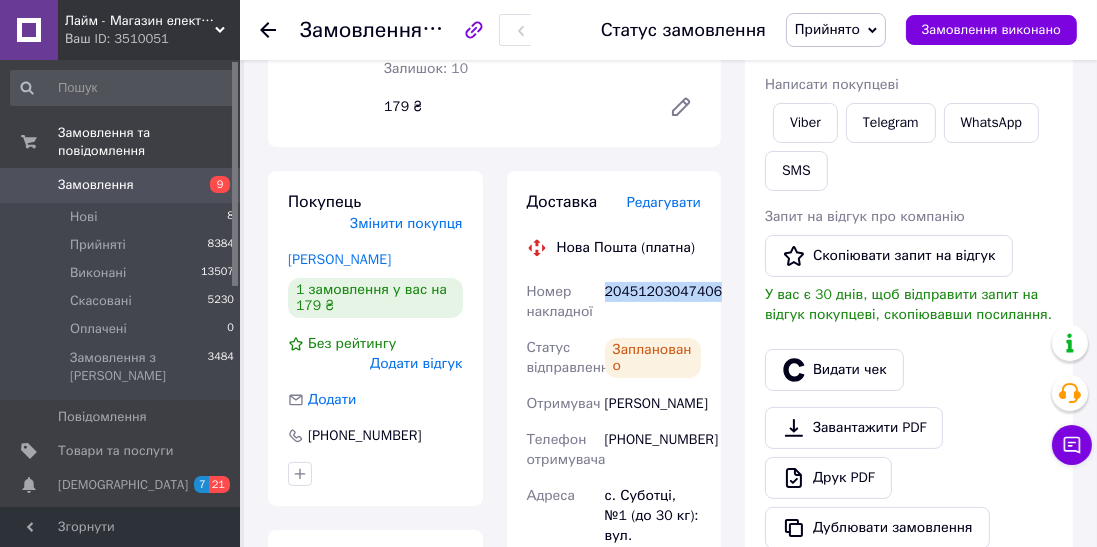 copy on "20451203047406" 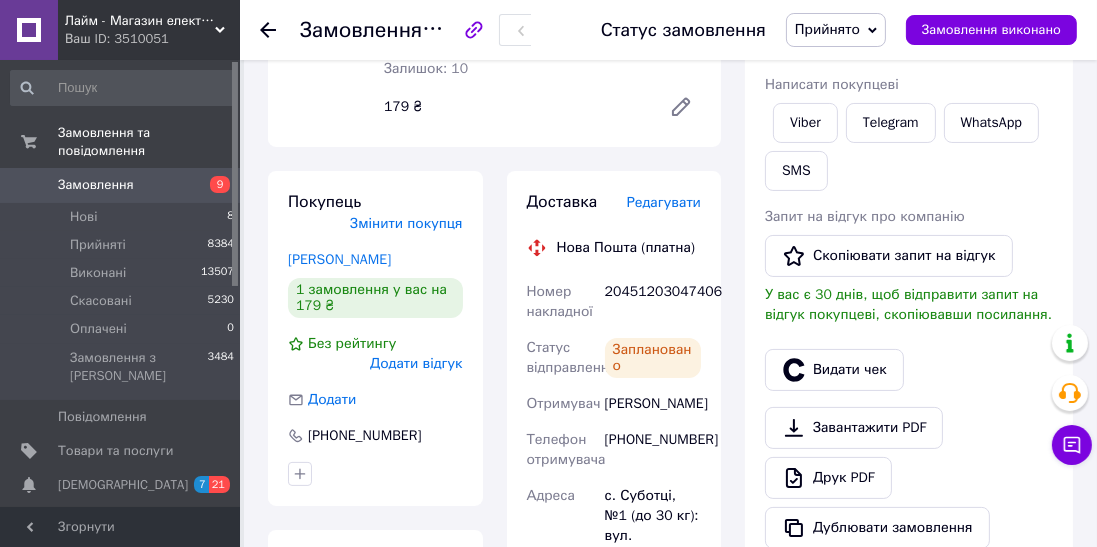 click on "Видати чек" at bounding box center (834, 370) 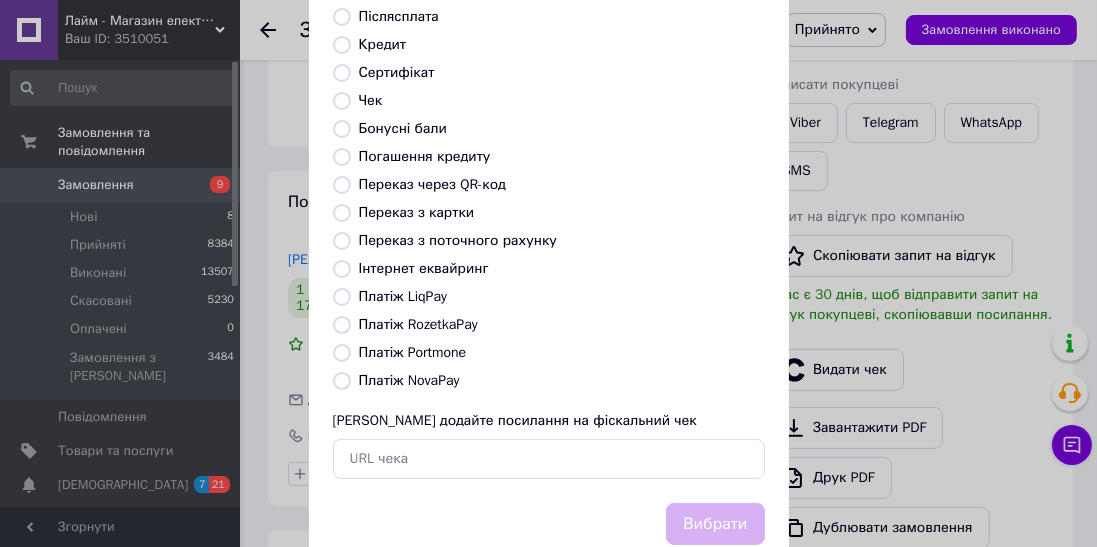 scroll, scrollTop: 310, scrollLeft: 0, axis: vertical 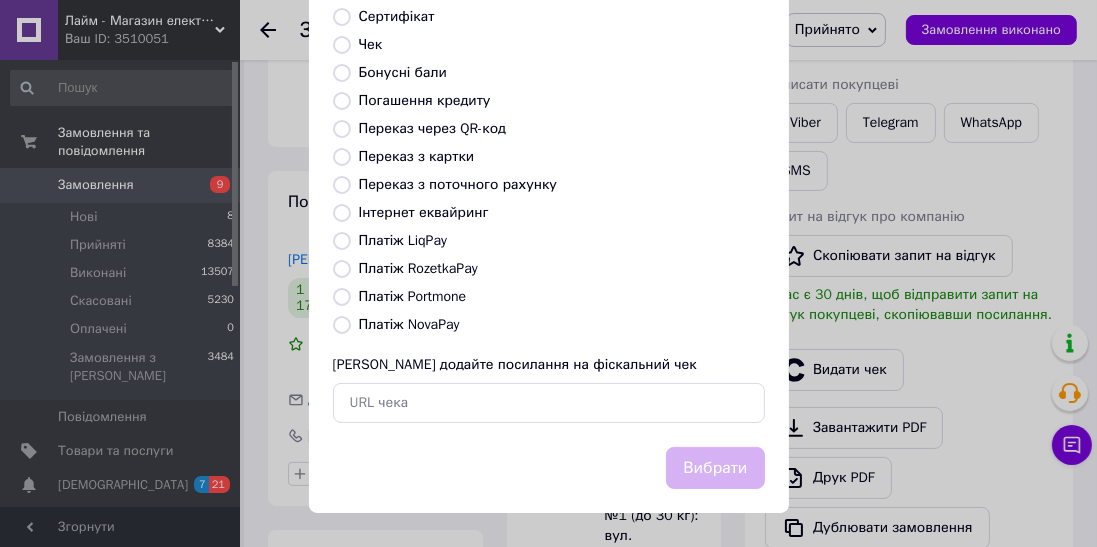 click on "Платіж NovaPay" at bounding box center (409, 324) 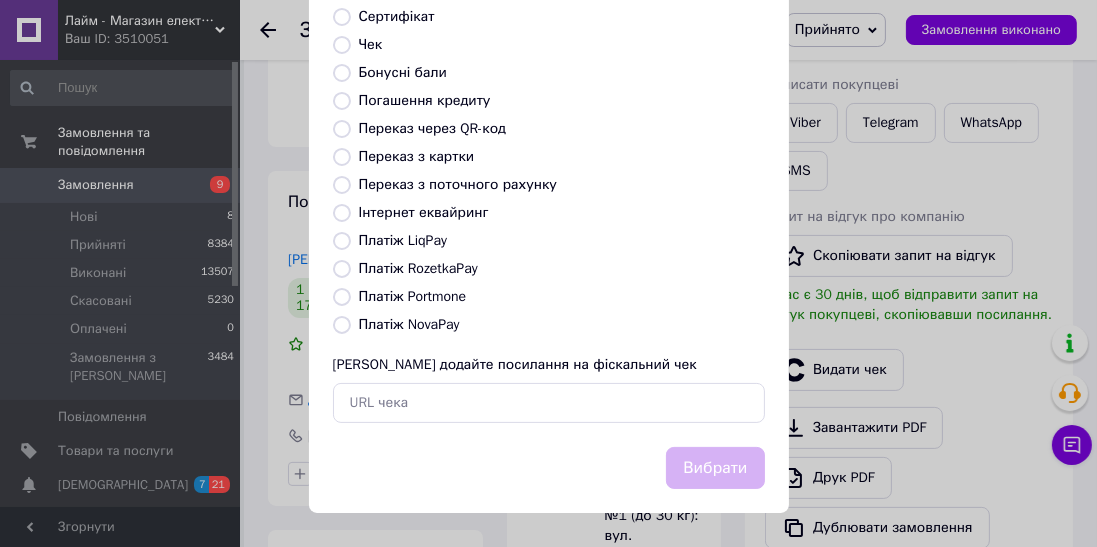 radio on "true" 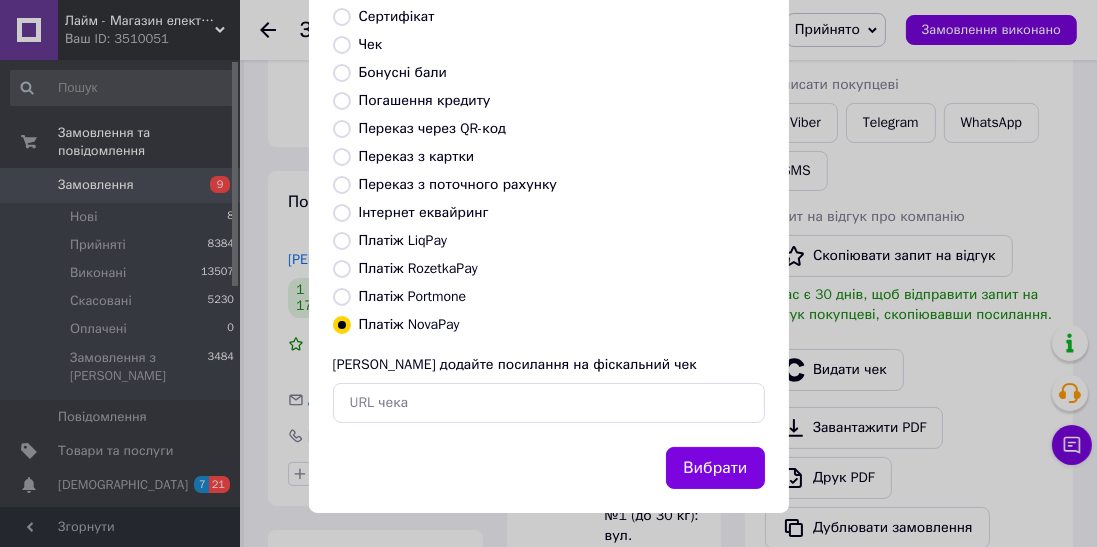 click on "Вибрати" at bounding box center [715, 468] 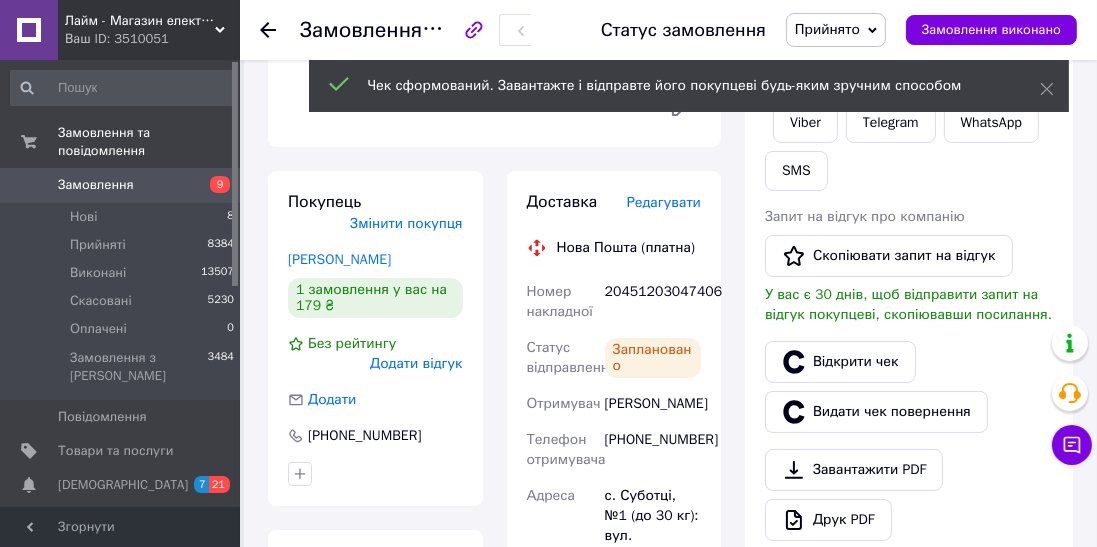 click 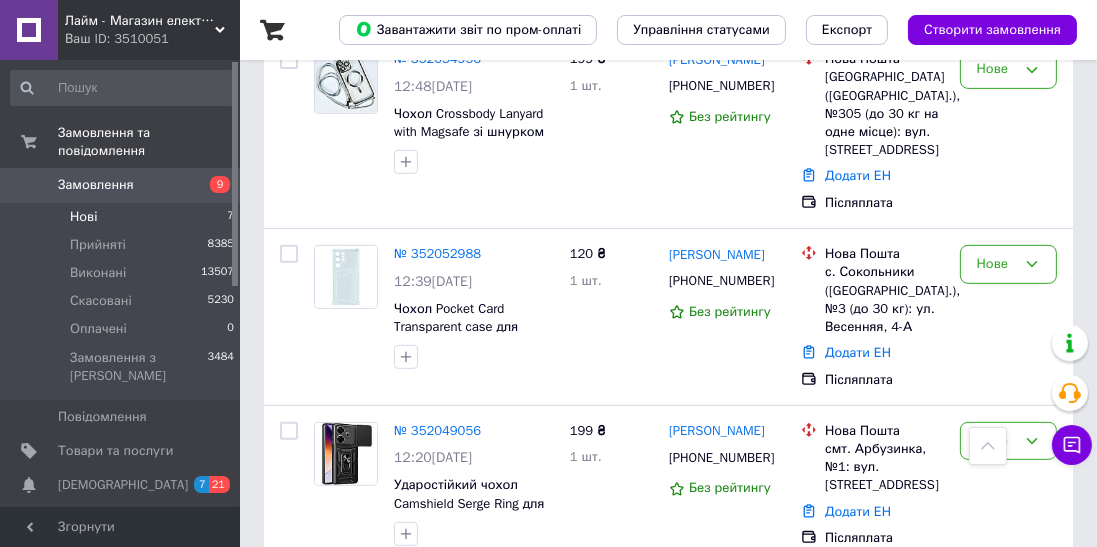 scroll, scrollTop: 850, scrollLeft: 0, axis: vertical 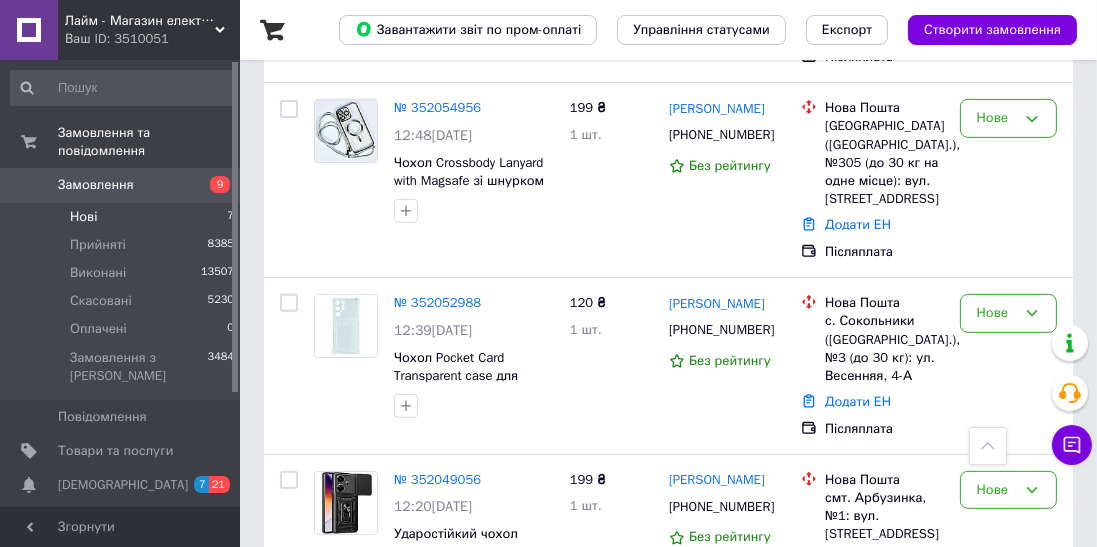 click on "№ 352049056" at bounding box center (437, 479) 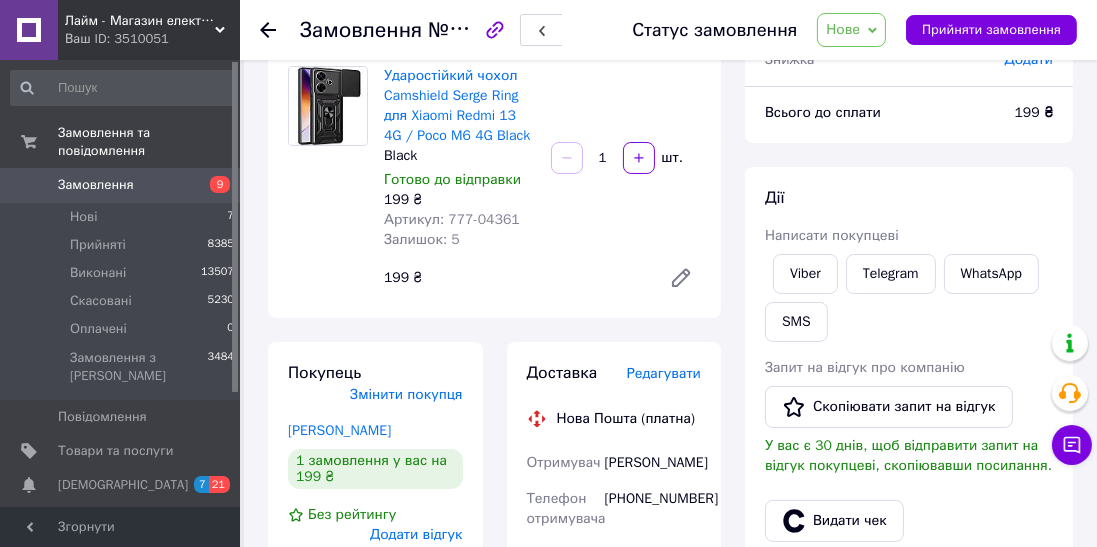 scroll, scrollTop: 186, scrollLeft: 0, axis: vertical 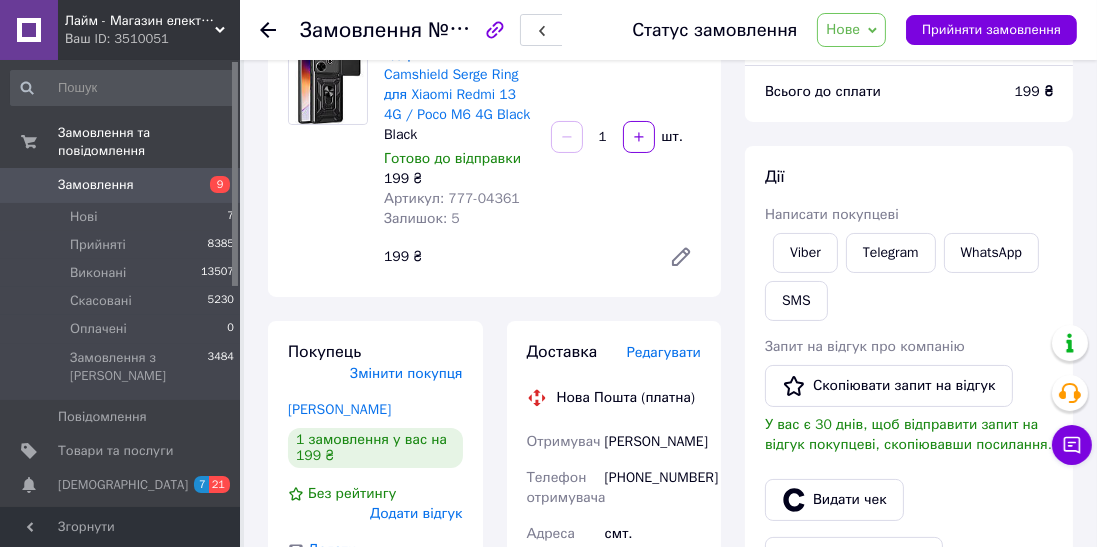 click on "Viber" at bounding box center [805, 253] 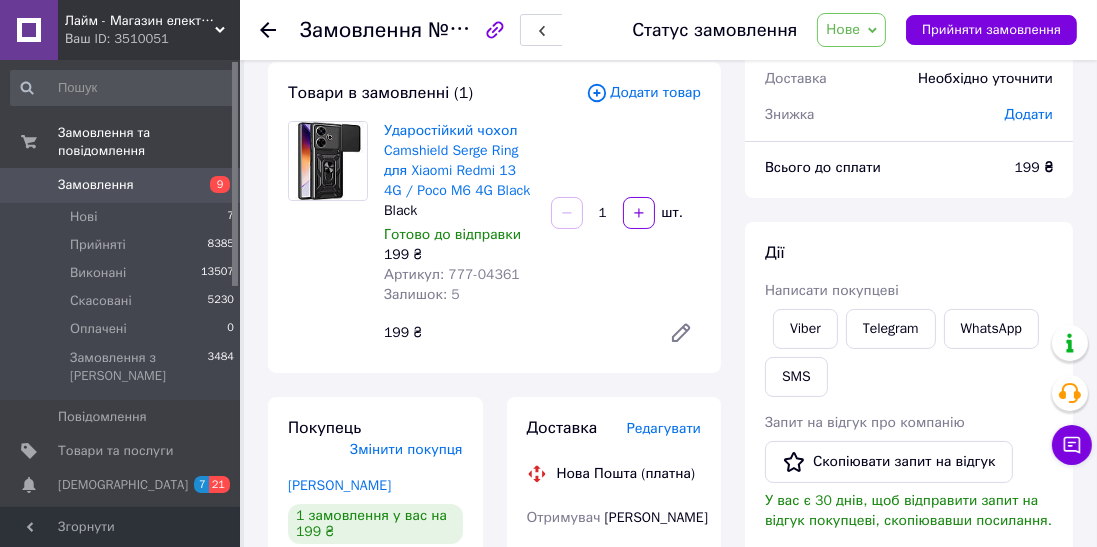 scroll, scrollTop: 108, scrollLeft: 0, axis: vertical 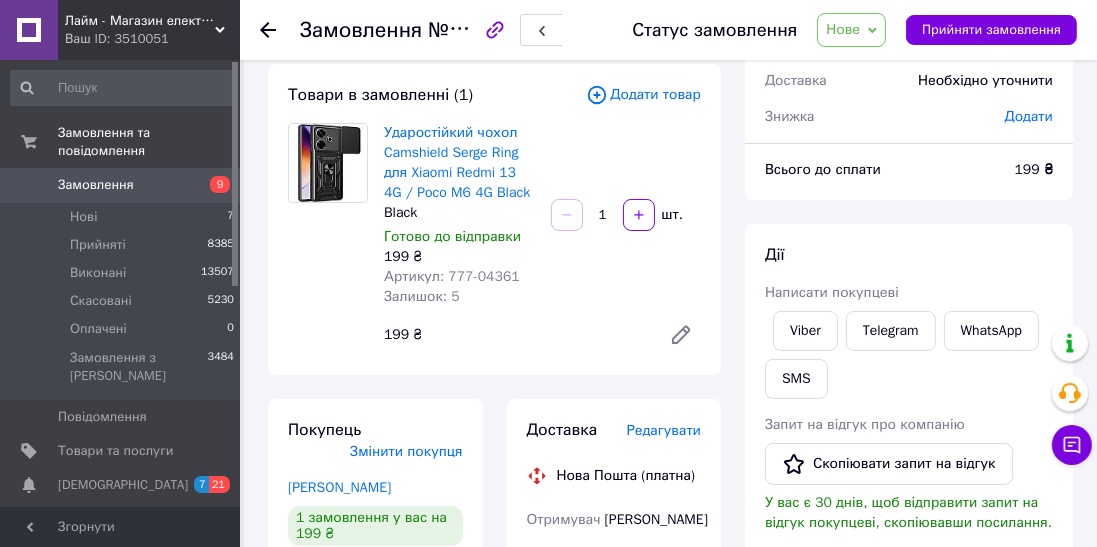 click at bounding box center (280, 30) 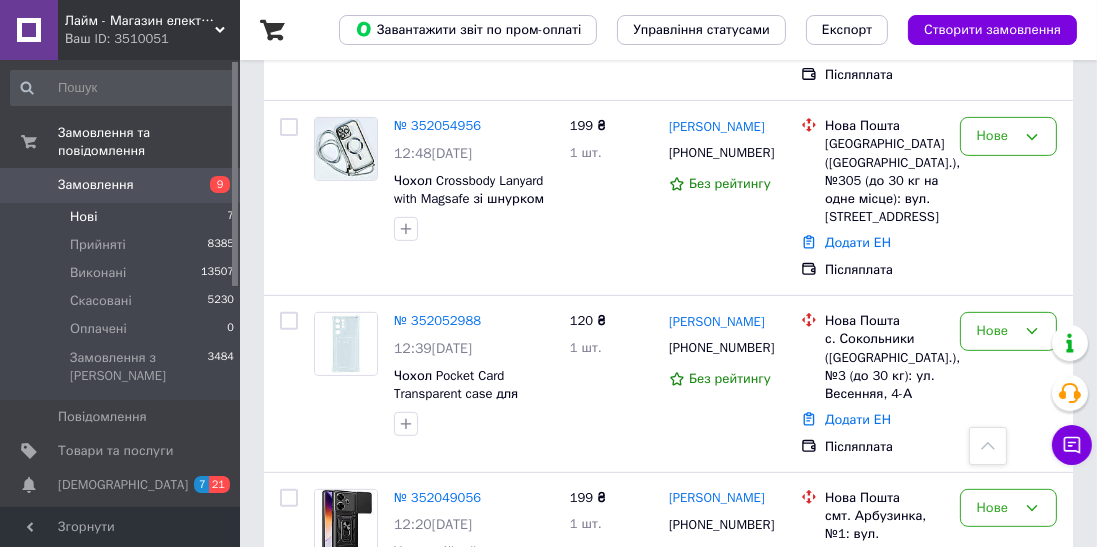 scroll, scrollTop: 782, scrollLeft: 0, axis: vertical 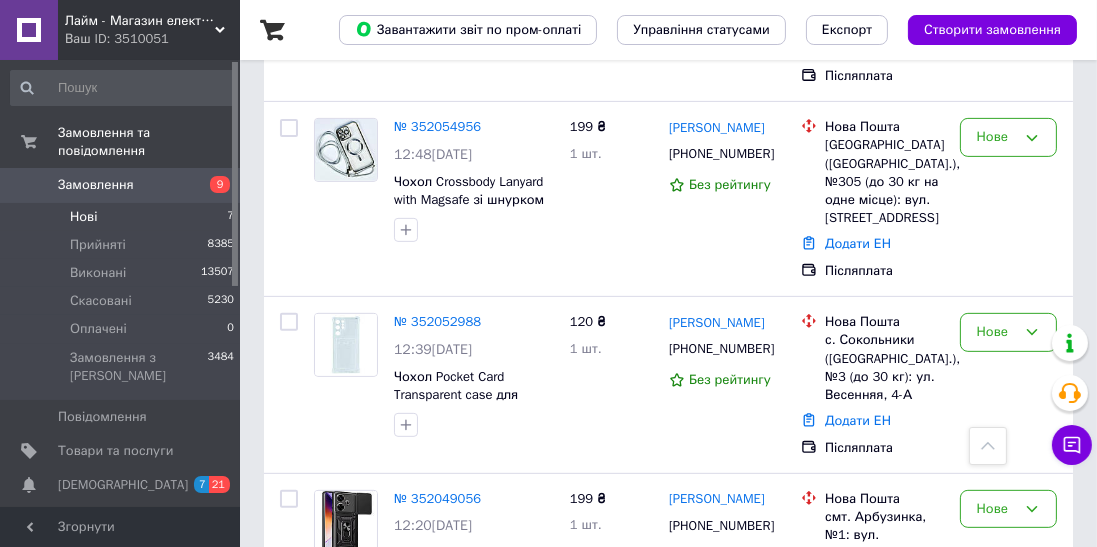 click on "№ 352052988" at bounding box center [437, 321] 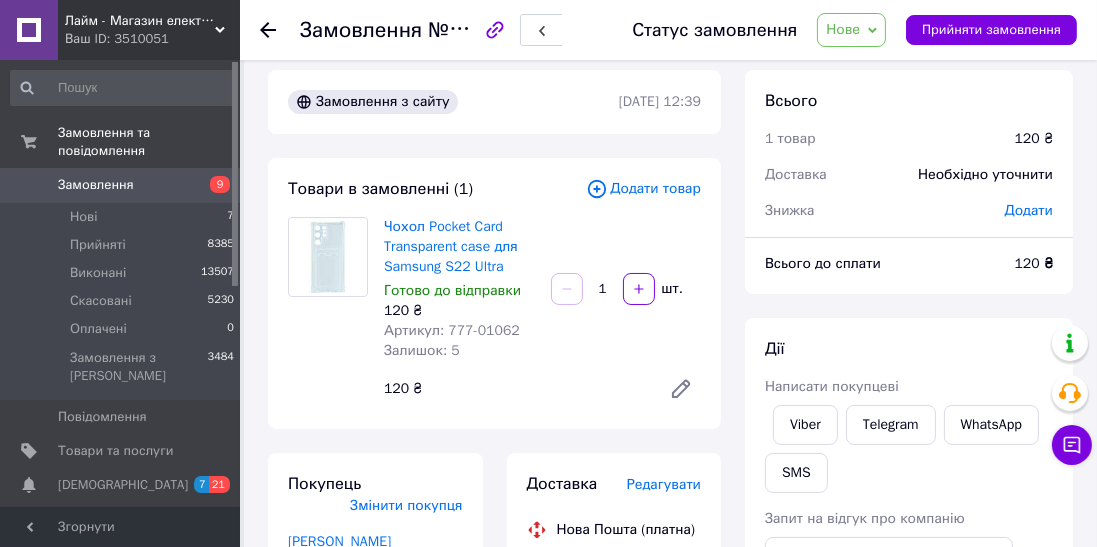 scroll, scrollTop: 20, scrollLeft: 0, axis: vertical 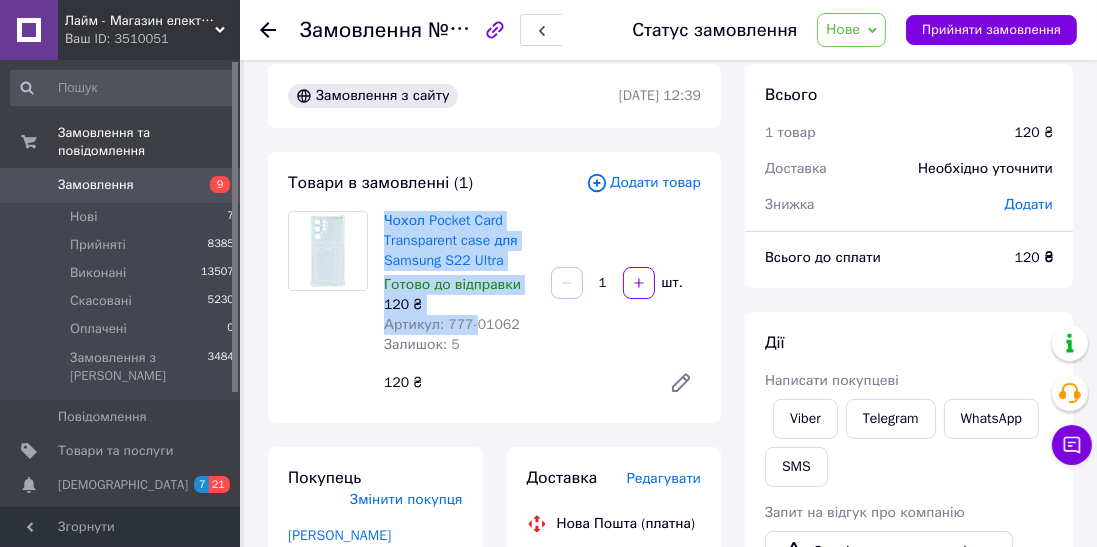 copy on "Чохол Pocket Card Transparent case для Samsung S22 Ultra Готово до відправки 120 ₴ Артикул: 777-" 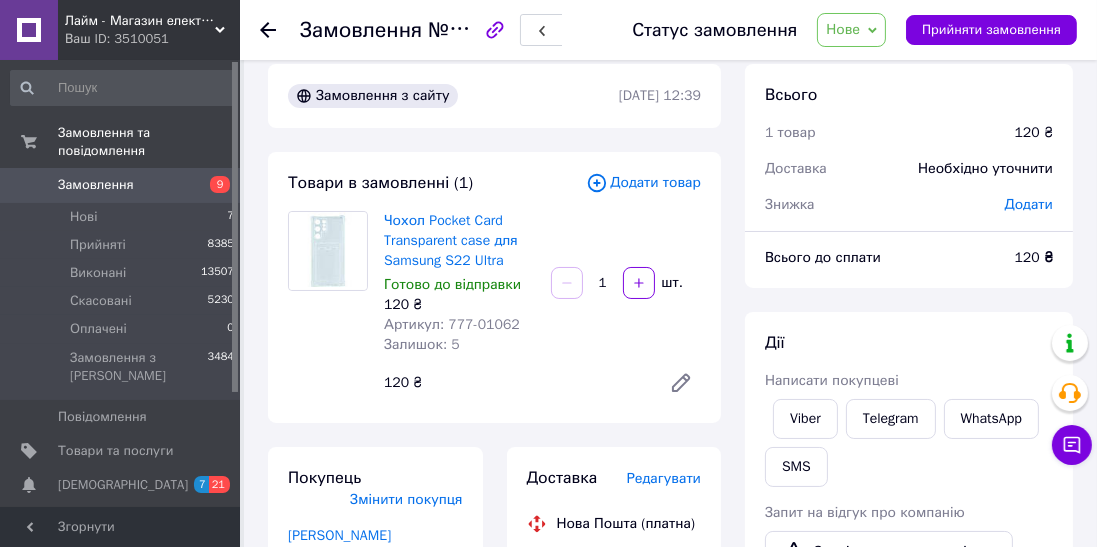 click on "Viber" at bounding box center [805, 419] 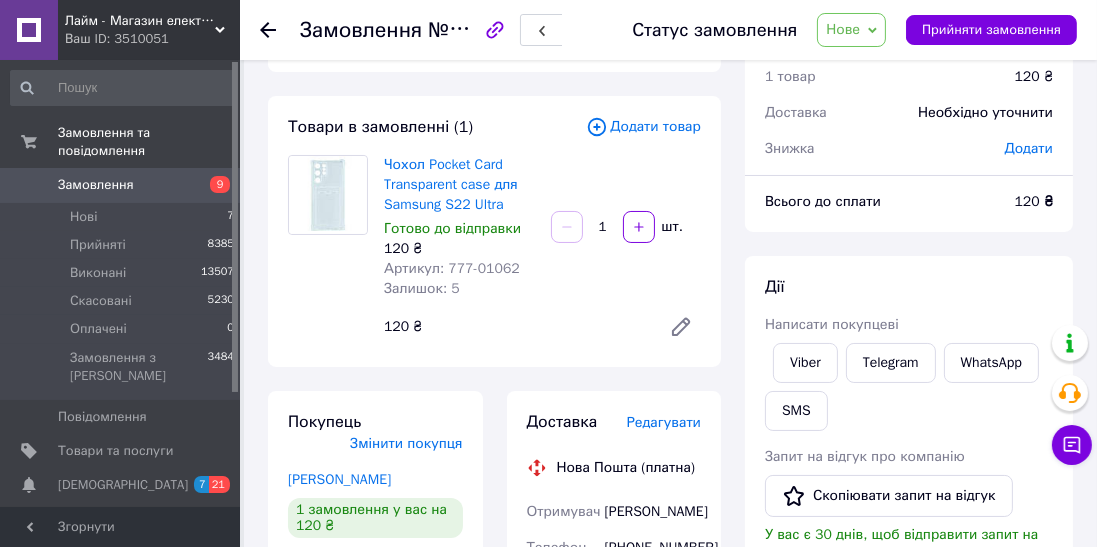 scroll, scrollTop: 116, scrollLeft: 0, axis: vertical 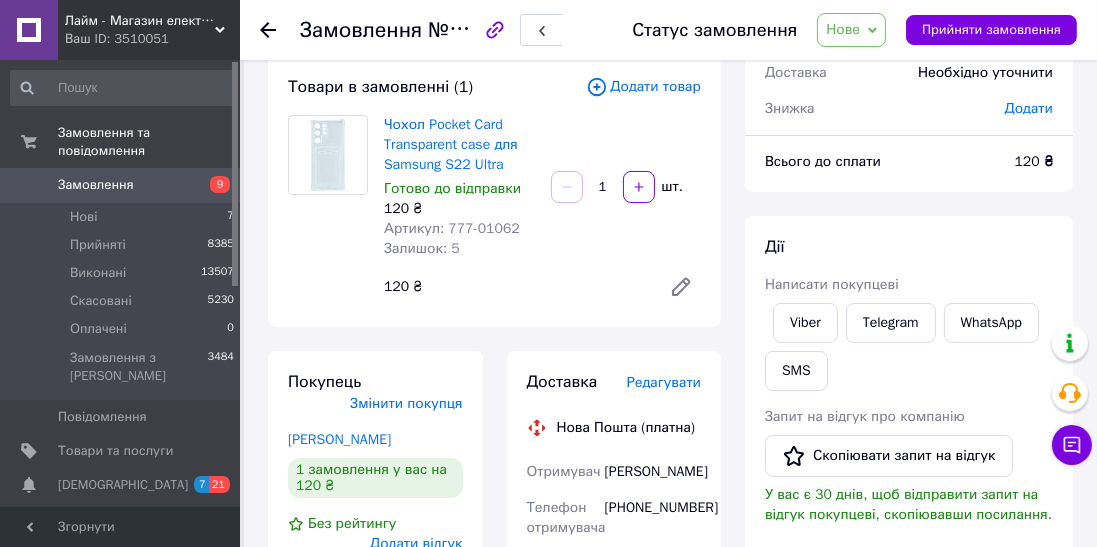 click 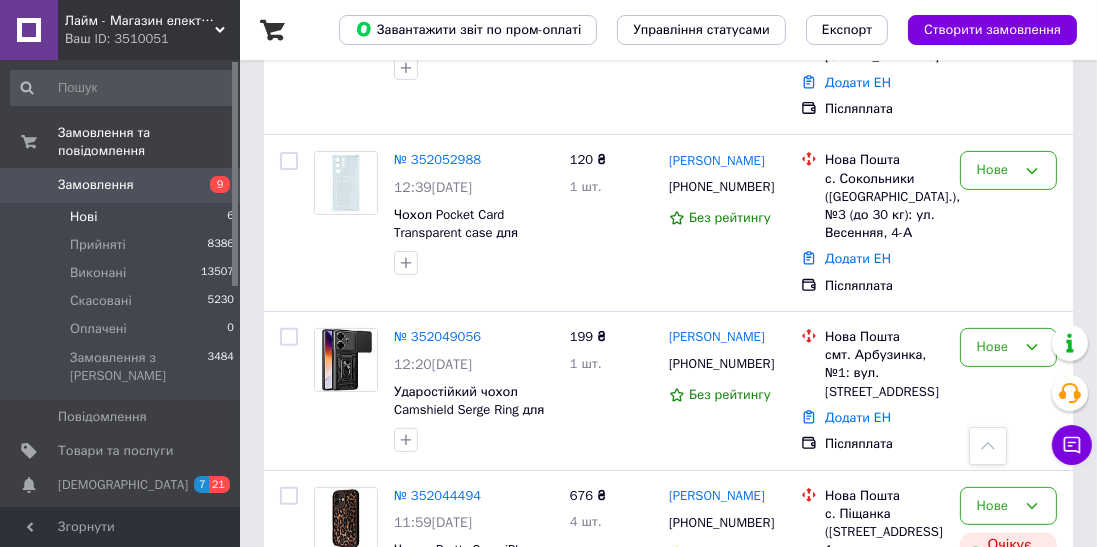 scroll, scrollTop: 701, scrollLeft: 0, axis: vertical 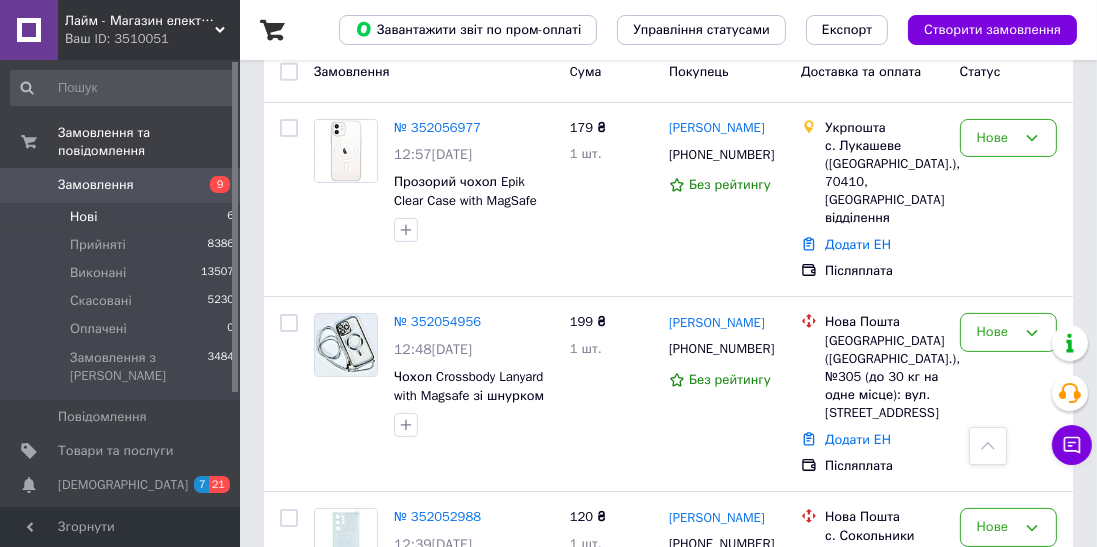 click on "№ 352054956" at bounding box center [437, 321] 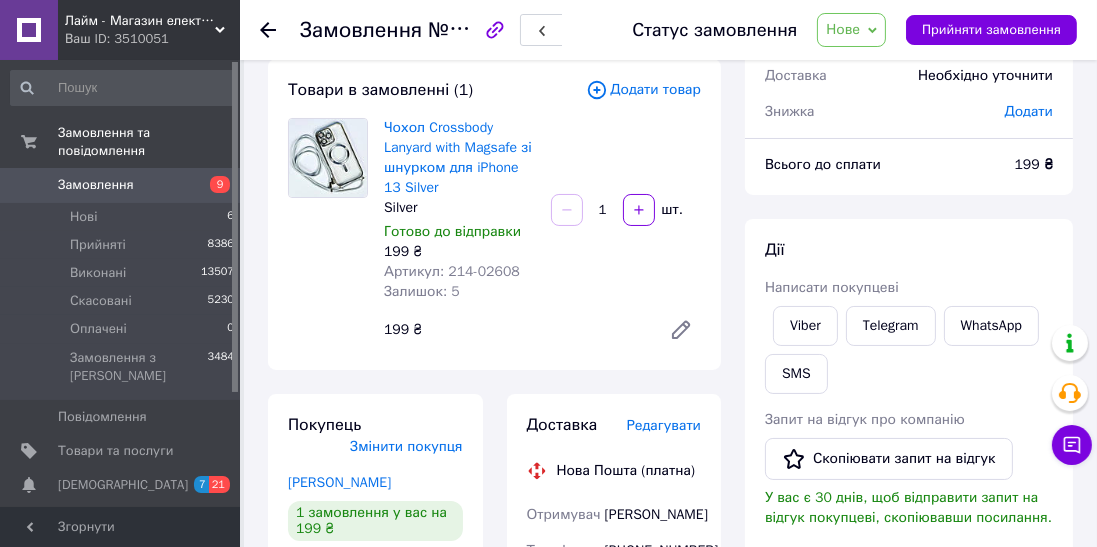 scroll, scrollTop: 97, scrollLeft: 0, axis: vertical 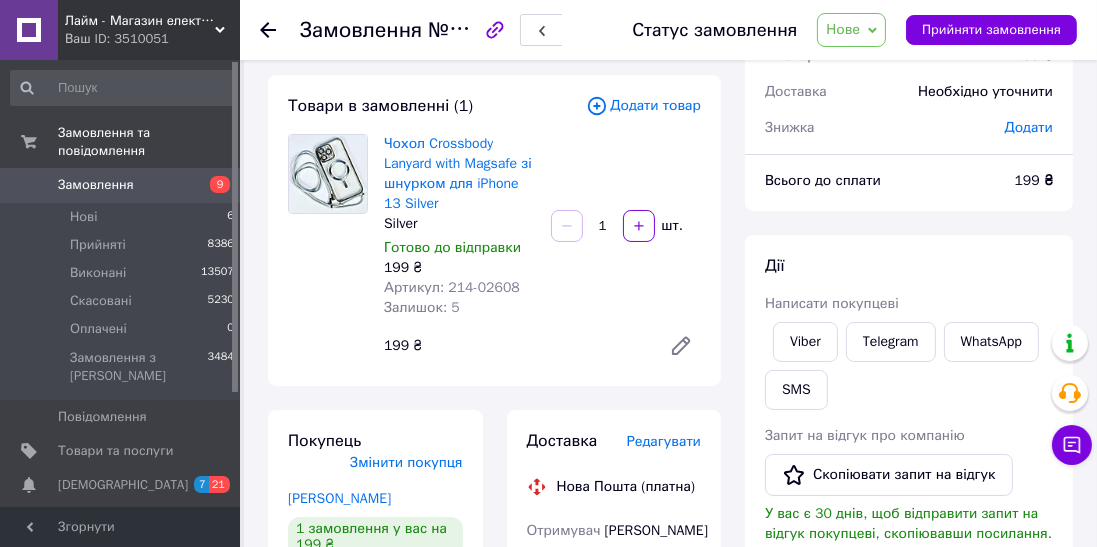 click on "Viber" at bounding box center (805, 342) 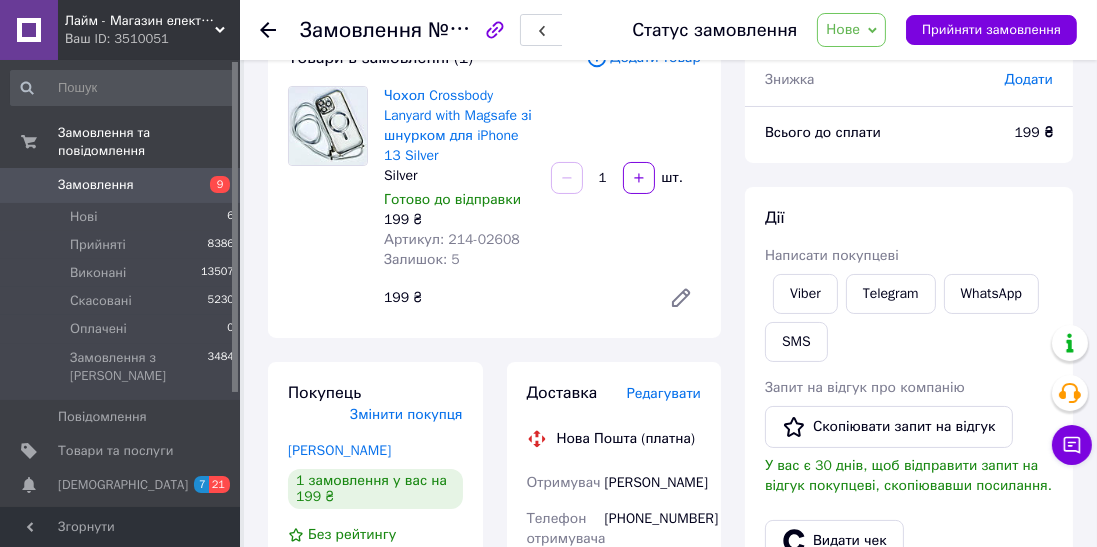 scroll, scrollTop: 193, scrollLeft: 0, axis: vertical 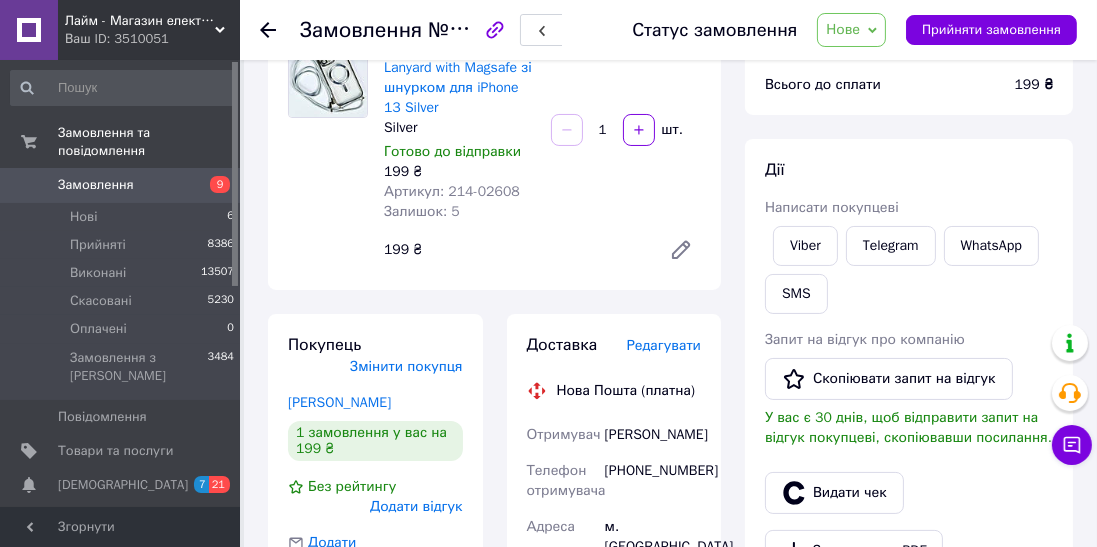 click on "Без рейтингу   Додати відгук" at bounding box center [375, 497] 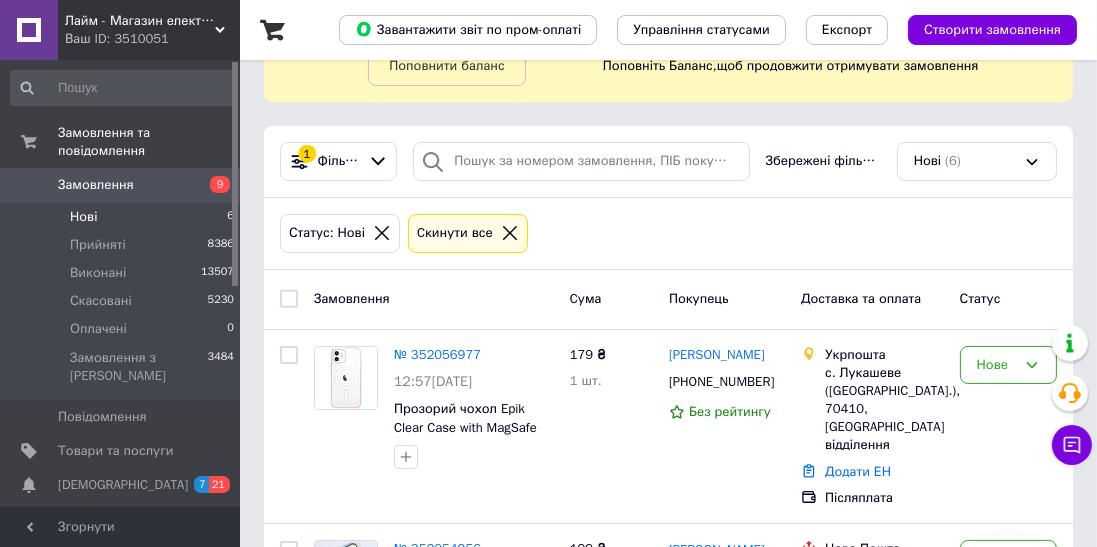 scroll, scrollTop: 126, scrollLeft: 0, axis: vertical 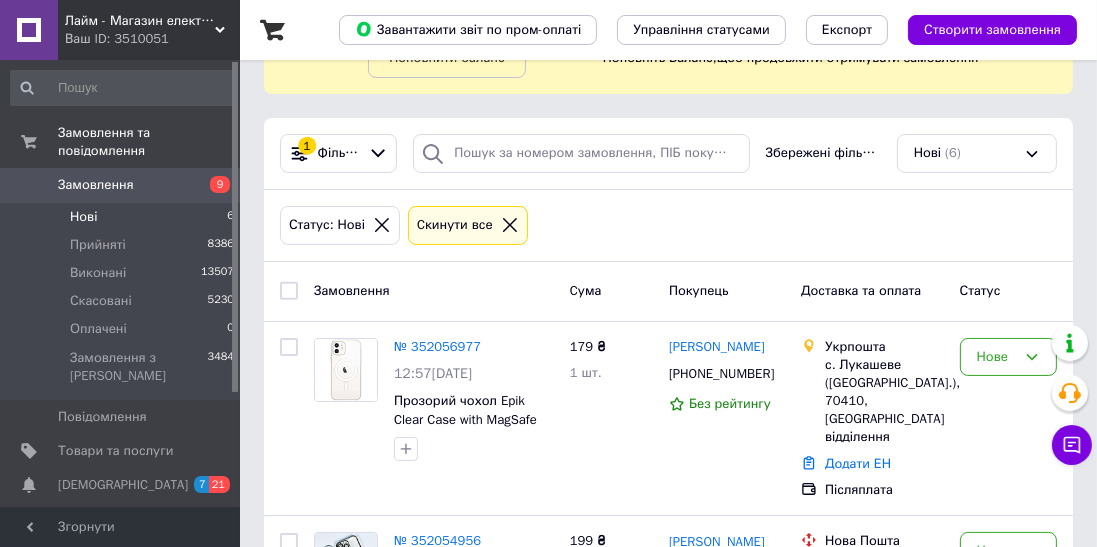 click on "№ 352056977" at bounding box center [437, 346] 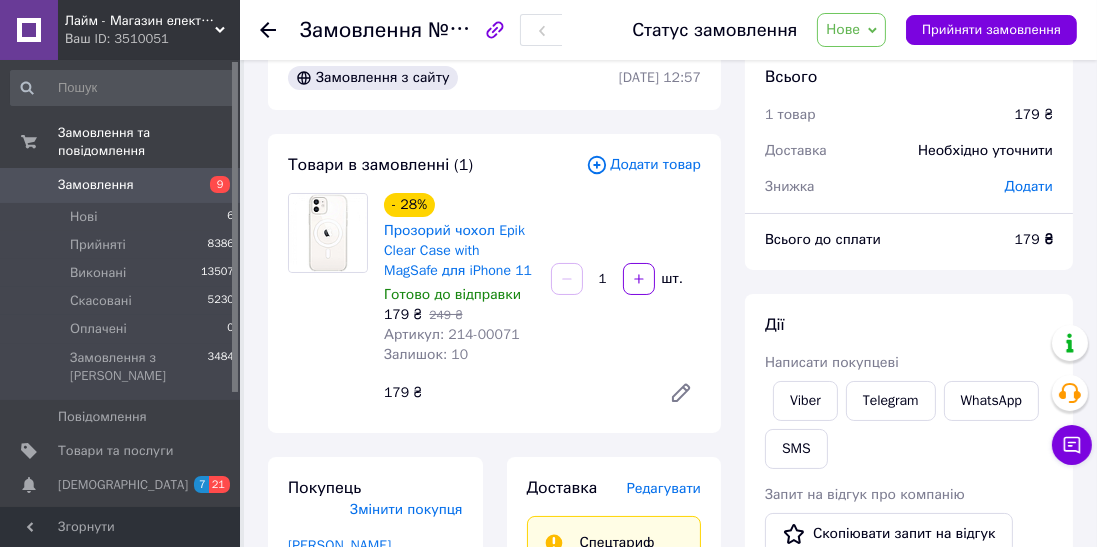 scroll, scrollTop: 0, scrollLeft: 0, axis: both 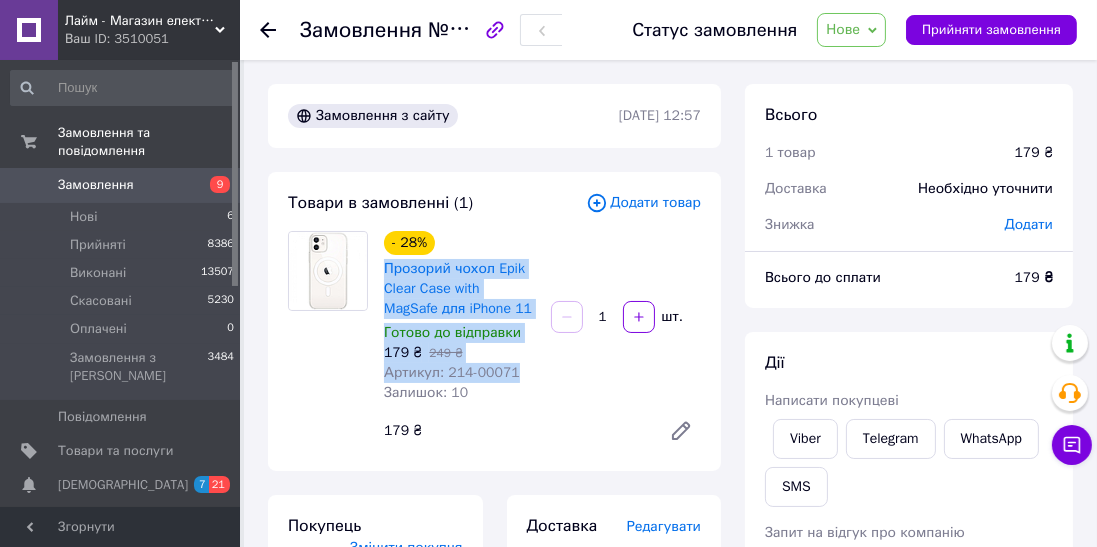copy on "Прозорий чохол Epik Clear Case with MagSafe для iPhone 11 Готово до відправки 179 ₴   249 ₴ Артикул: 214-00071" 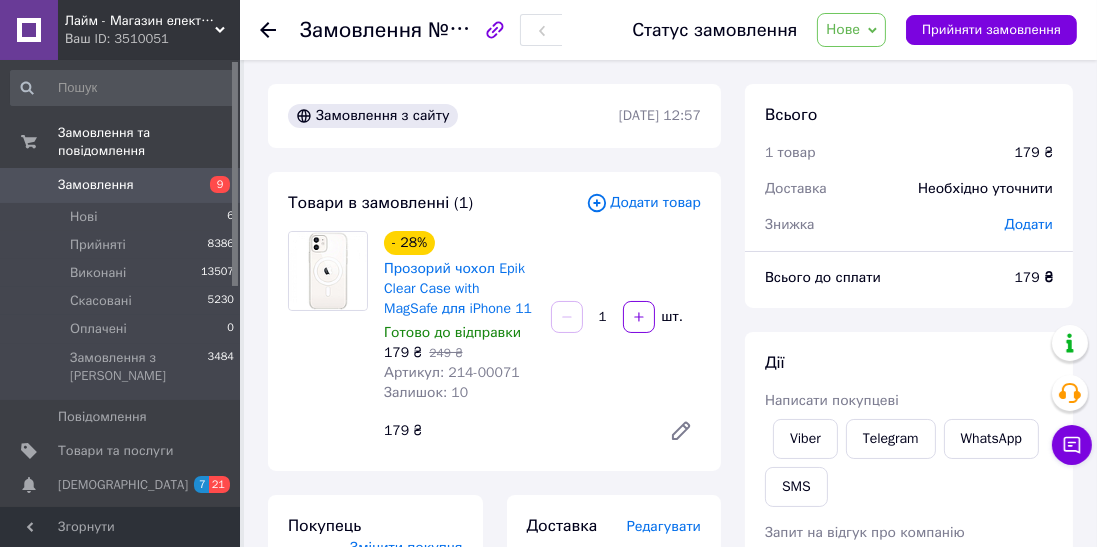 click on "Написати покупцеві" at bounding box center (832, 400) 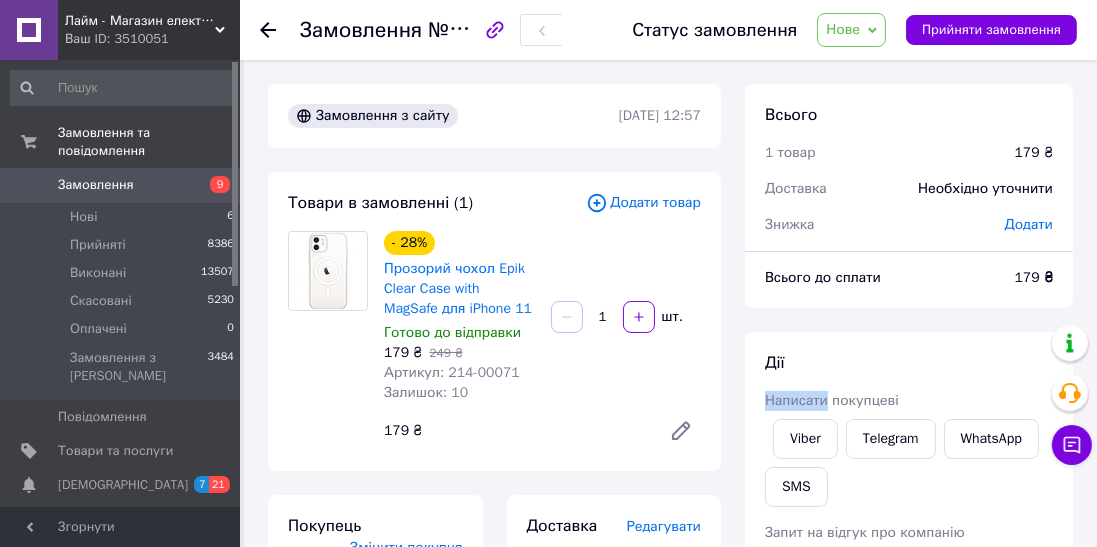 click on "Viber" at bounding box center (805, 439) 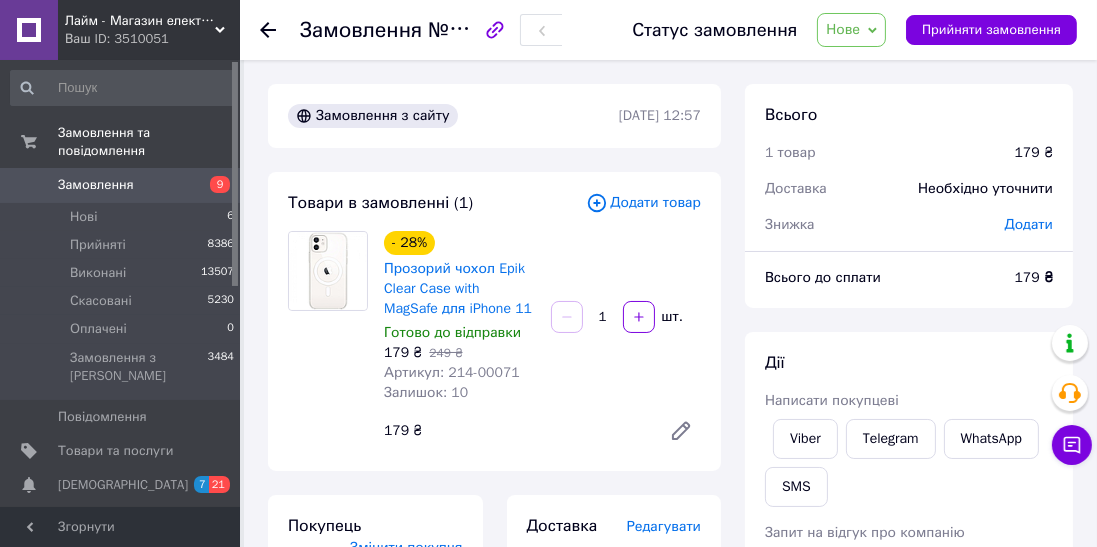 click 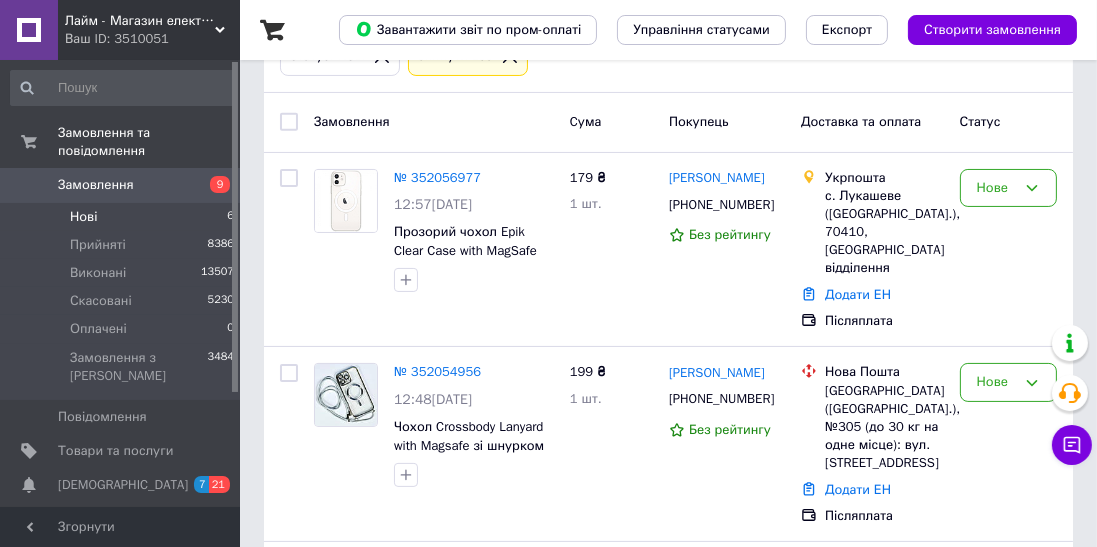 click on "№ 352054956" at bounding box center (437, 371) 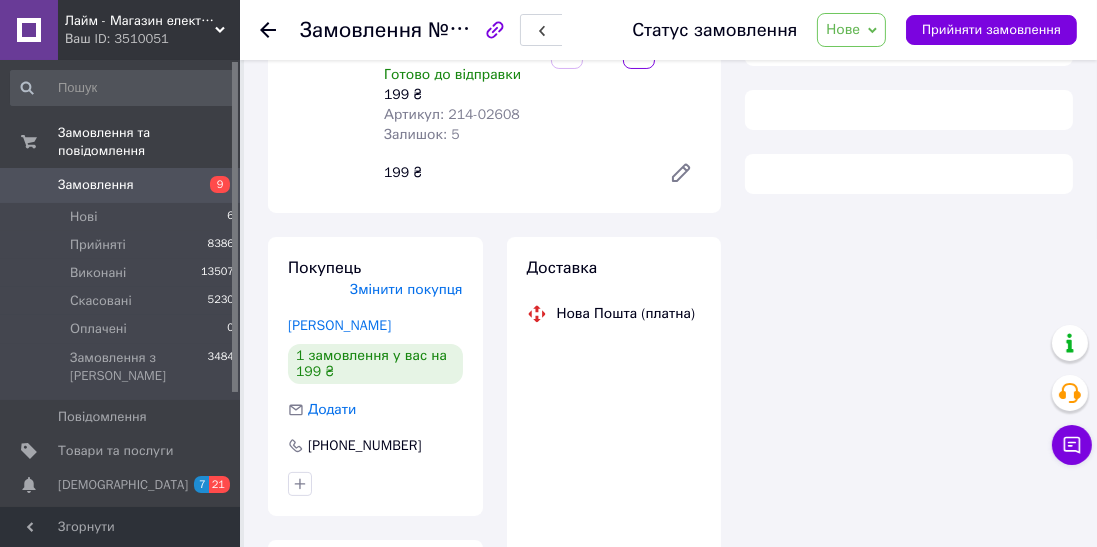 scroll, scrollTop: 295, scrollLeft: 0, axis: vertical 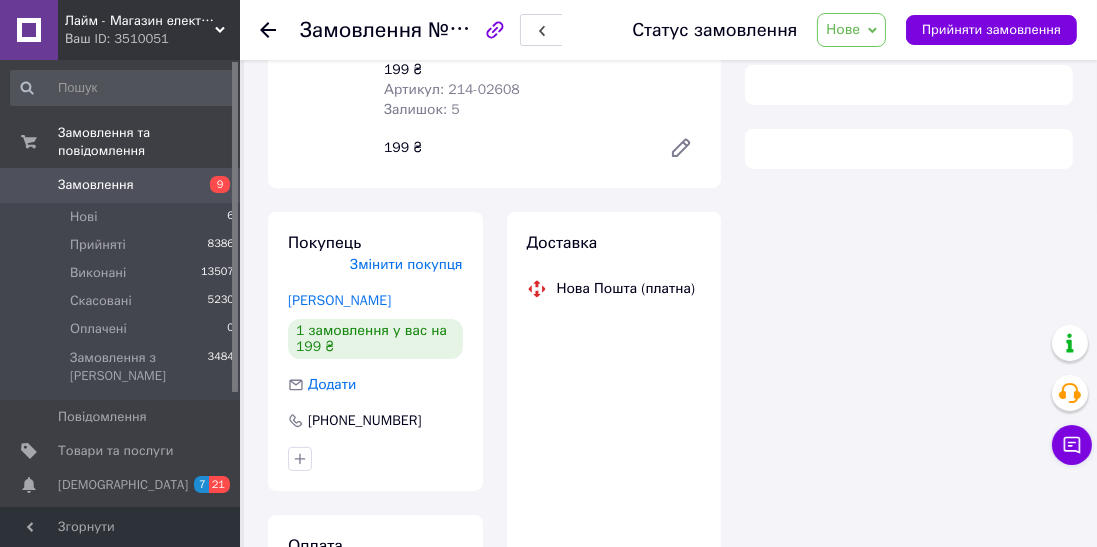 click on "Нове" at bounding box center [851, 30] 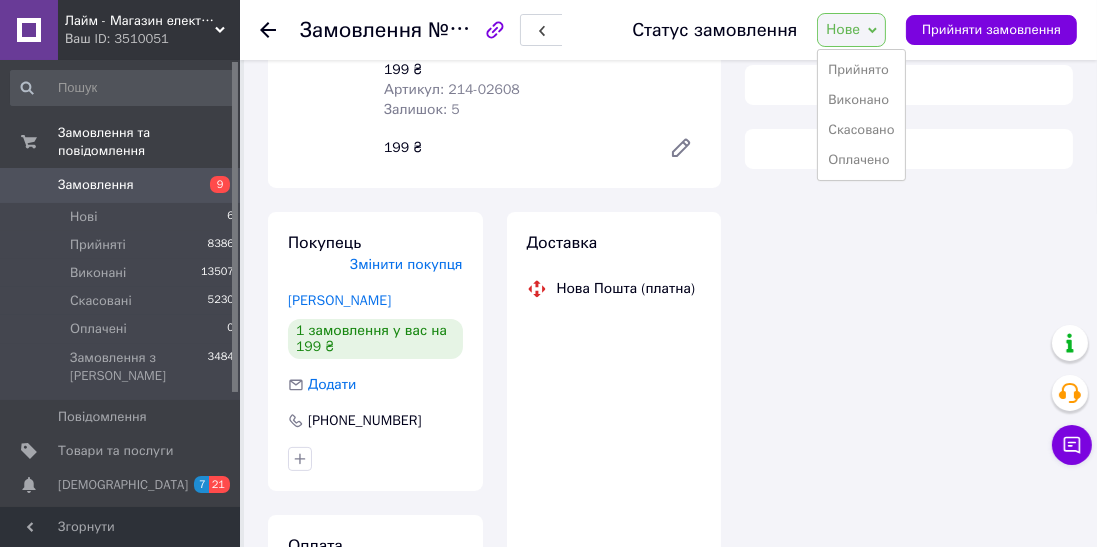 click on "Прийнято" at bounding box center (861, 70) 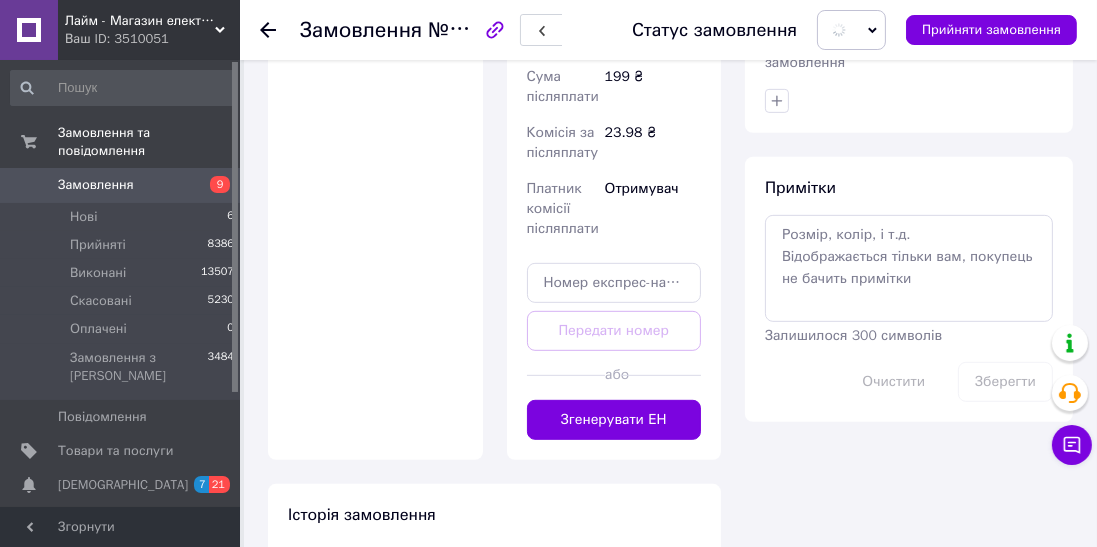 click on "Згенерувати ЕН" at bounding box center [614, 420] 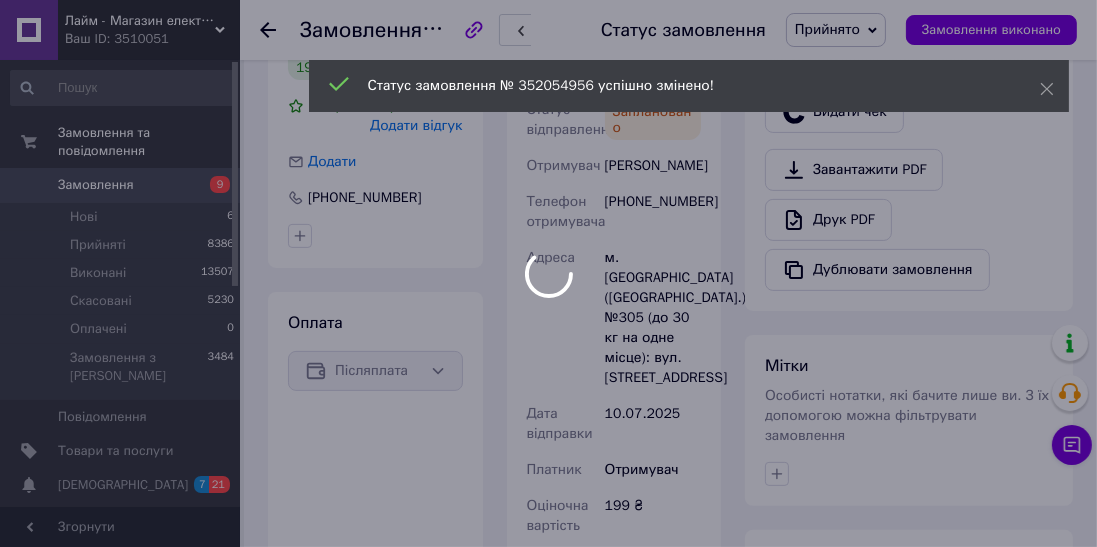 scroll, scrollTop: 492, scrollLeft: 0, axis: vertical 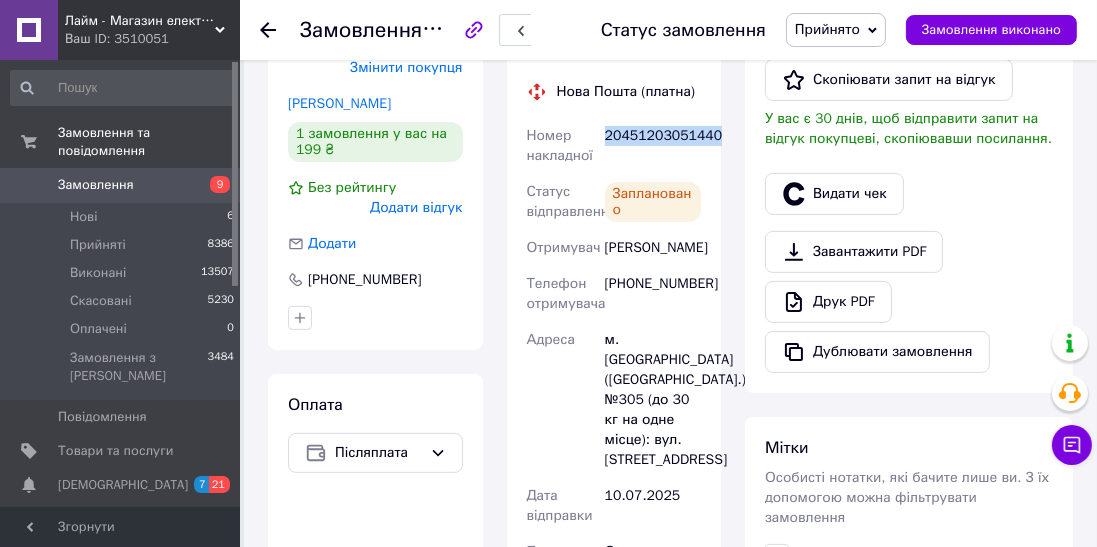 copy on "20451203051440" 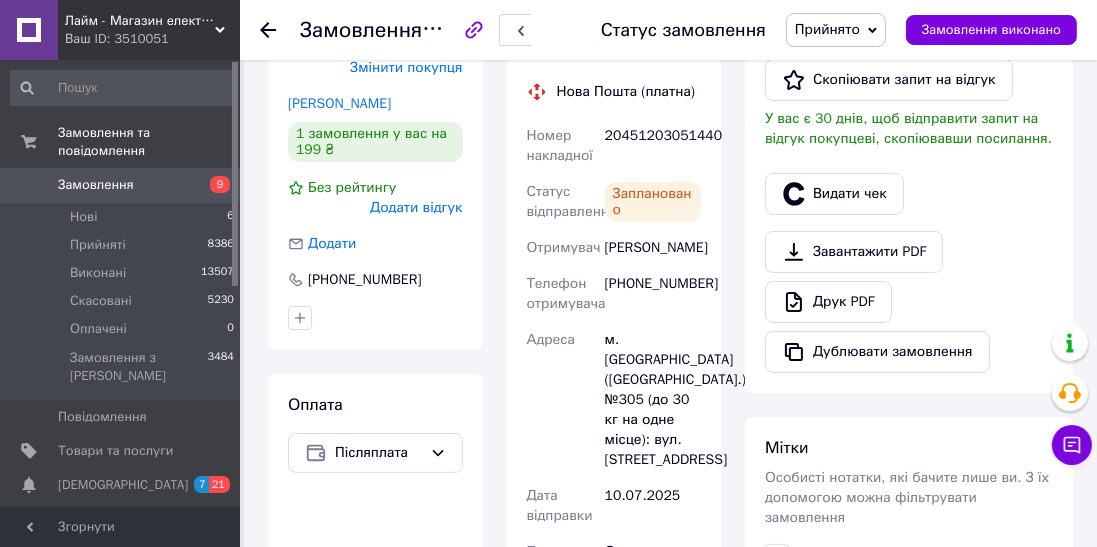 click on "Видати чек" at bounding box center (834, 194) 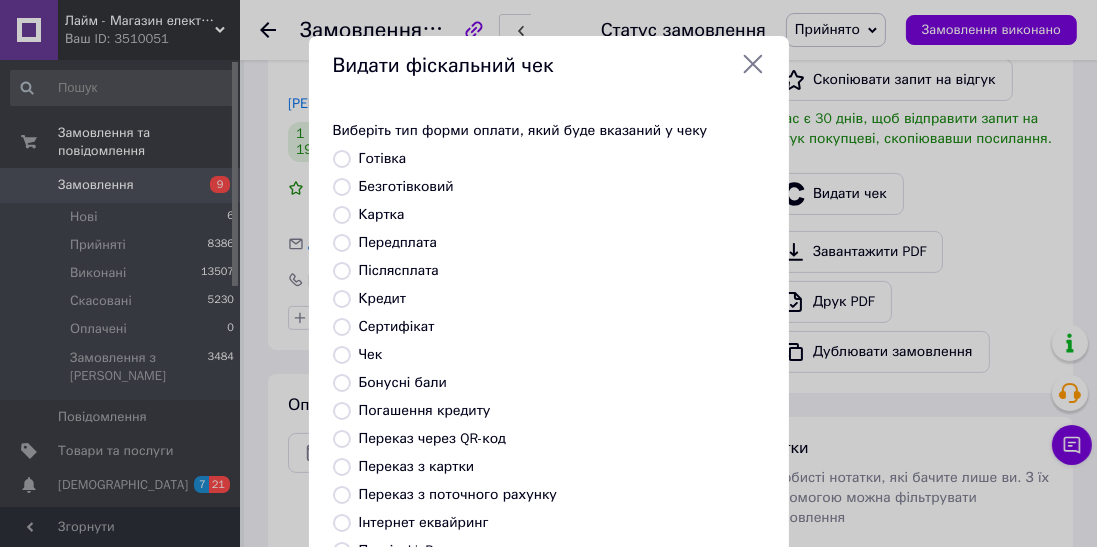 scroll, scrollTop: 310, scrollLeft: 0, axis: vertical 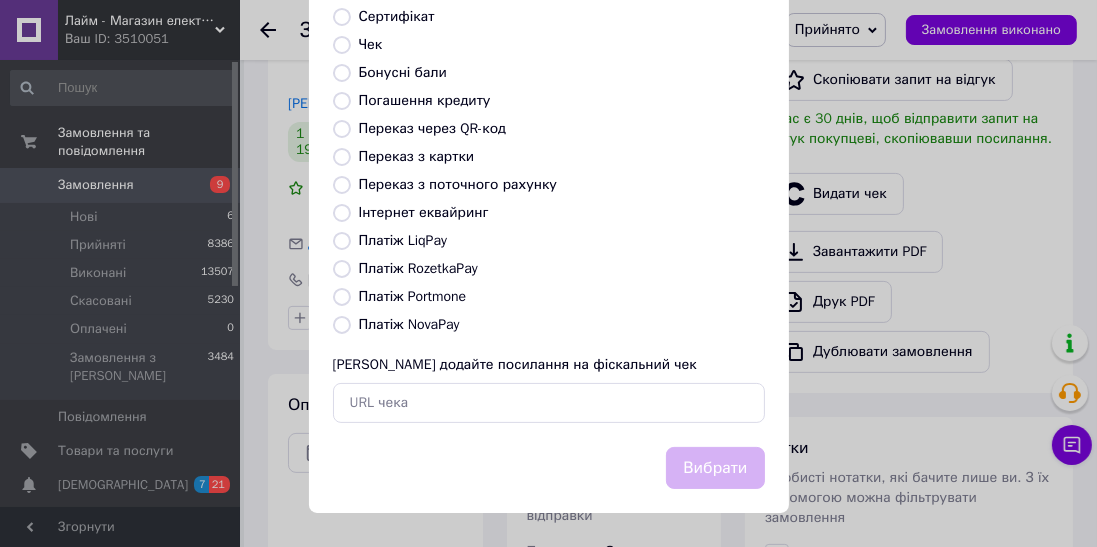 click on "Платіж NovaPay" at bounding box center [409, 324] 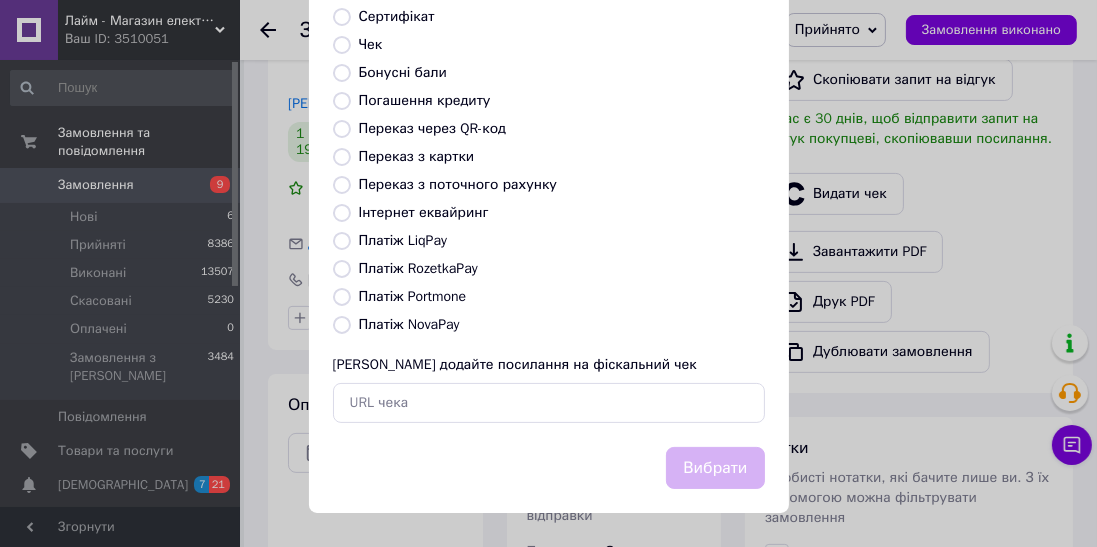 radio on "true" 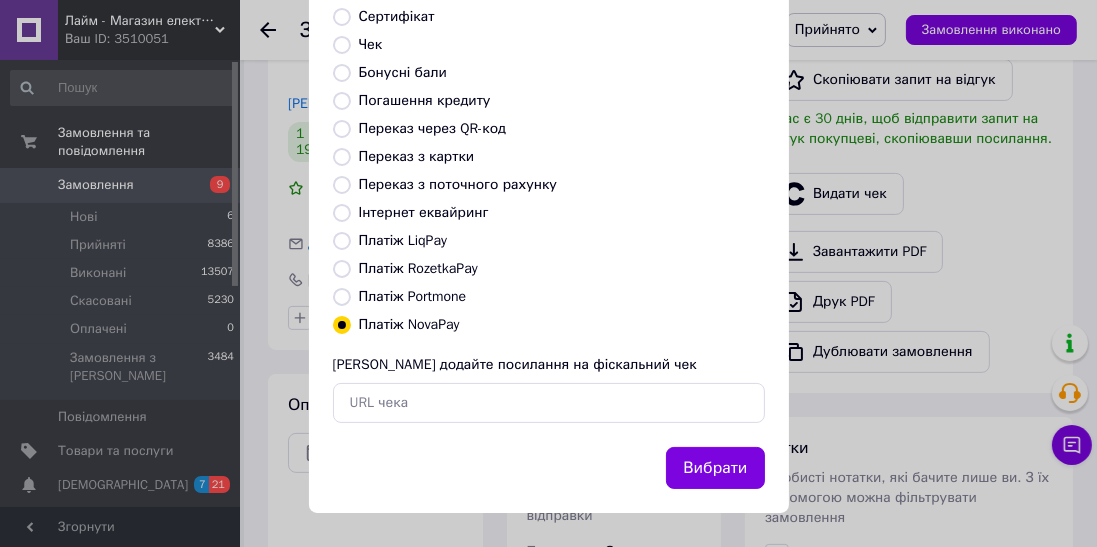 click on "Вибрати" at bounding box center [715, 468] 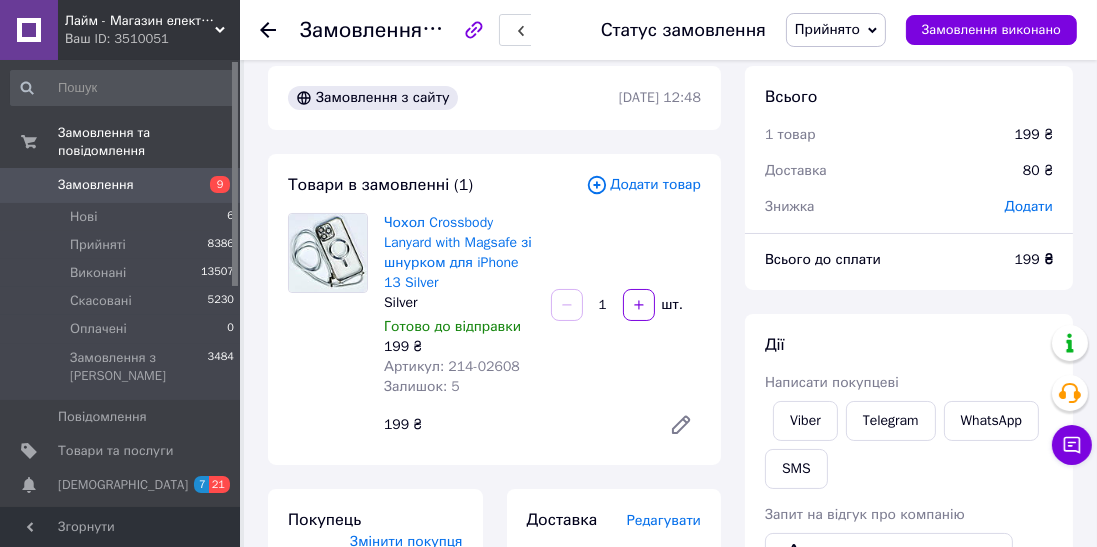 scroll, scrollTop: 0, scrollLeft: 0, axis: both 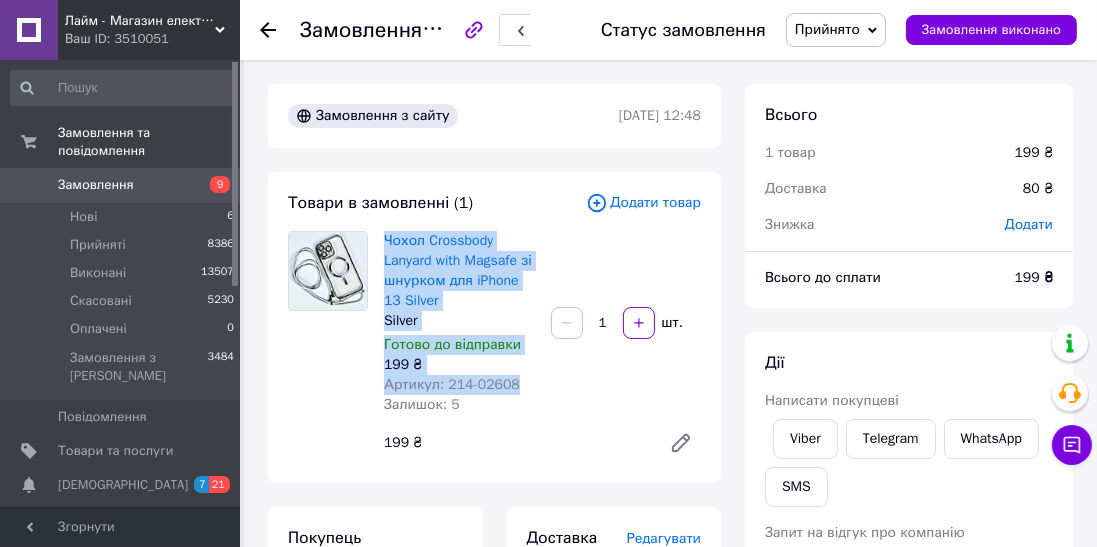 copy on "Чохол Crossbody Lanyard with Magsafe зі шнурком для iPhone 13 Silver Silver Готово до відправки 199 ₴ Артикул: 214-02608" 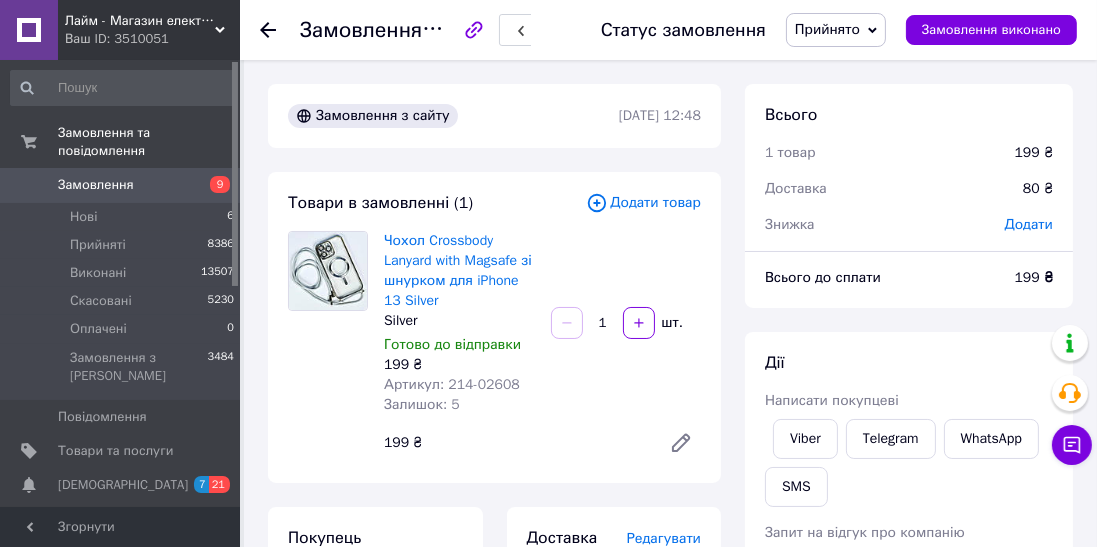 click 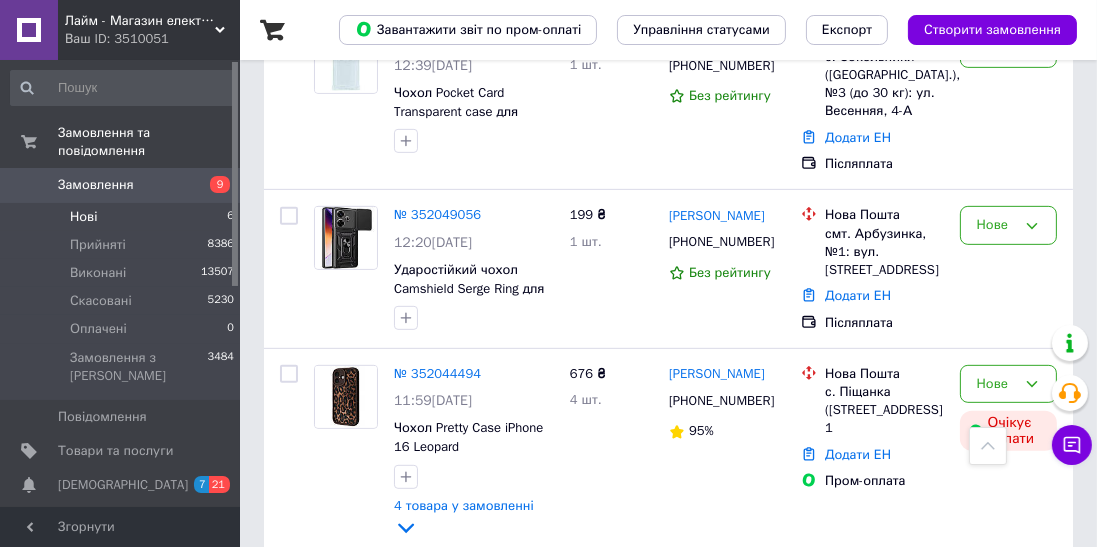 scroll, scrollTop: 906, scrollLeft: 0, axis: vertical 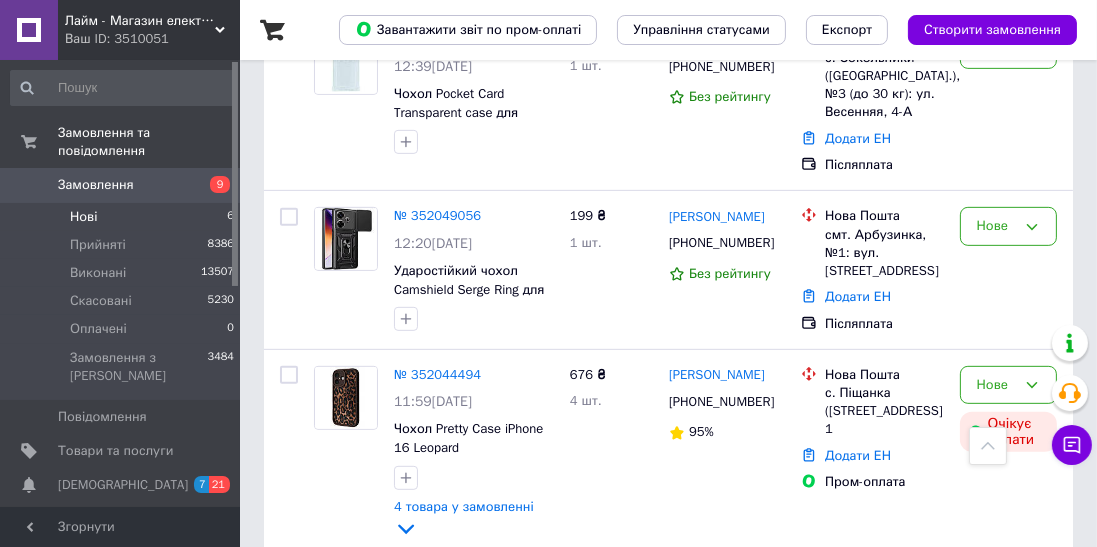 click on "Нове" at bounding box center (996, 385) 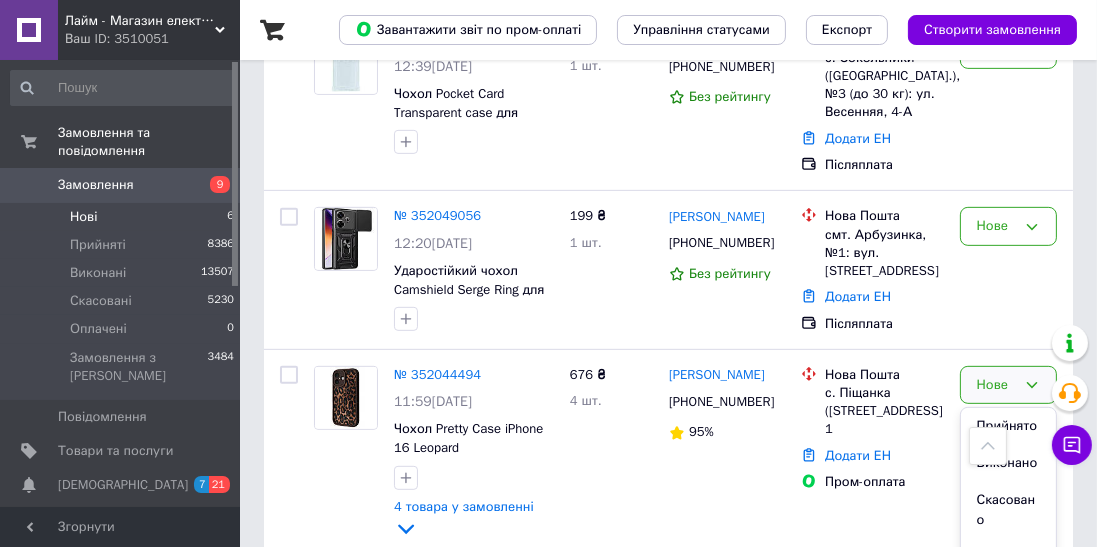 scroll, scrollTop: 1, scrollLeft: 0, axis: vertical 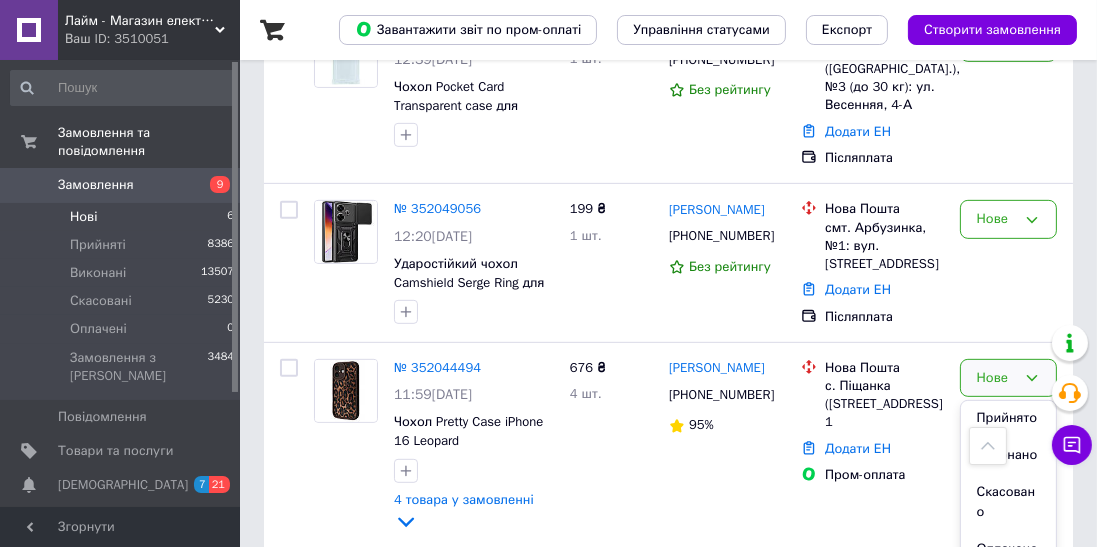 click on "Скасовано" at bounding box center [1008, 502] 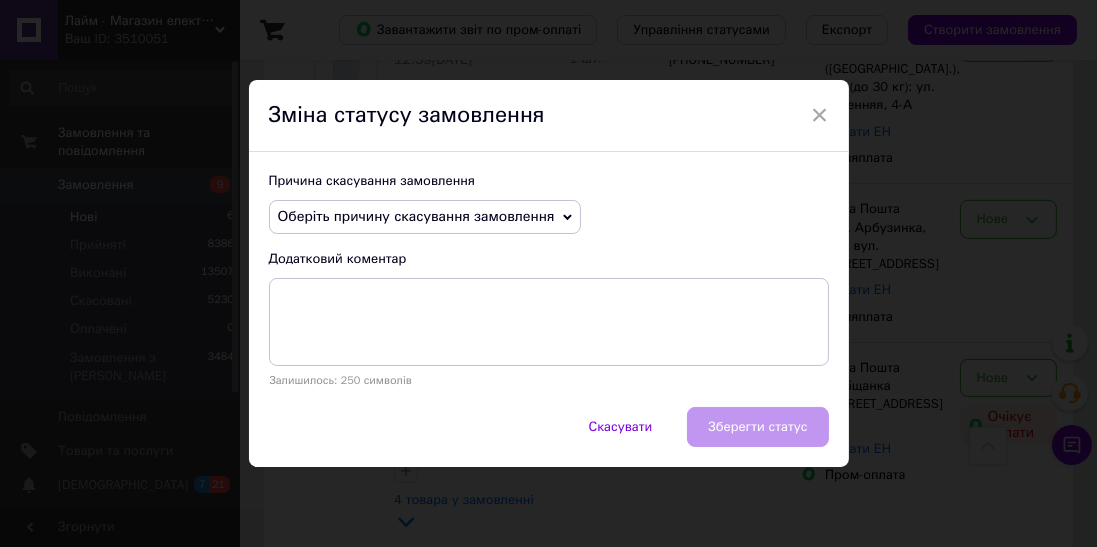 click on "Оберіть причину скасування замовлення" at bounding box center (425, 217) 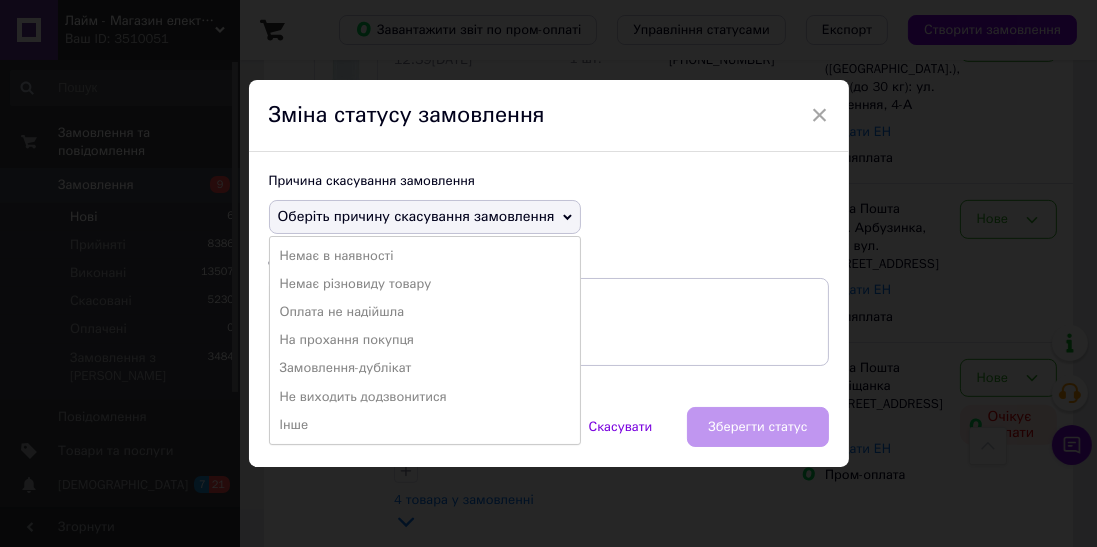 click on "Оплата не надійшла" at bounding box center (425, 312) 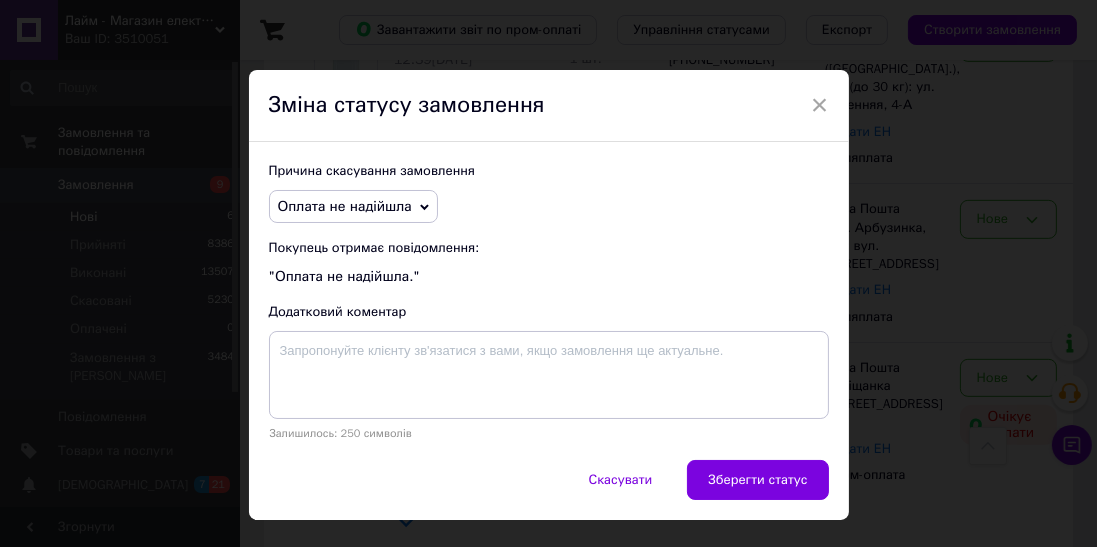 click on "Оплата не надійшла" at bounding box center (353, 207) 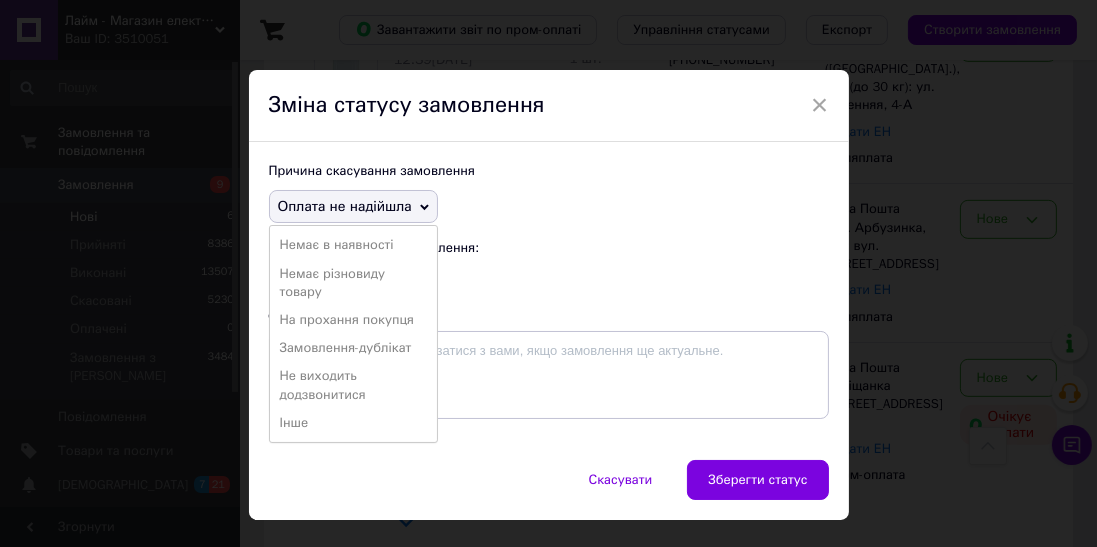 click on "Оплата не надійшла" at bounding box center [345, 206] 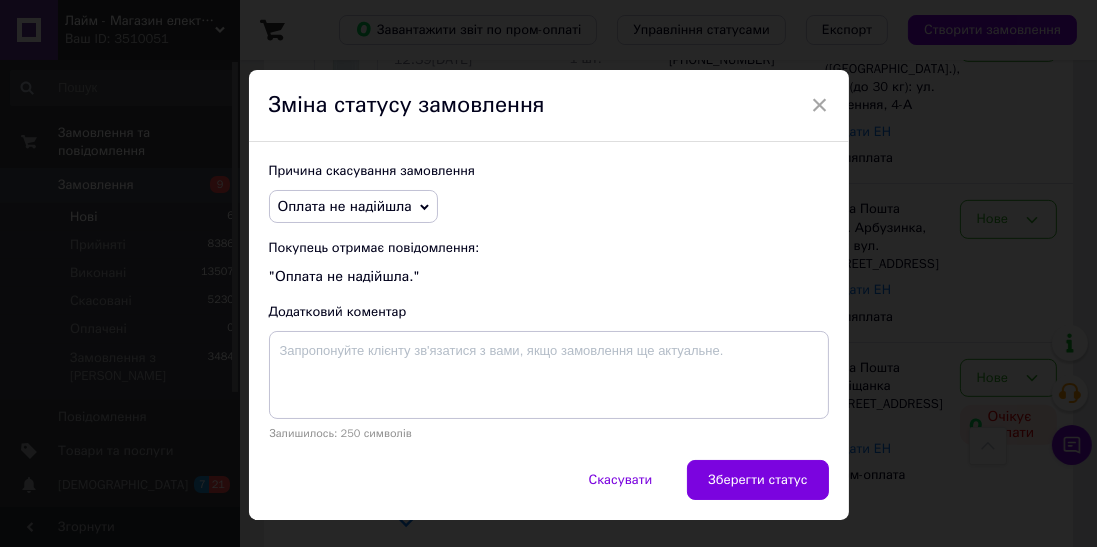 click on "Оплата не надійшла" at bounding box center [345, 206] 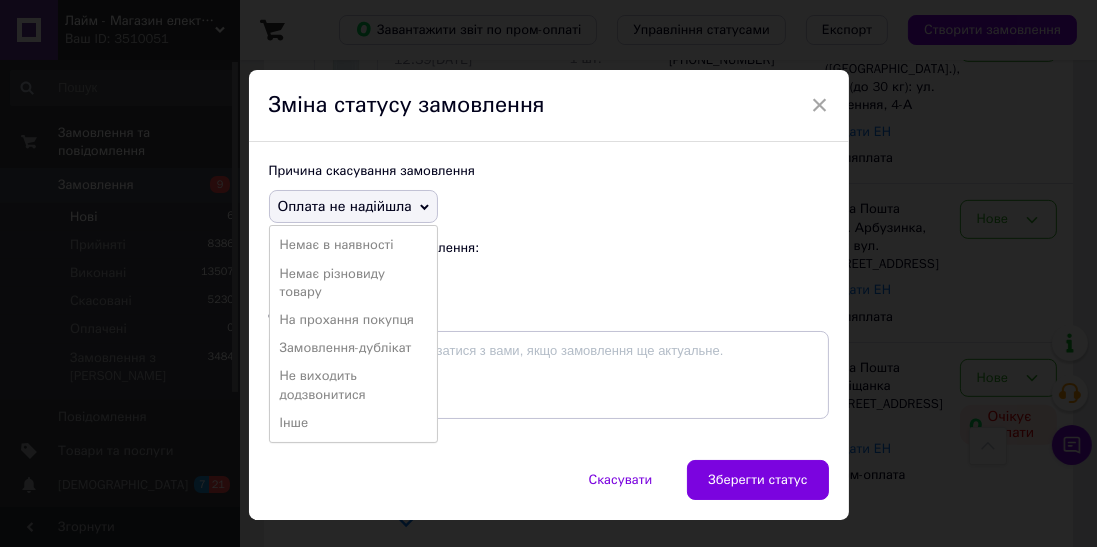 click on "Зберегти статус" at bounding box center [757, 480] 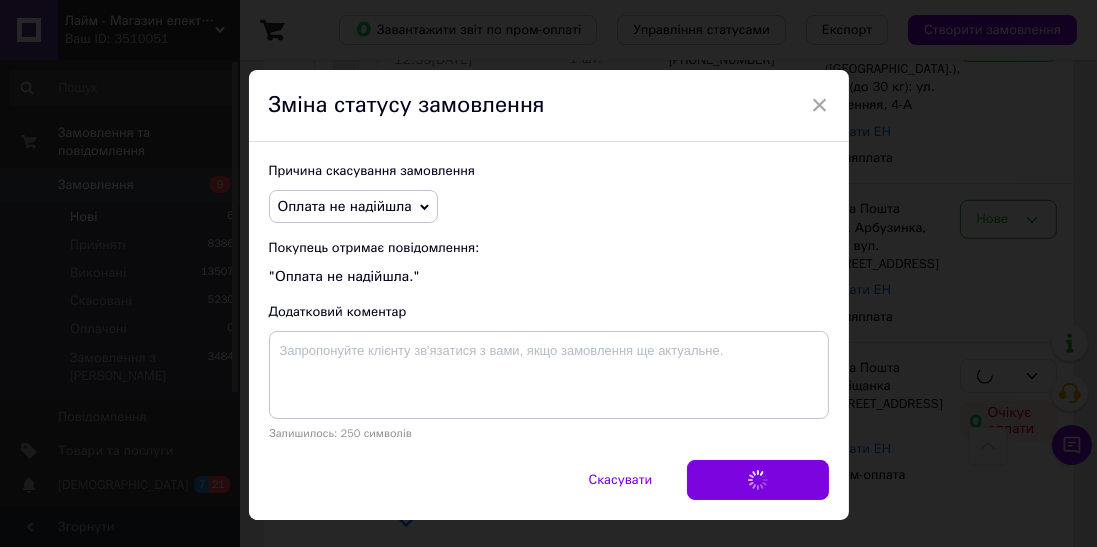 click on "Скасувати   Зберегти статус" at bounding box center [549, 490] 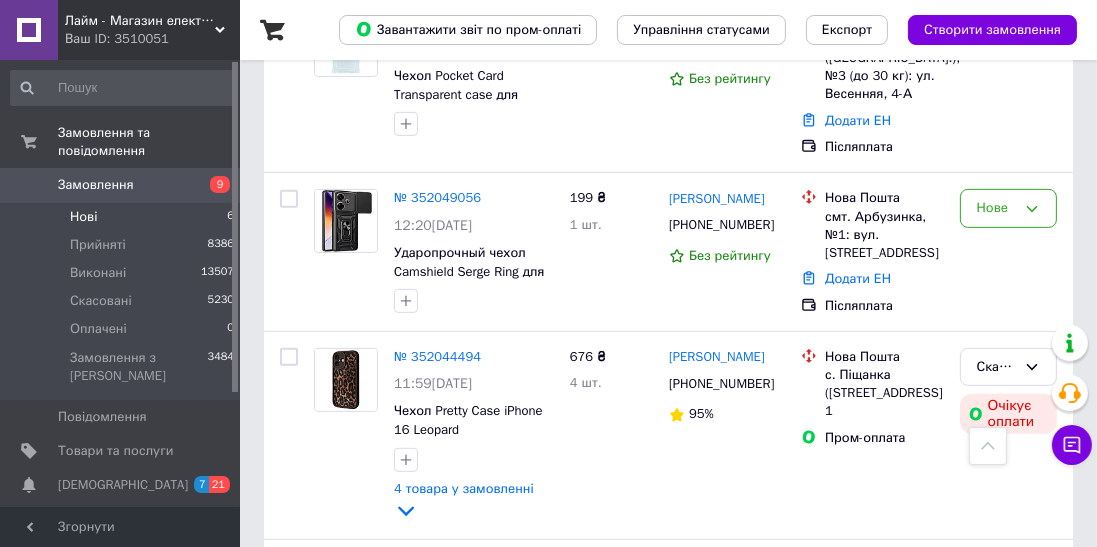 scroll, scrollTop: 941, scrollLeft: 0, axis: vertical 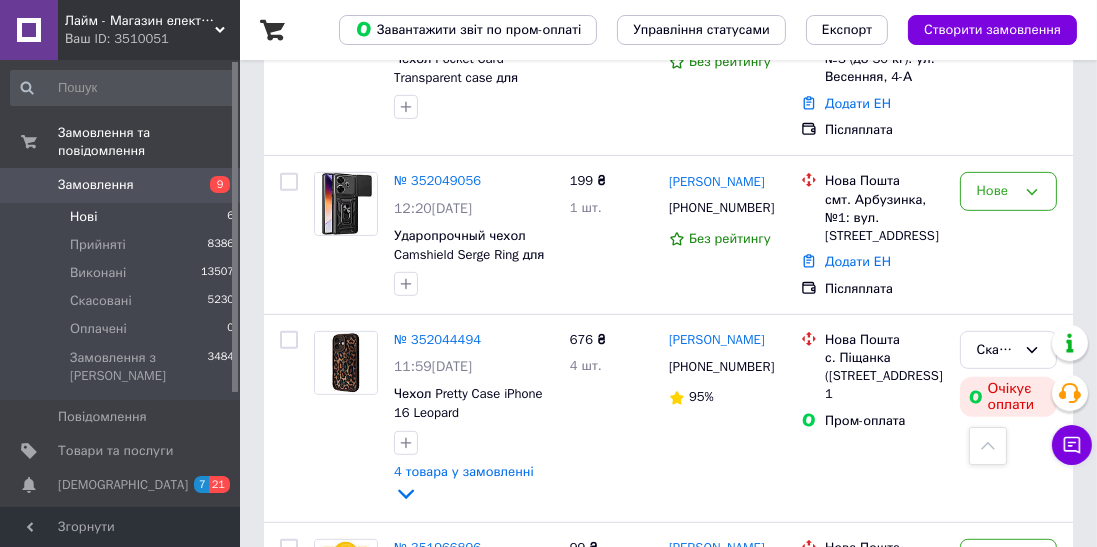 click on "Нові 6" at bounding box center [123, 217] 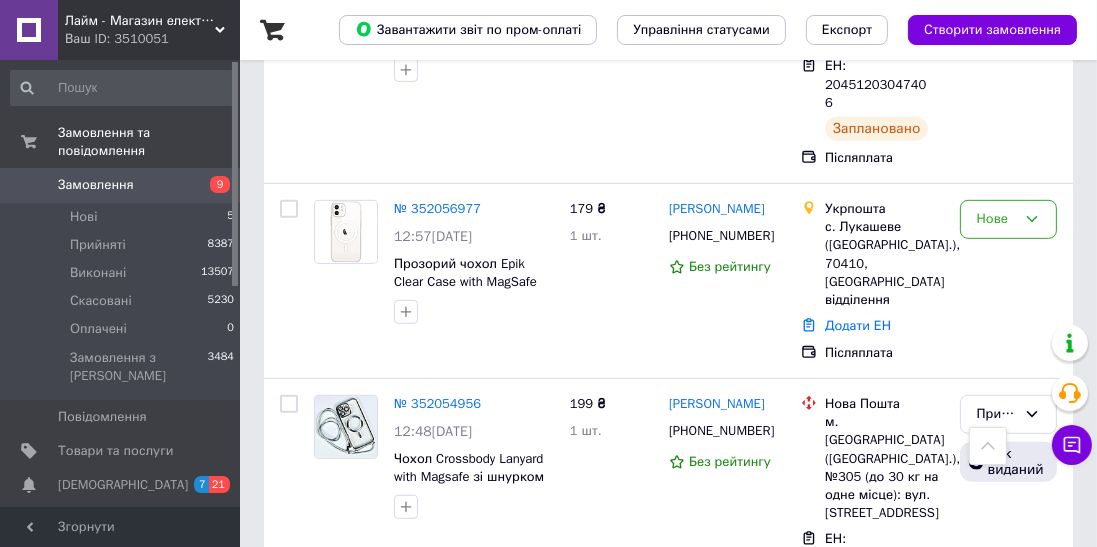 scroll, scrollTop: 1046, scrollLeft: 0, axis: vertical 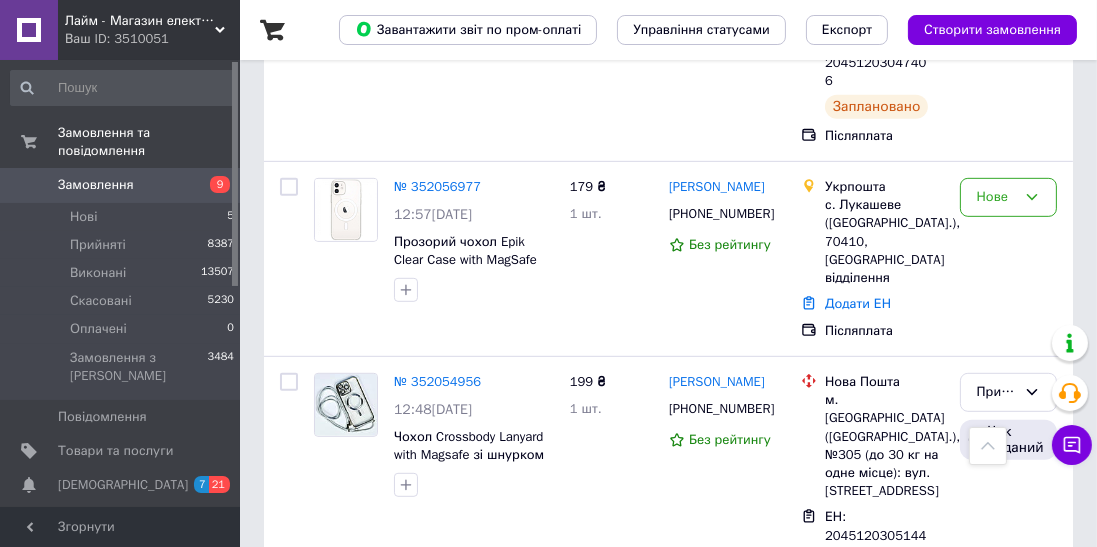 click on "Нові 5" at bounding box center (123, 217) 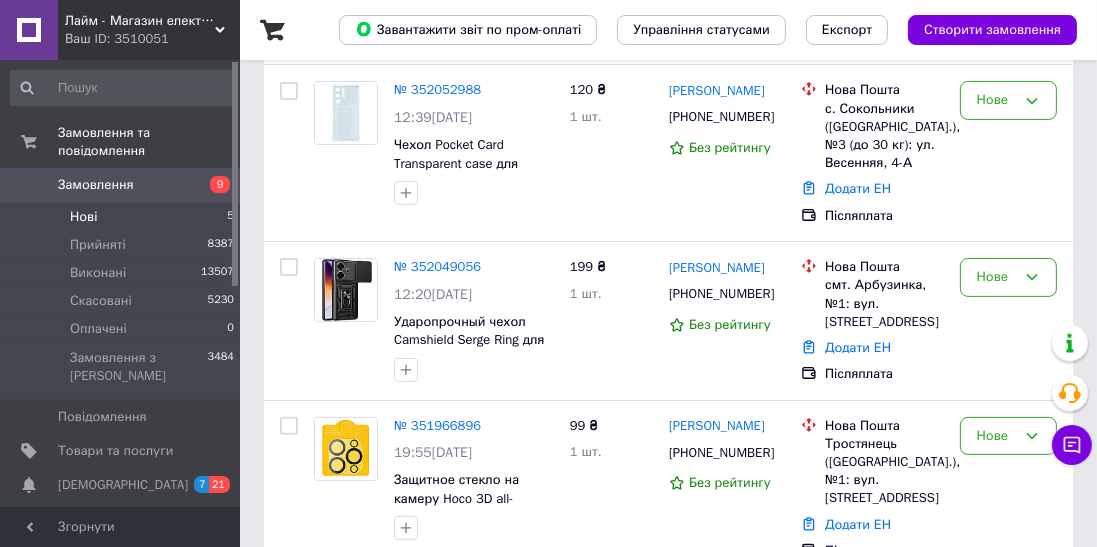 scroll, scrollTop: 608, scrollLeft: 0, axis: vertical 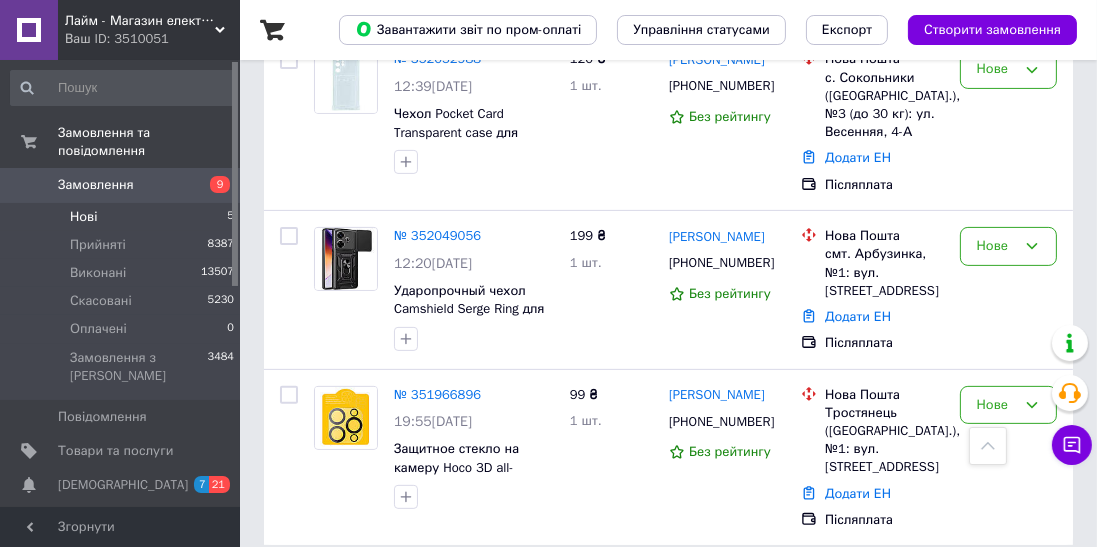 click on "№ 352052988 12:39, 10.07.2025 Чехол Pocket Card Transparent case для Samsung S22 Ultra 120 ₴ 1 шт. Артем Неупокоєв +380991758142 Без рейтингу Нова Пошта с. Сокольники (Львовская обл.), №3 (до 30 кг): ул. Весенняя, 4-А Додати ЕН Післяплата Нове" at bounding box center [668, 122] 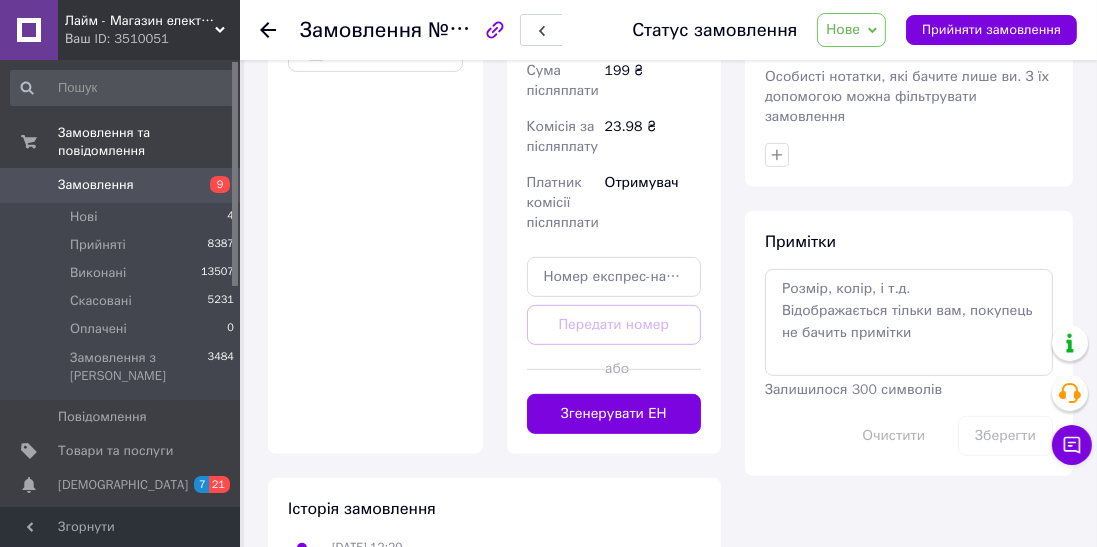 scroll, scrollTop: 1003, scrollLeft: 0, axis: vertical 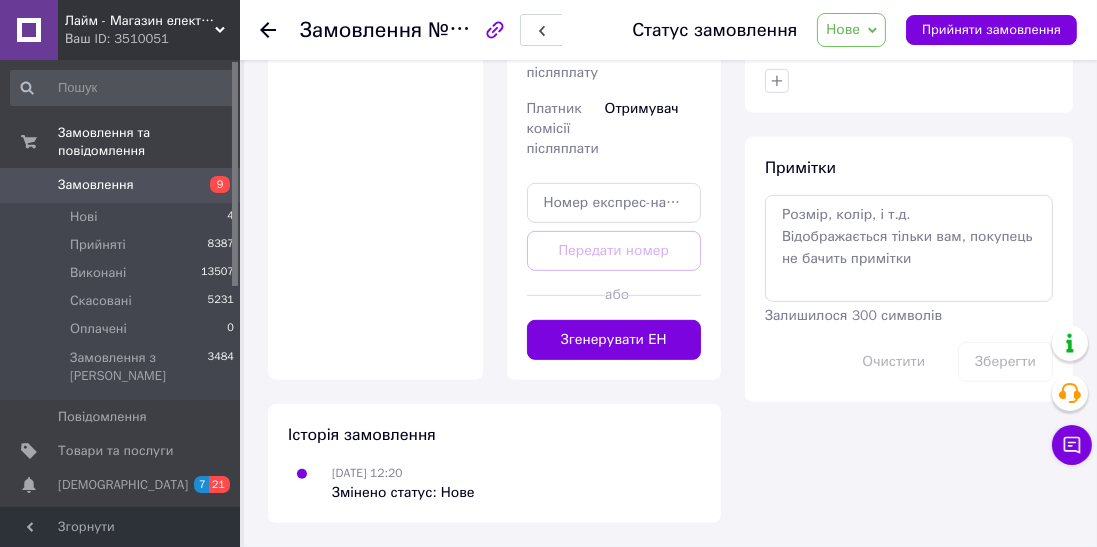 click on "Згенерувати ЕН" at bounding box center [614, 340] 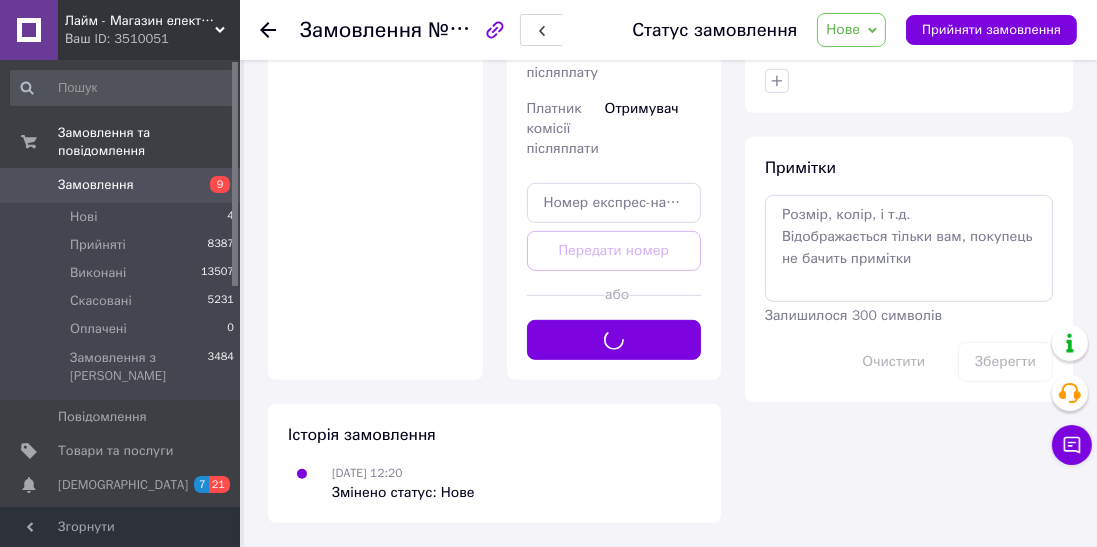 click on "Нове" at bounding box center (851, 30) 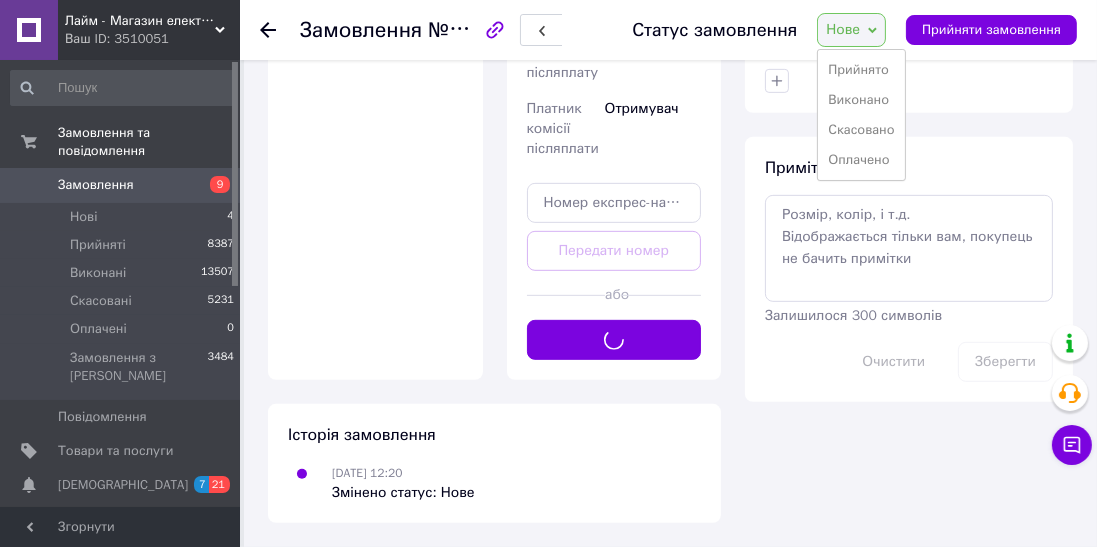 click on "Прийнято Виконано Скасовано Оплачено" at bounding box center [861, 115] 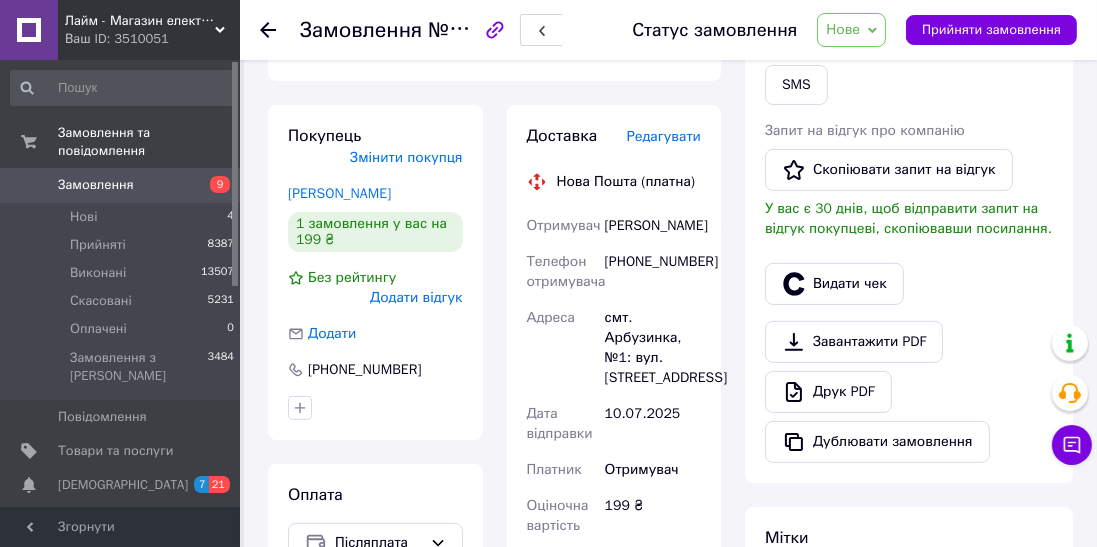 scroll, scrollTop: 399, scrollLeft: 0, axis: vertical 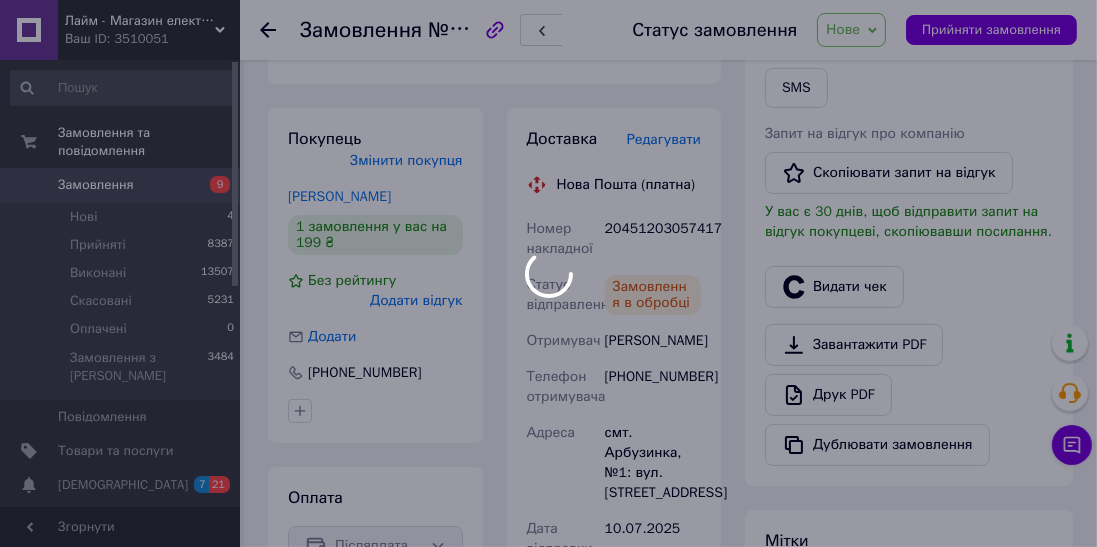 click at bounding box center (548, 273) 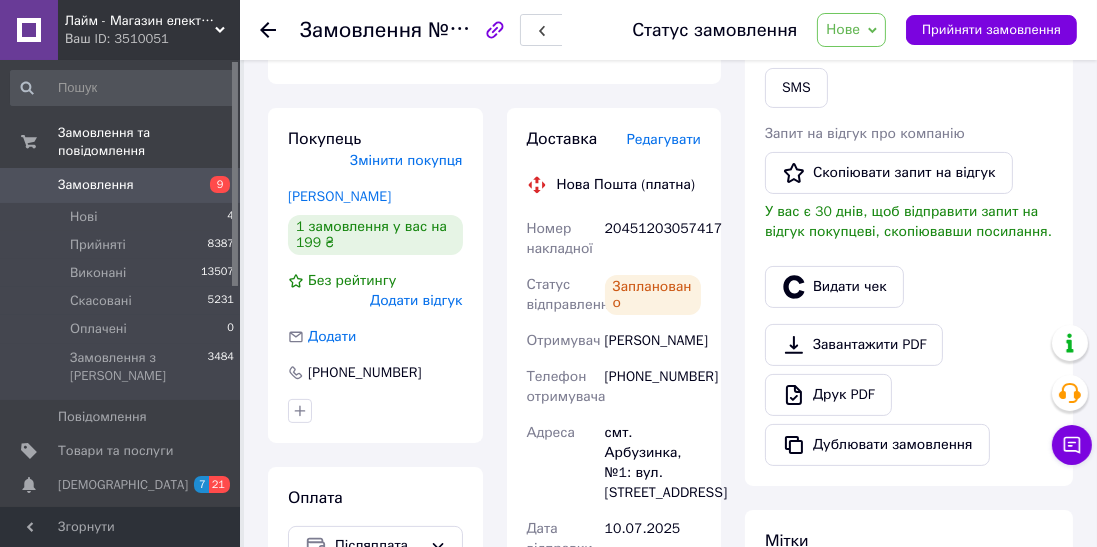 click on "SMS" at bounding box center [796, 88] 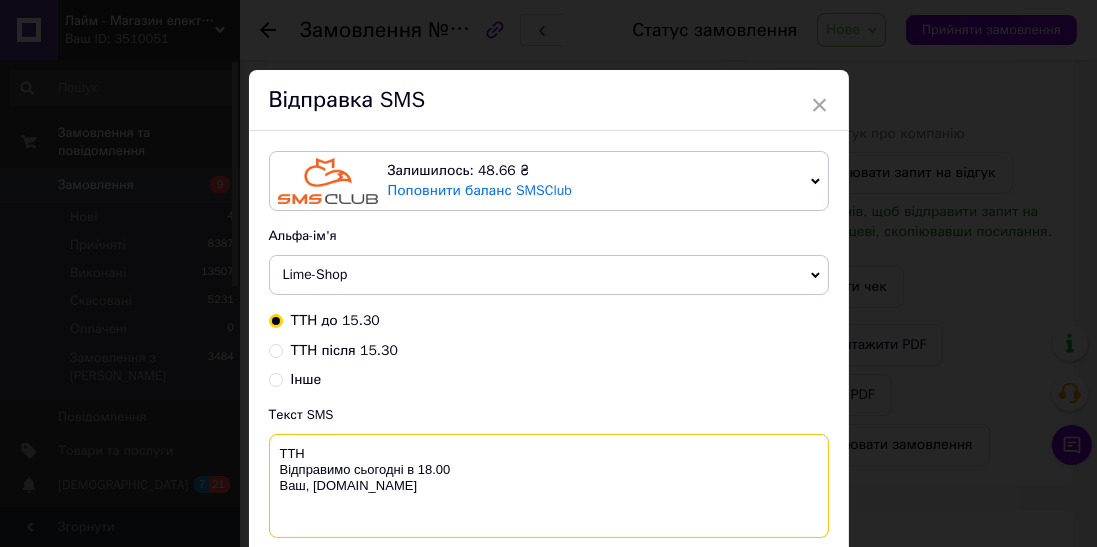 click on "ТТН
Відправимо сьогодні в 18.00
Ваш, [DOMAIN_NAME]" at bounding box center (549, 486) 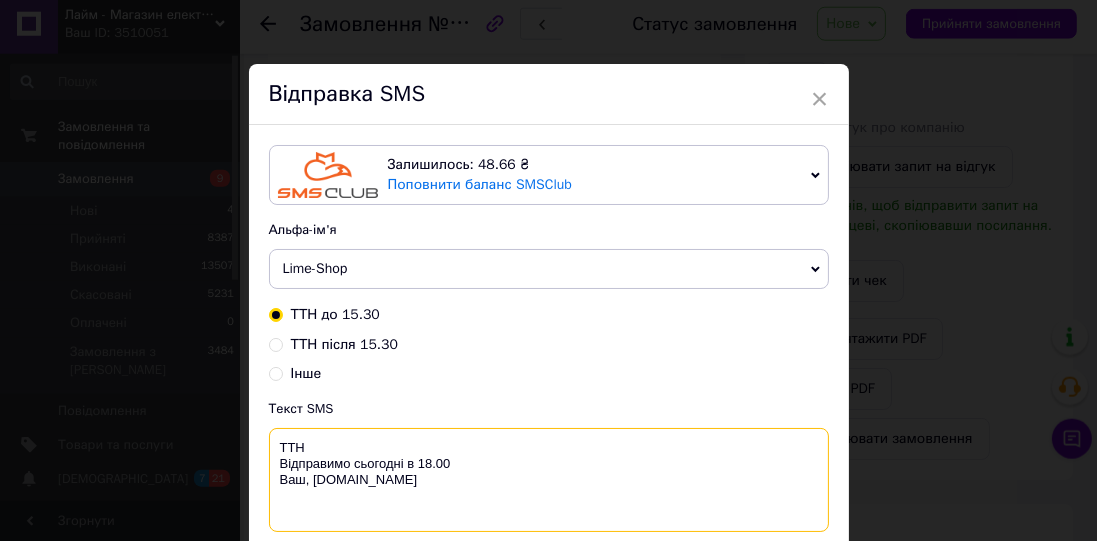 scroll, scrollTop: 399, scrollLeft: 0, axis: vertical 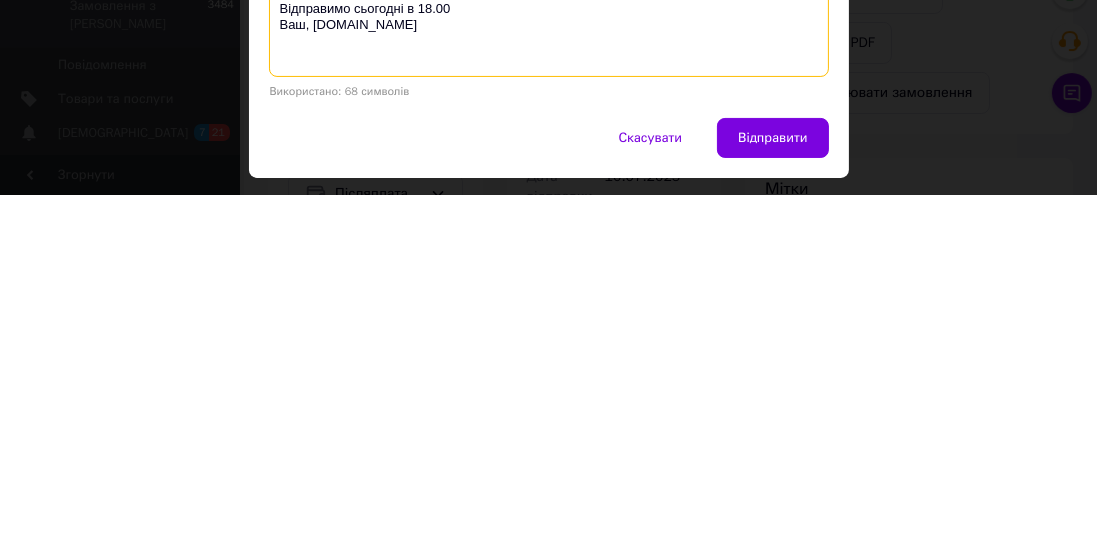 type on "ТТН 20451203057417
Відправимо сьогодні в 18.00
Ваш, lime-shop.com.ua" 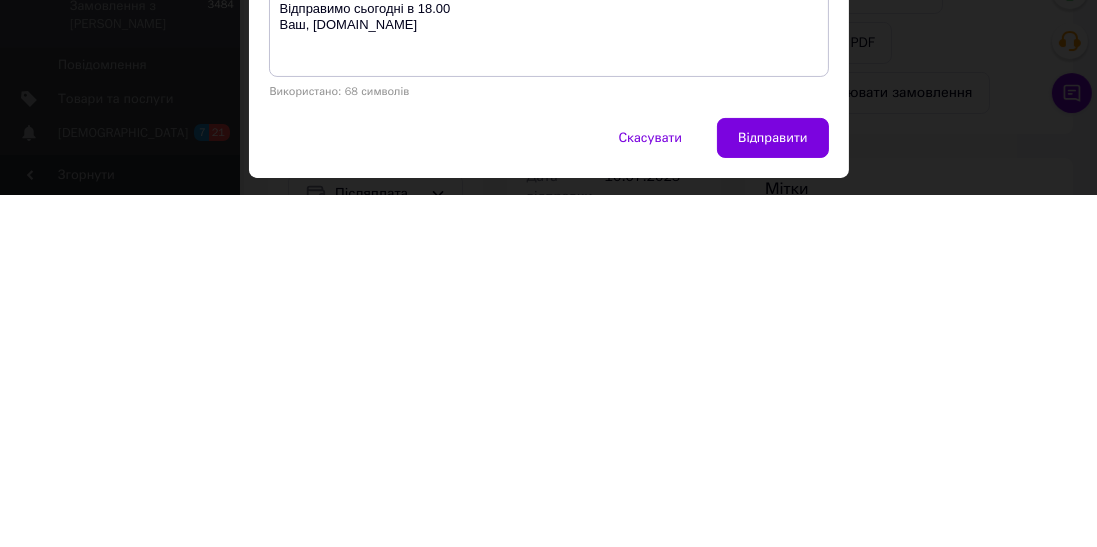 click on "Відправити" at bounding box center (772, 490) 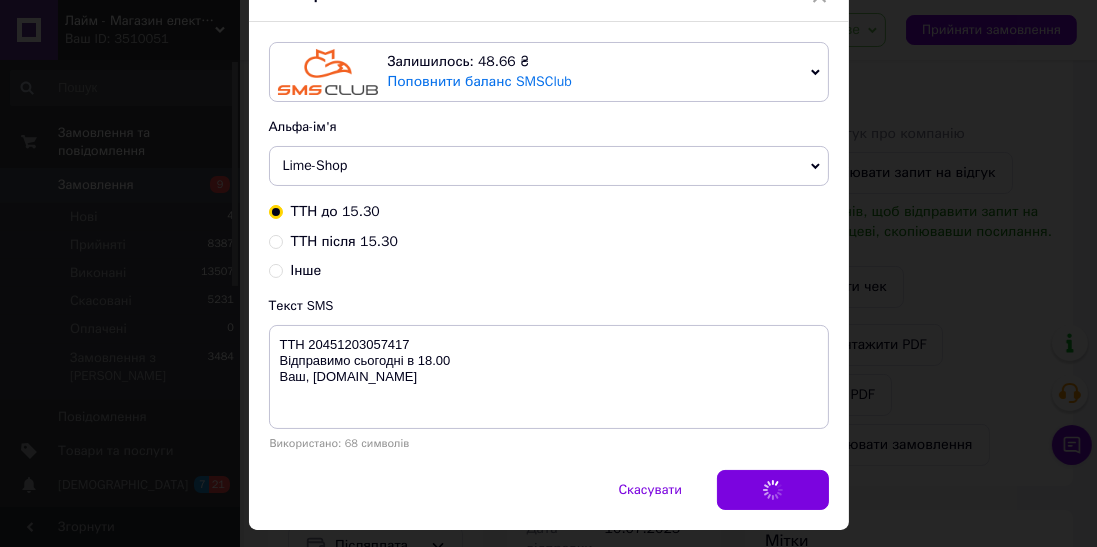 scroll, scrollTop: 0, scrollLeft: 0, axis: both 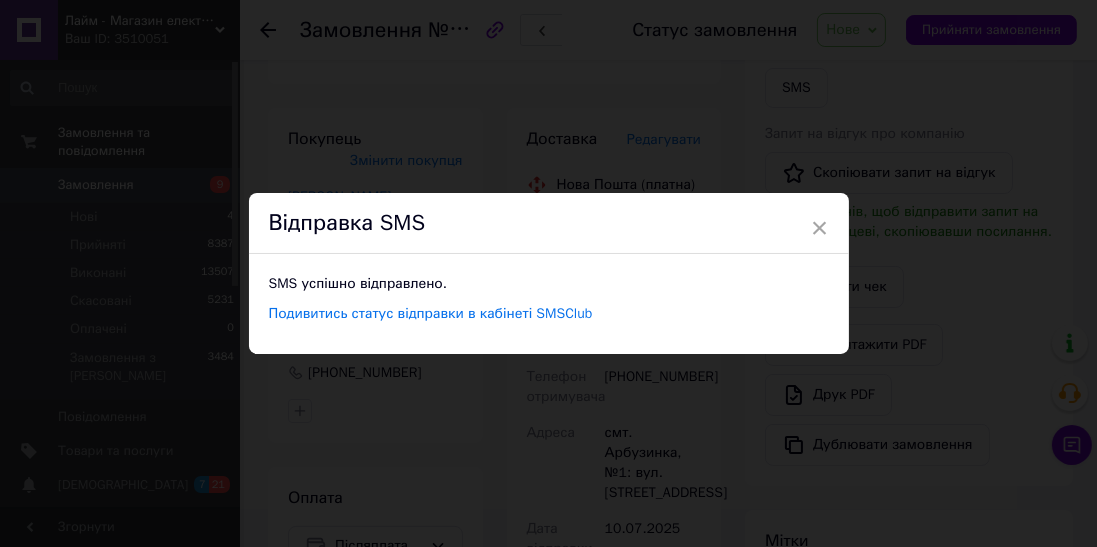 click on "× Відправка SMS SMS успішно відправлено. Подивитись статус відправки в кабінеті SMSClub" at bounding box center [548, 273] 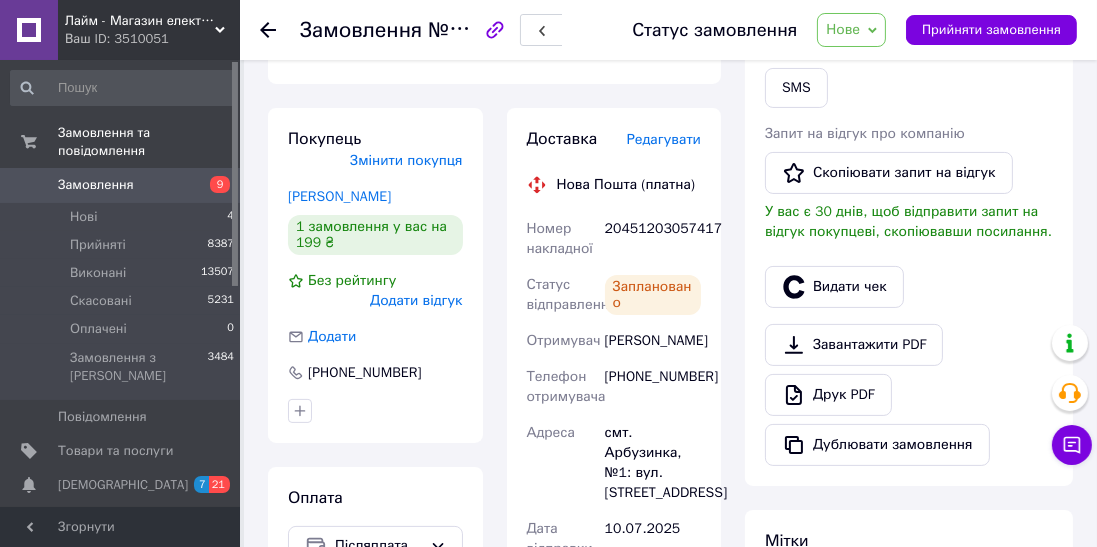 click on "Нове" at bounding box center (851, 30) 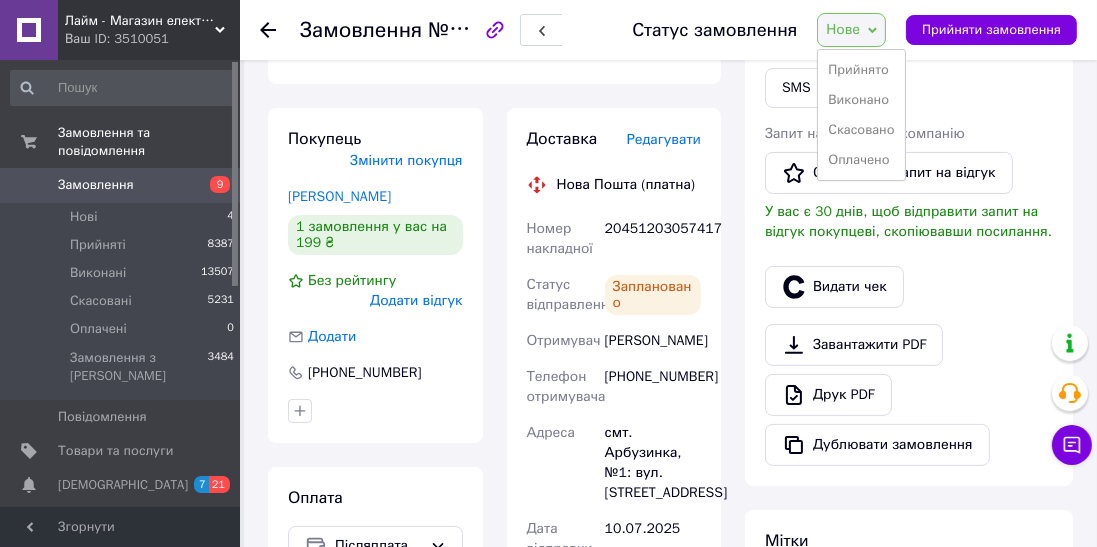 click on "Прийнято" at bounding box center (861, 70) 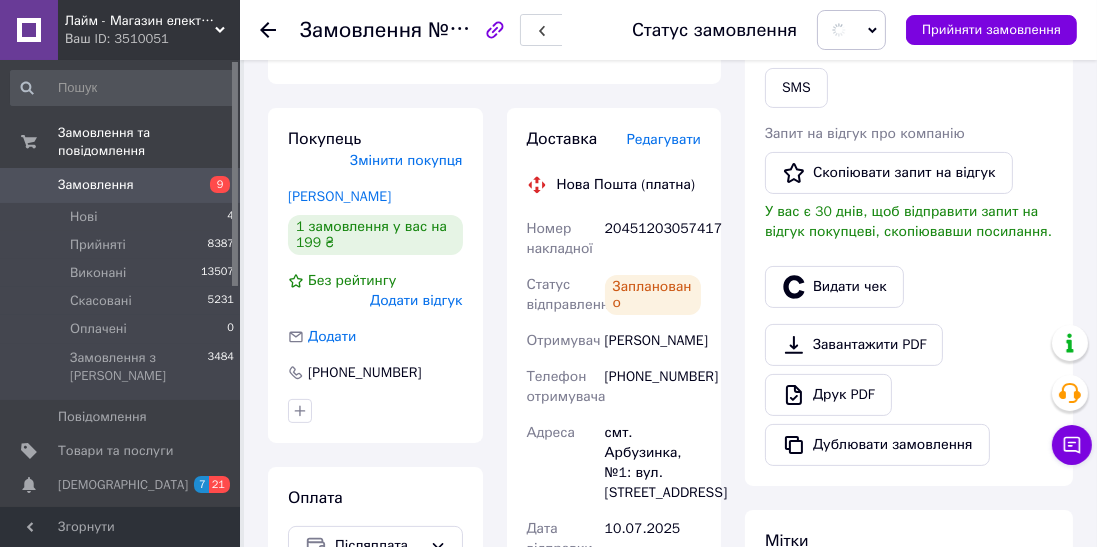click on "Видати чек" at bounding box center [834, 287] 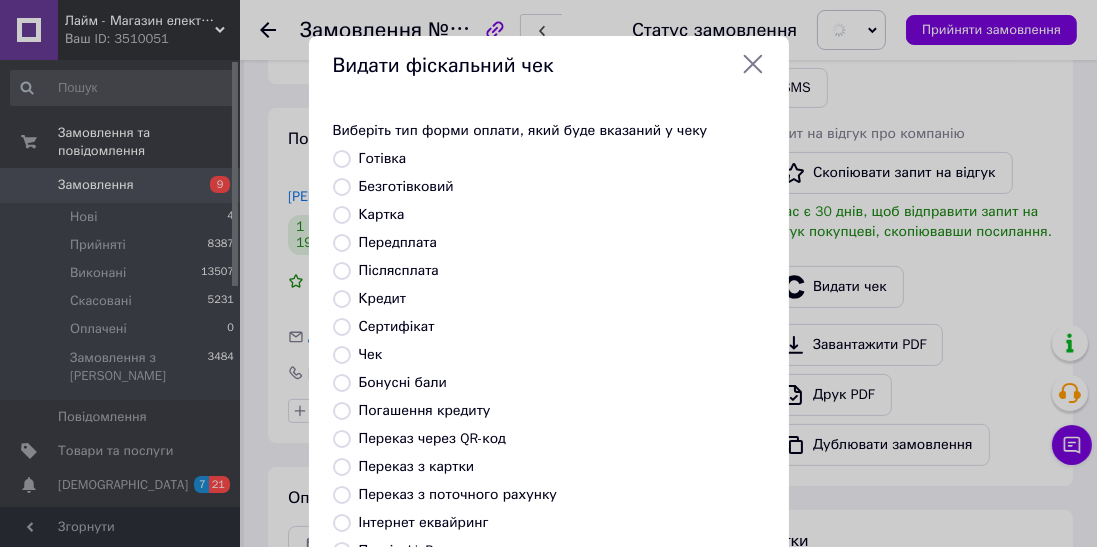 scroll, scrollTop: 310, scrollLeft: 0, axis: vertical 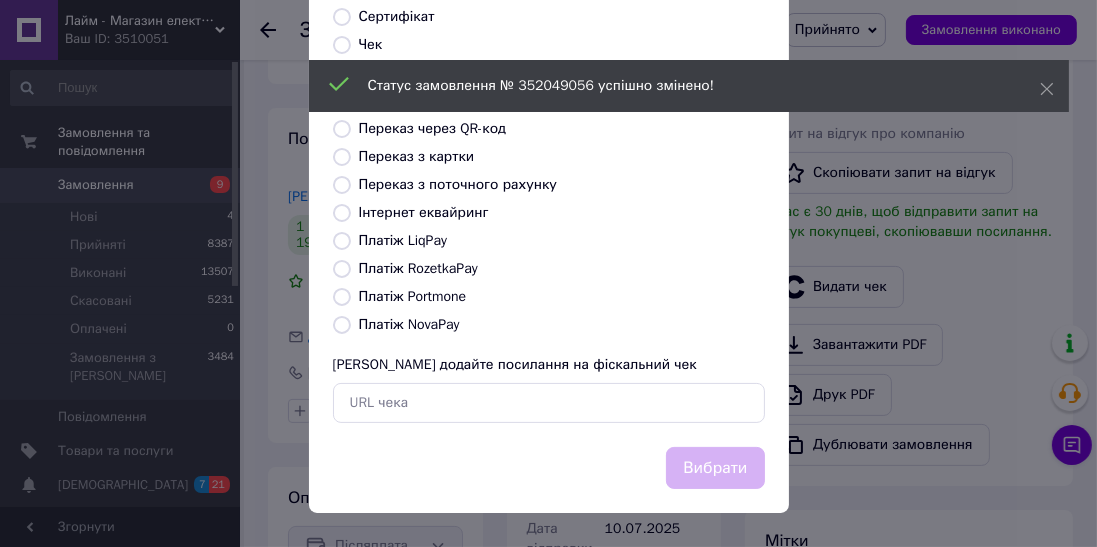 click on "Платіж Portmone" at bounding box center [342, 297] 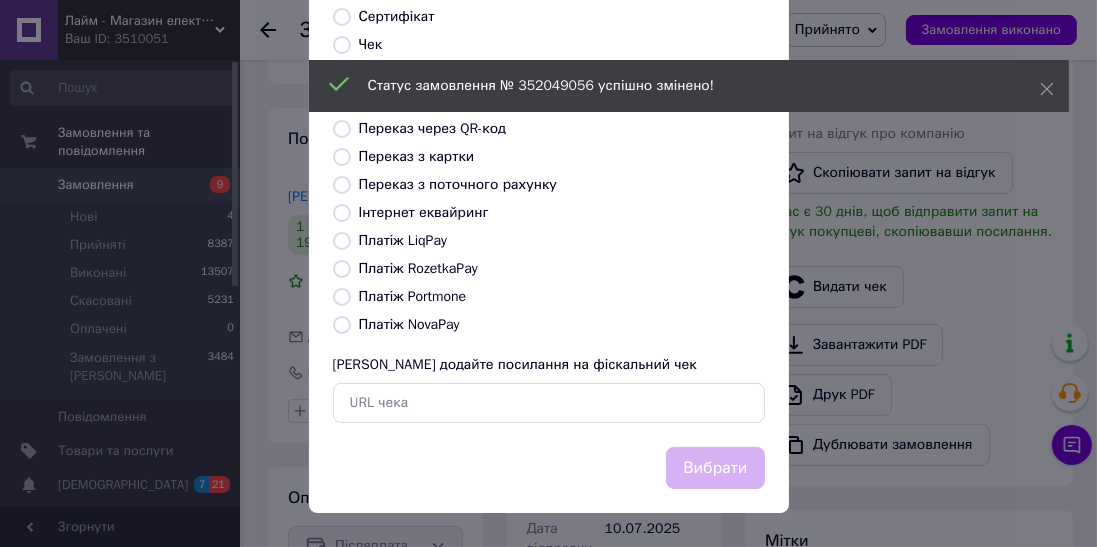 radio on "true" 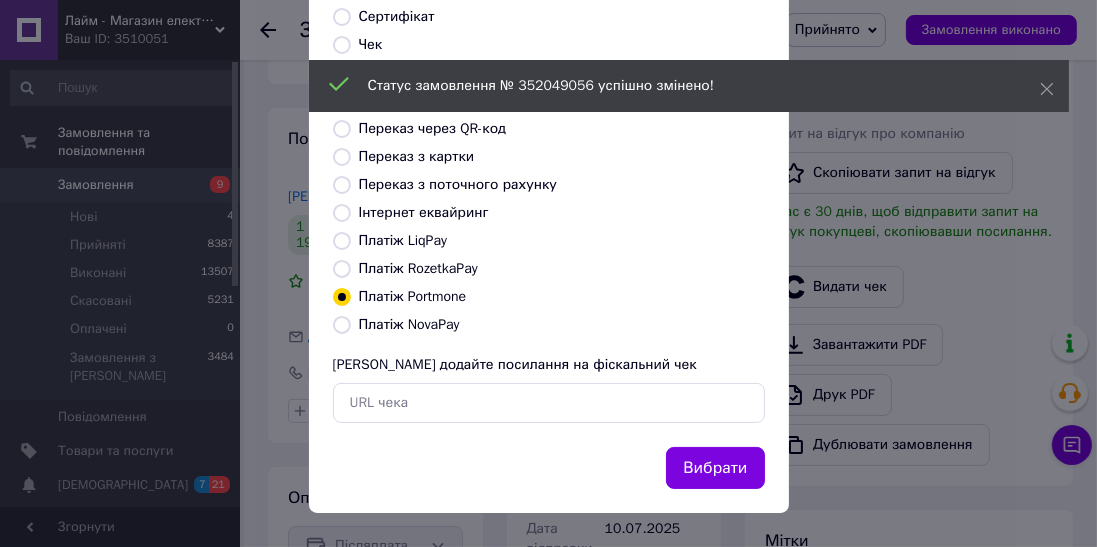 click on "Платіж NovaPay" at bounding box center [342, 325] 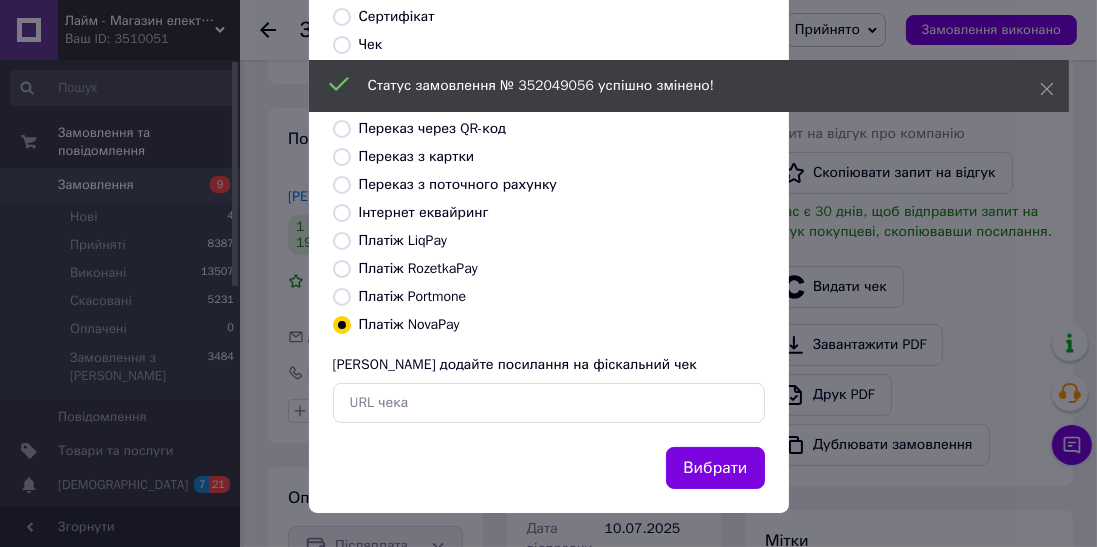 click on "Вибрати" at bounding box center (715, 468) 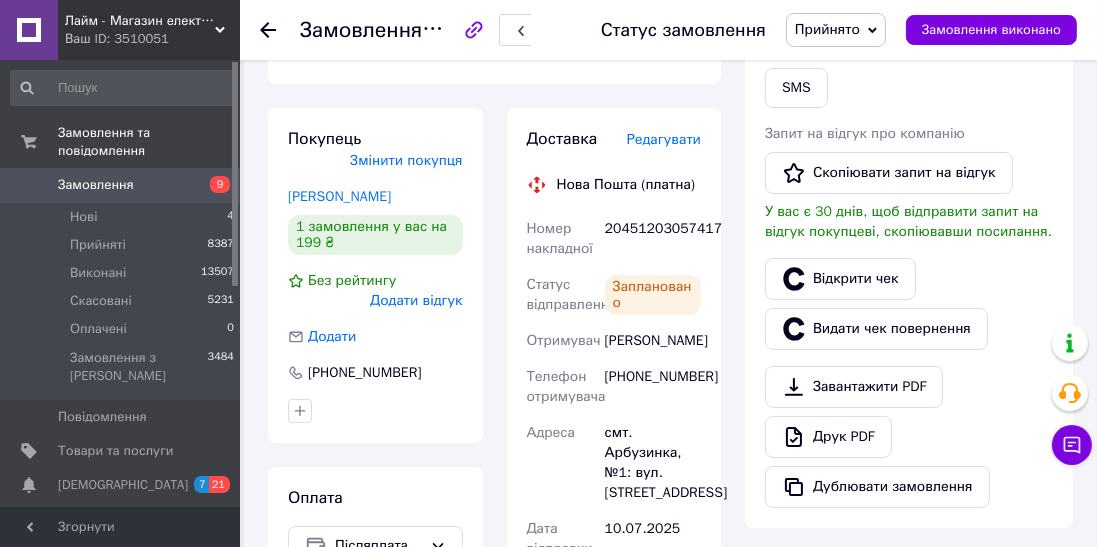 click on "Замовлення" at bounding box center [96, 185] 